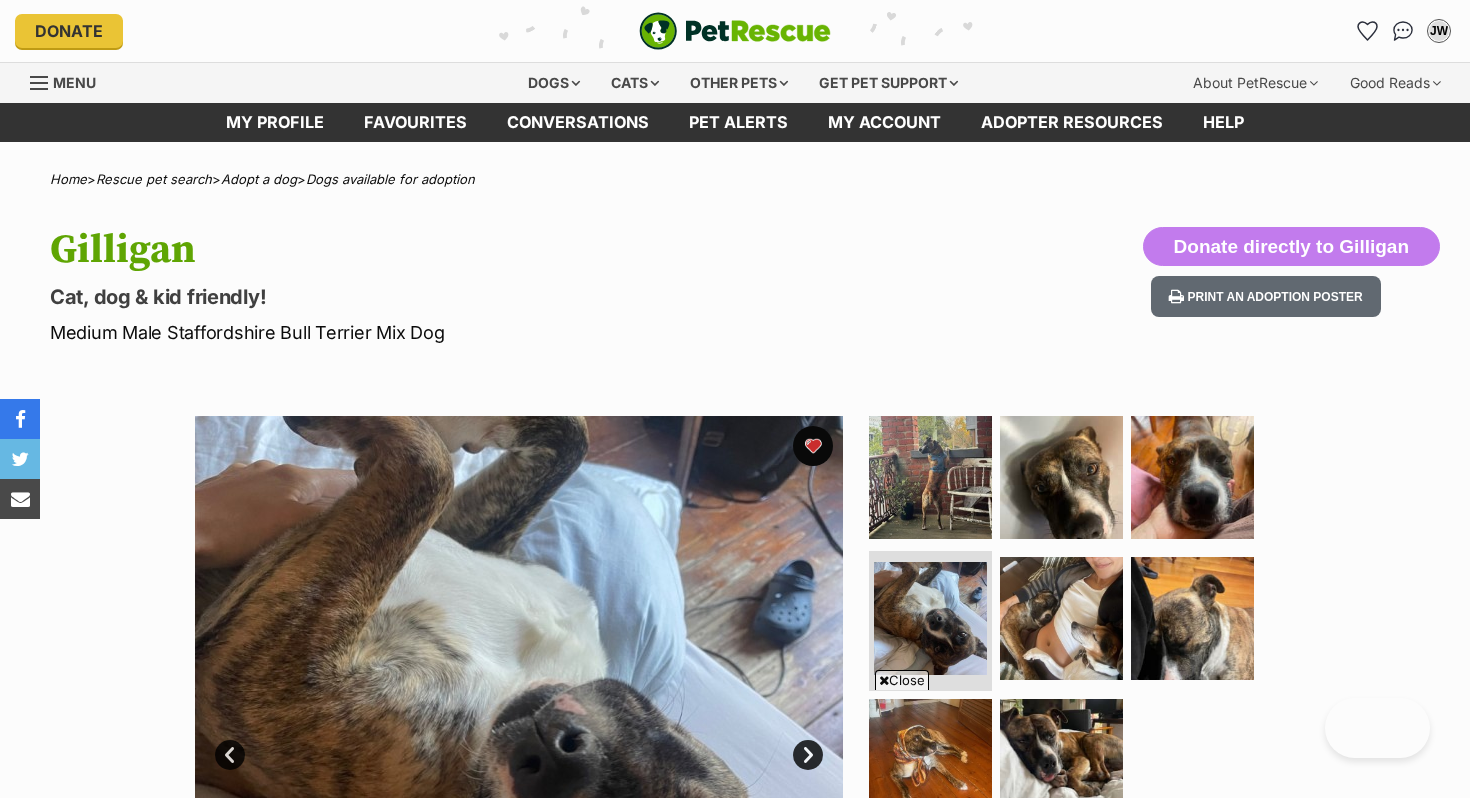 scroll, scrollTop: 412, scrollLeft: 0, axis: vertical 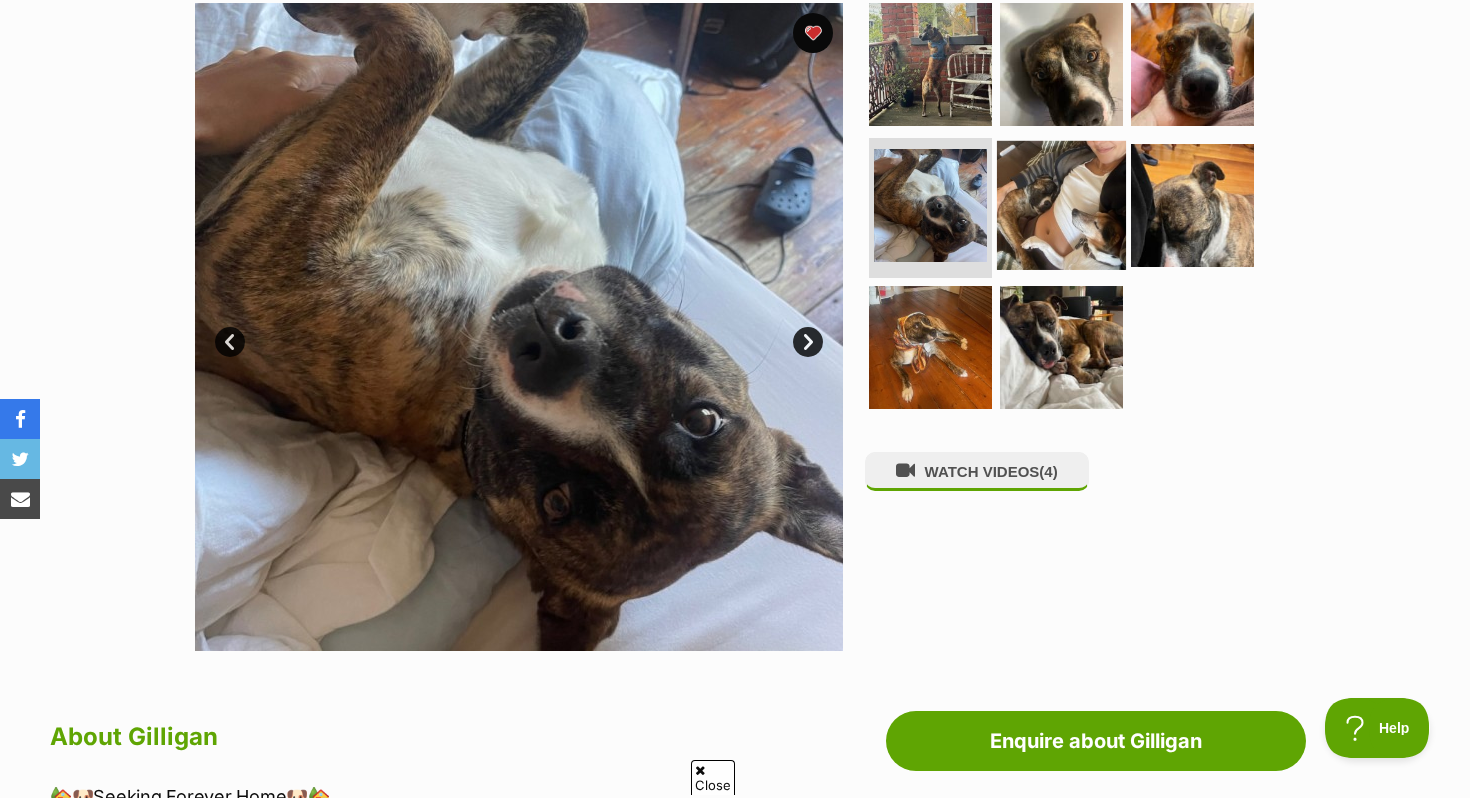 click at bounding box center [1061, 205] 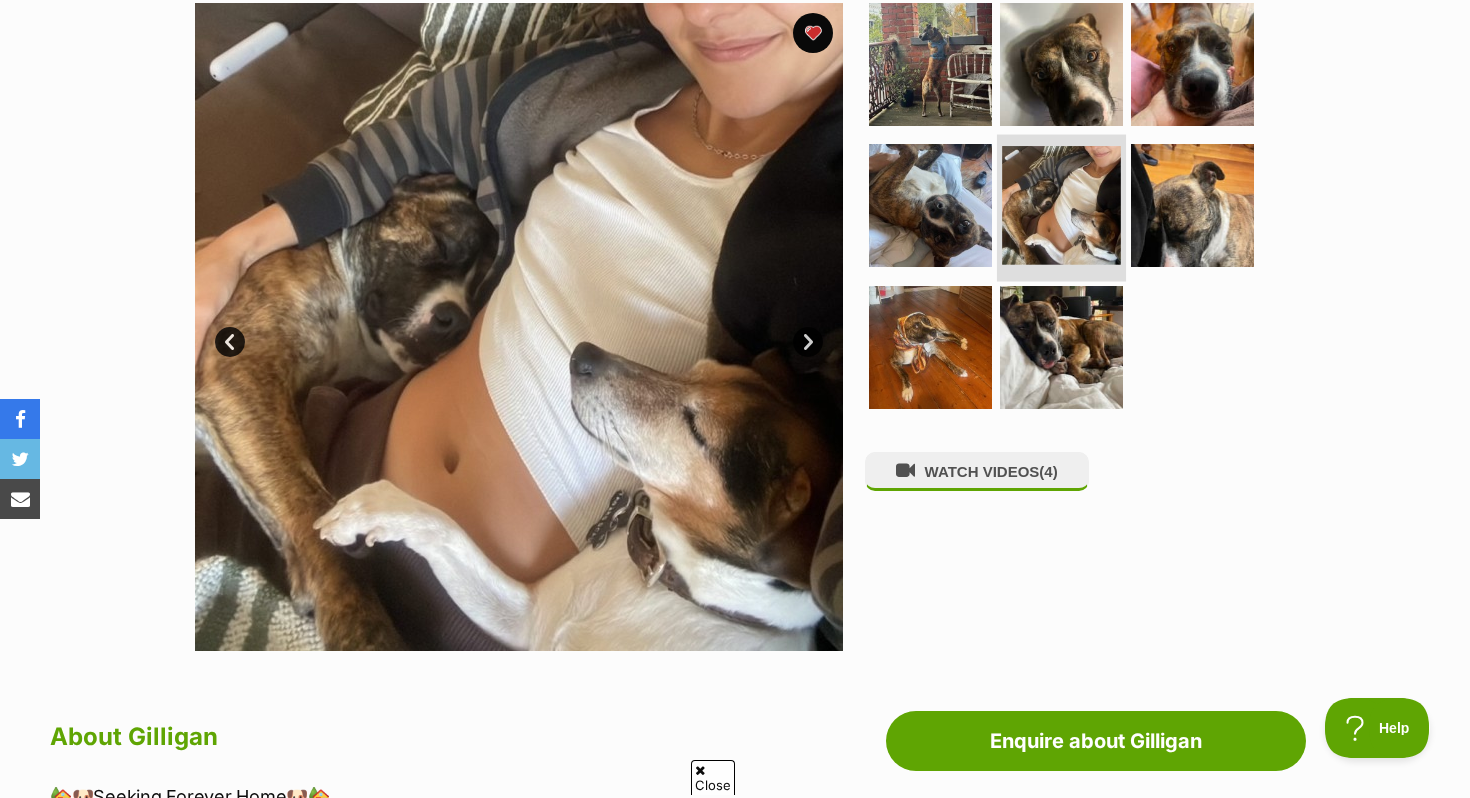 scroll, scrollTop: 0, scrollLeft: 0, axis: both 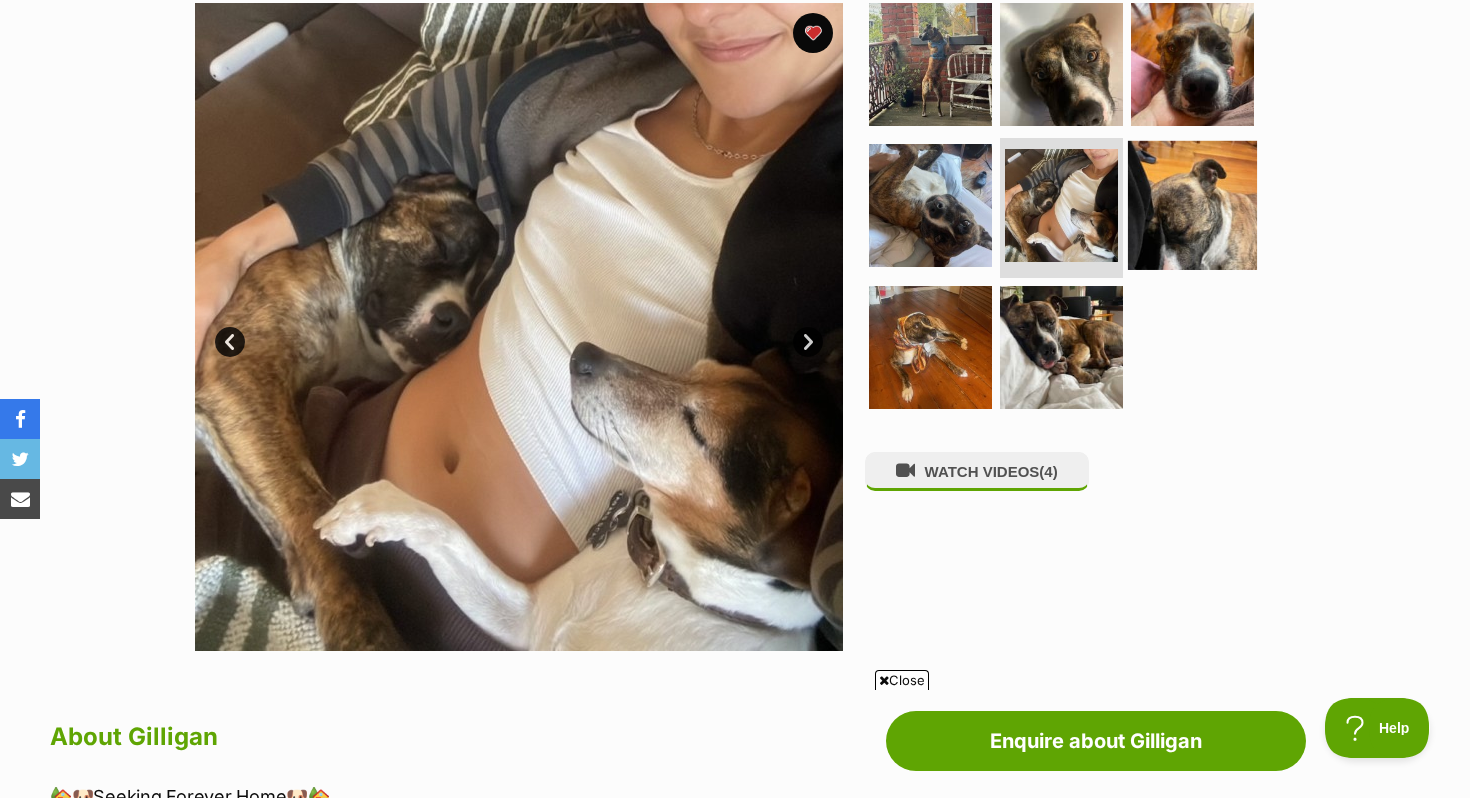 click at bounding box center [1192, 205] 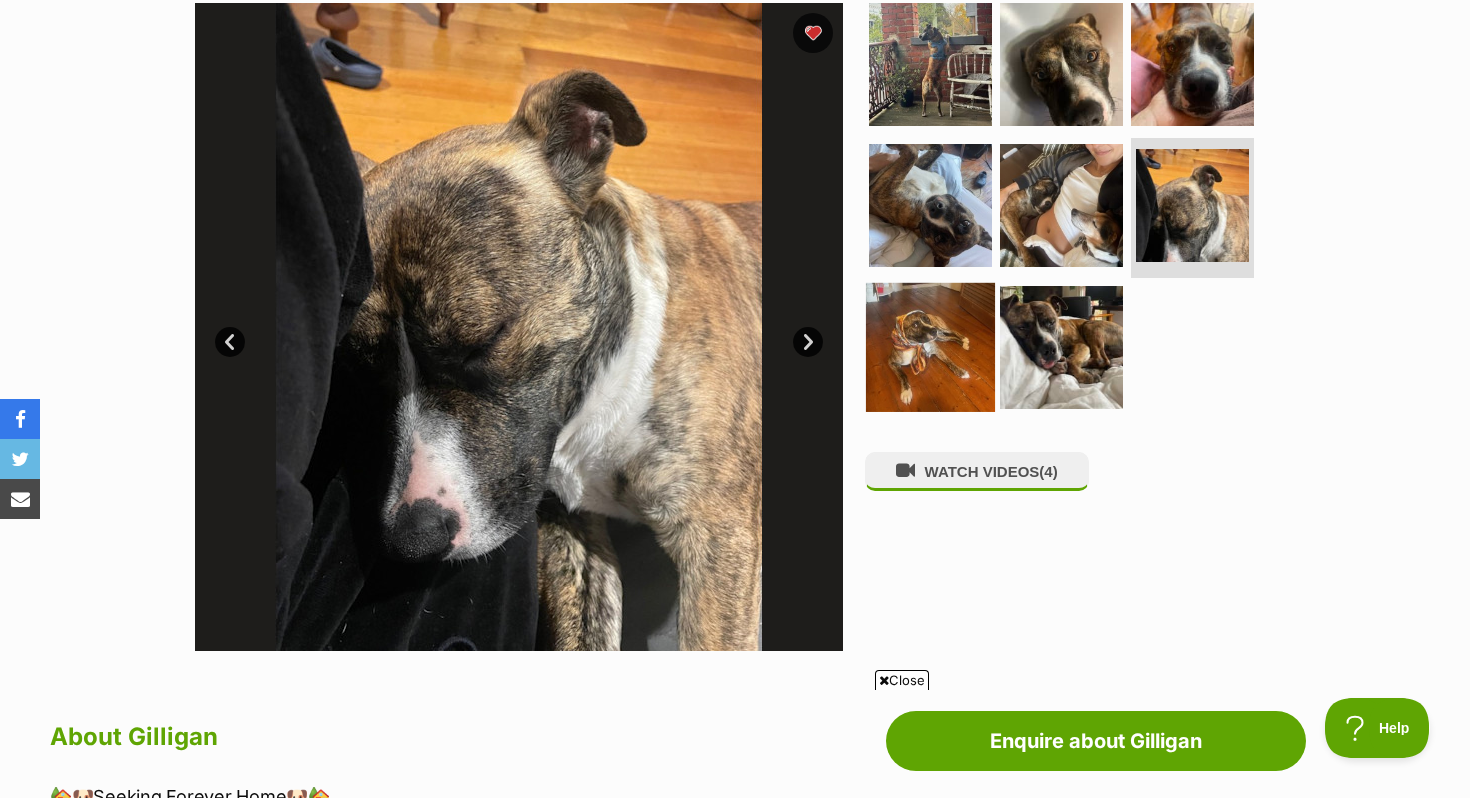click at bounding box center (930, 347) 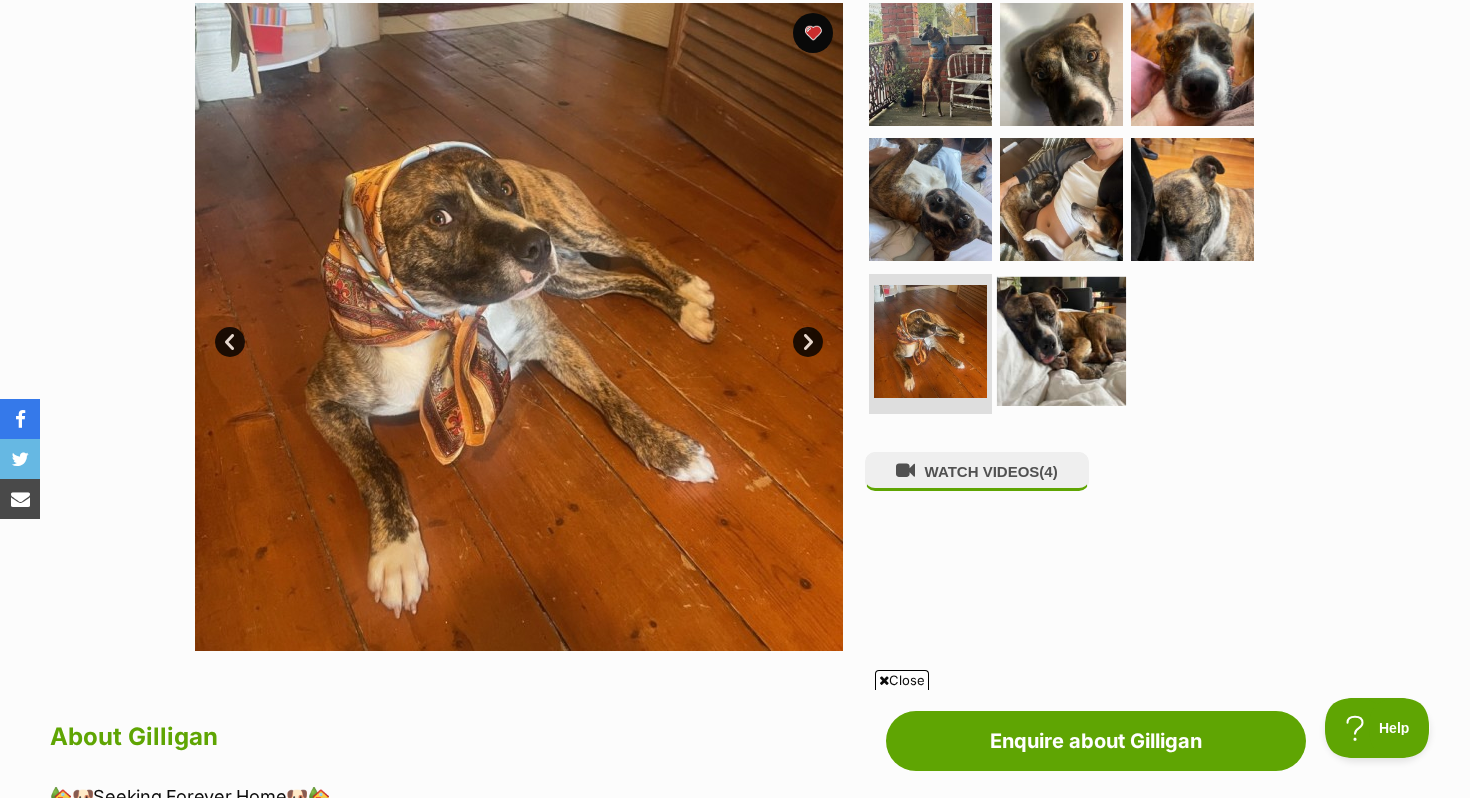 click at bounding box center [1061, 341] 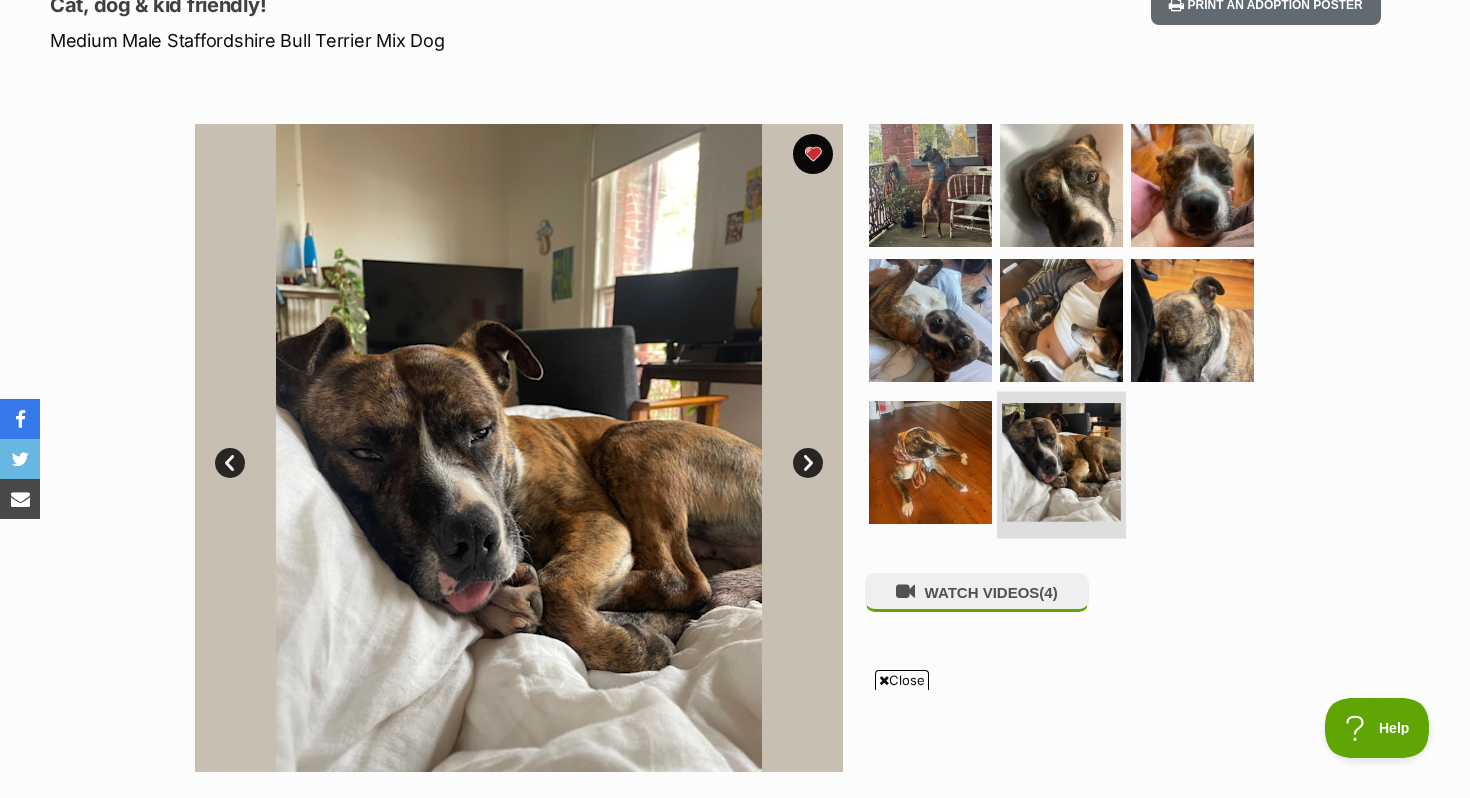scroll, scrollTop: 290, scrollLeft: 0, axis: vertical 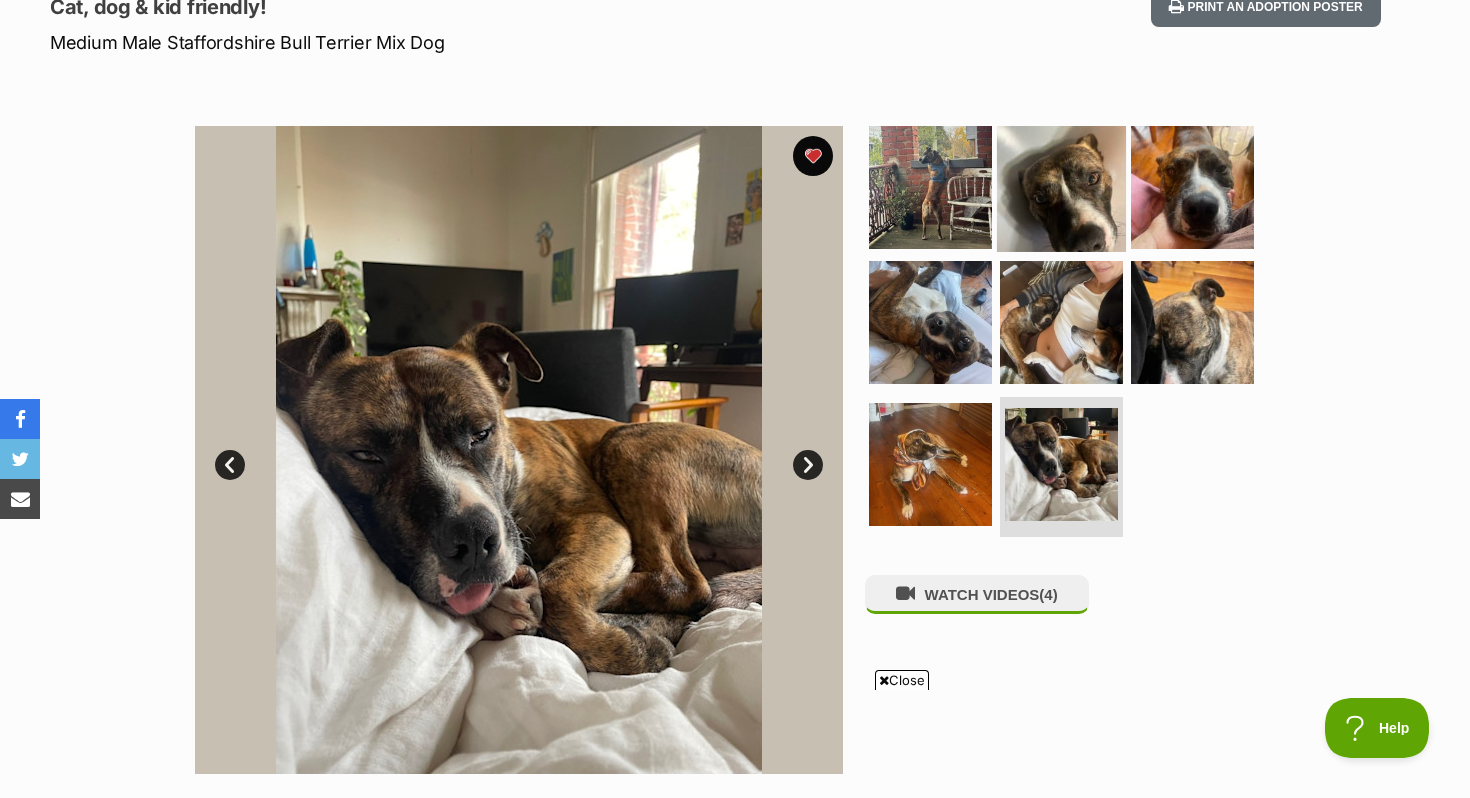 click at bounding box center [1061, 186] 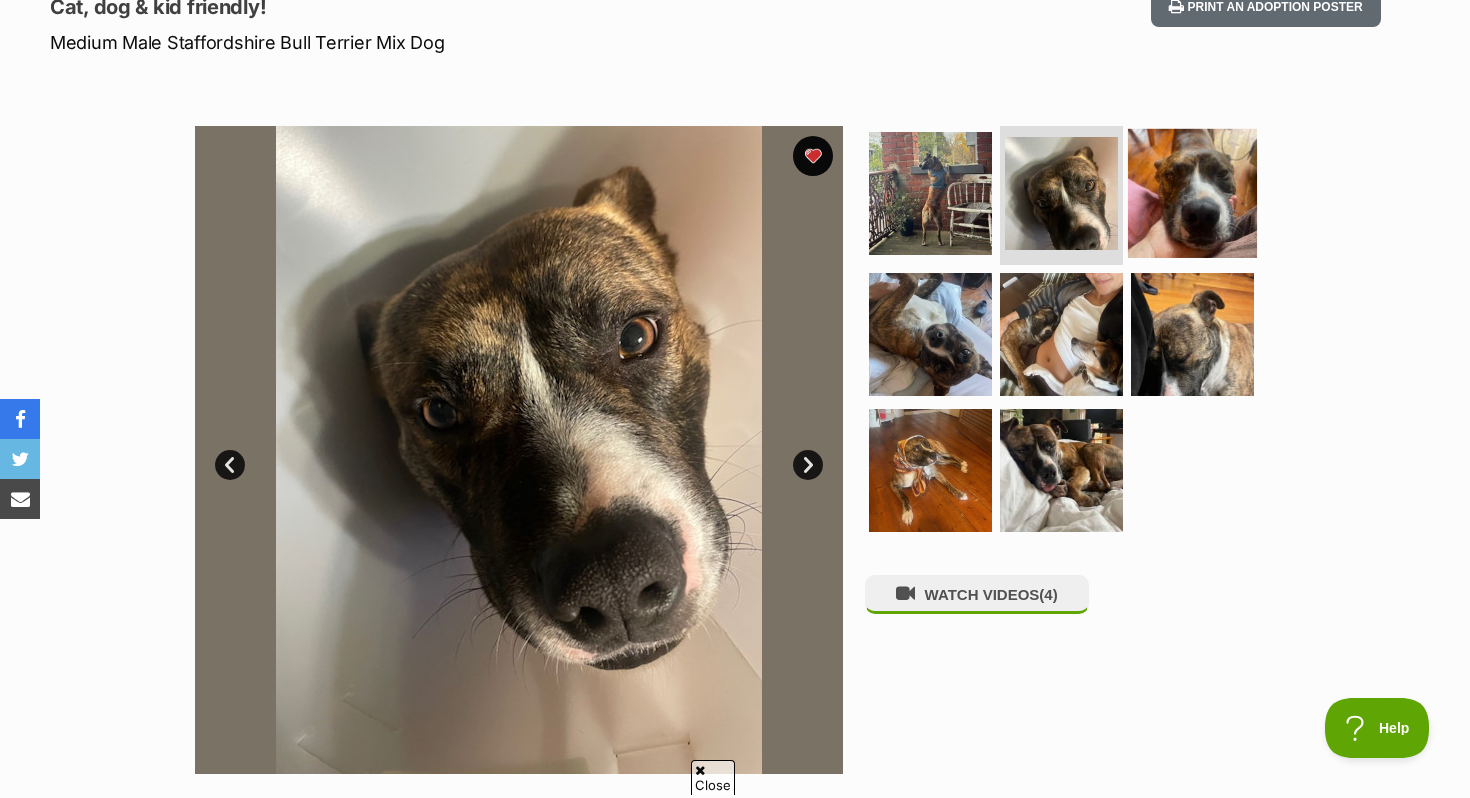 click at bounding box center [1192, 192] 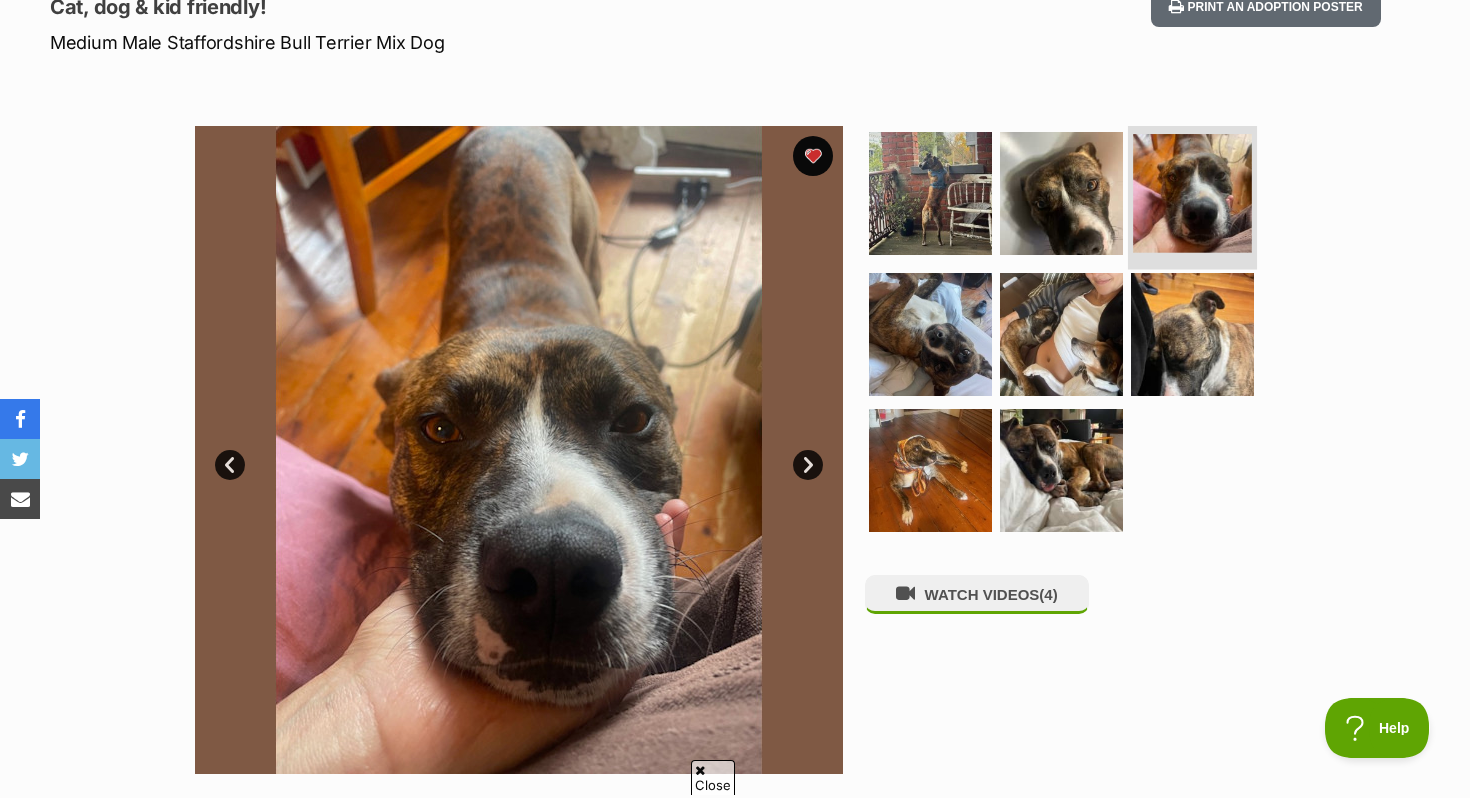 scroll, scrollTop: 0, scrollLeft: 0, axis: both 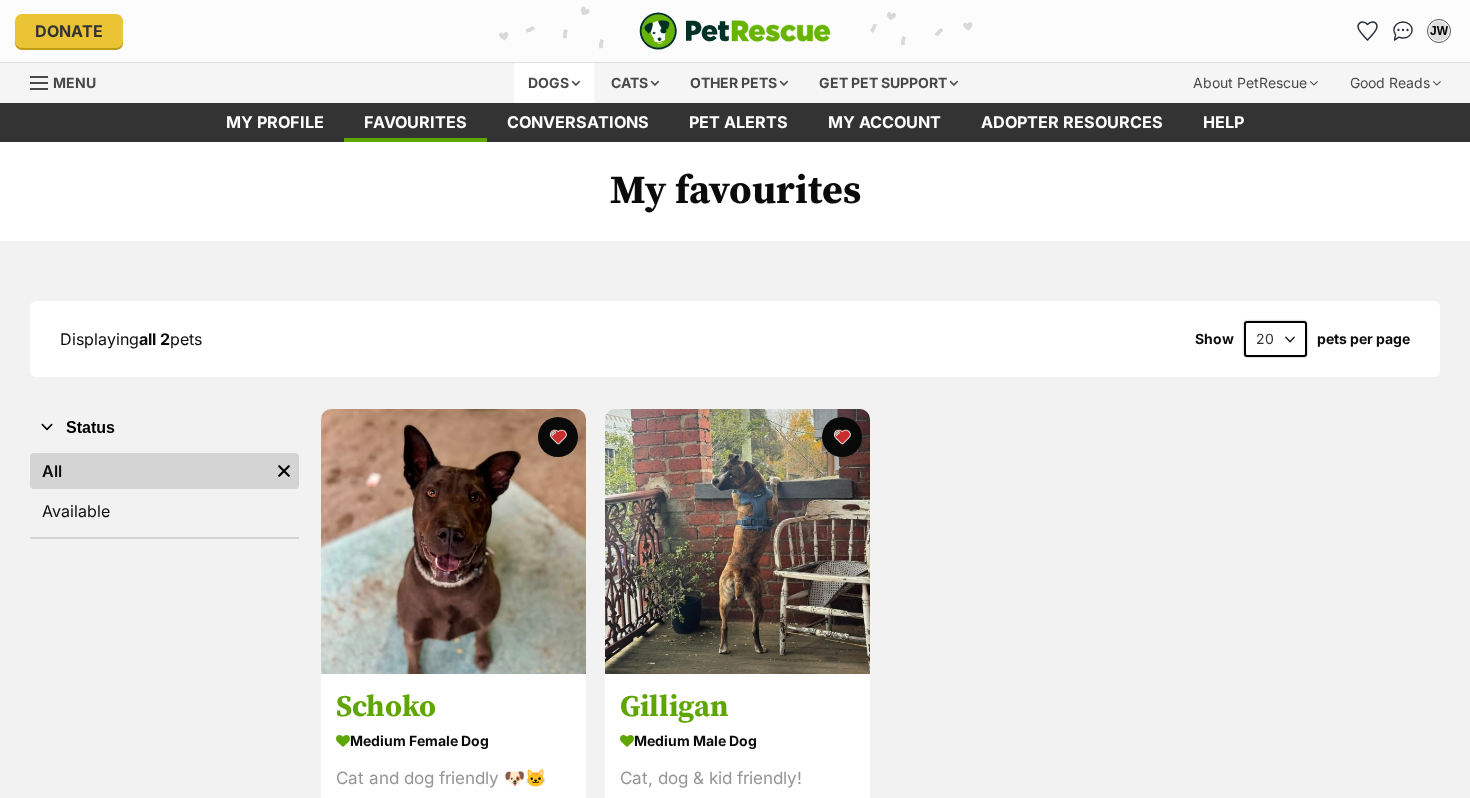 click on "Dogs" at bounding box center (554, 83) 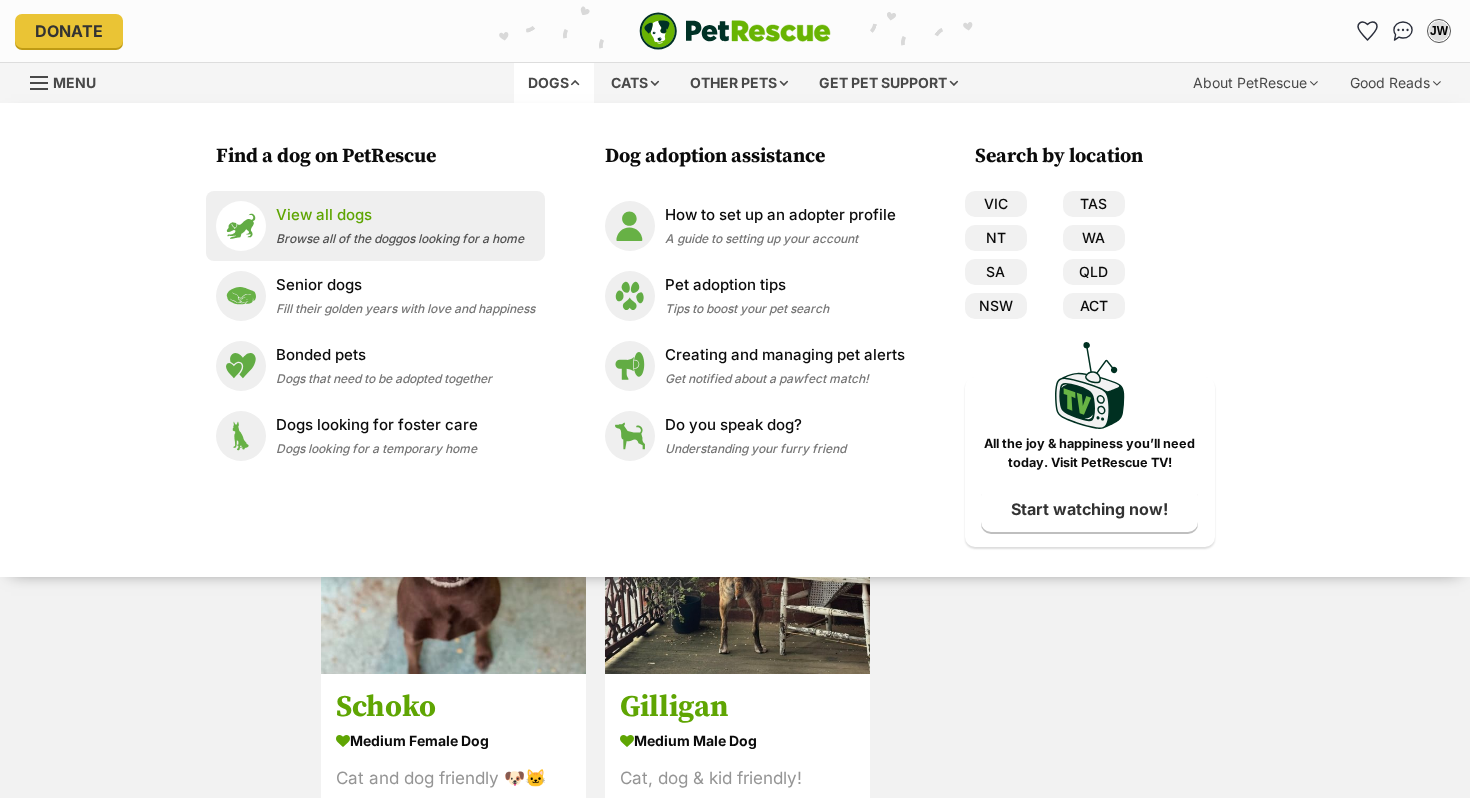 click on "View all dogs" at bounding box center (400, 215) 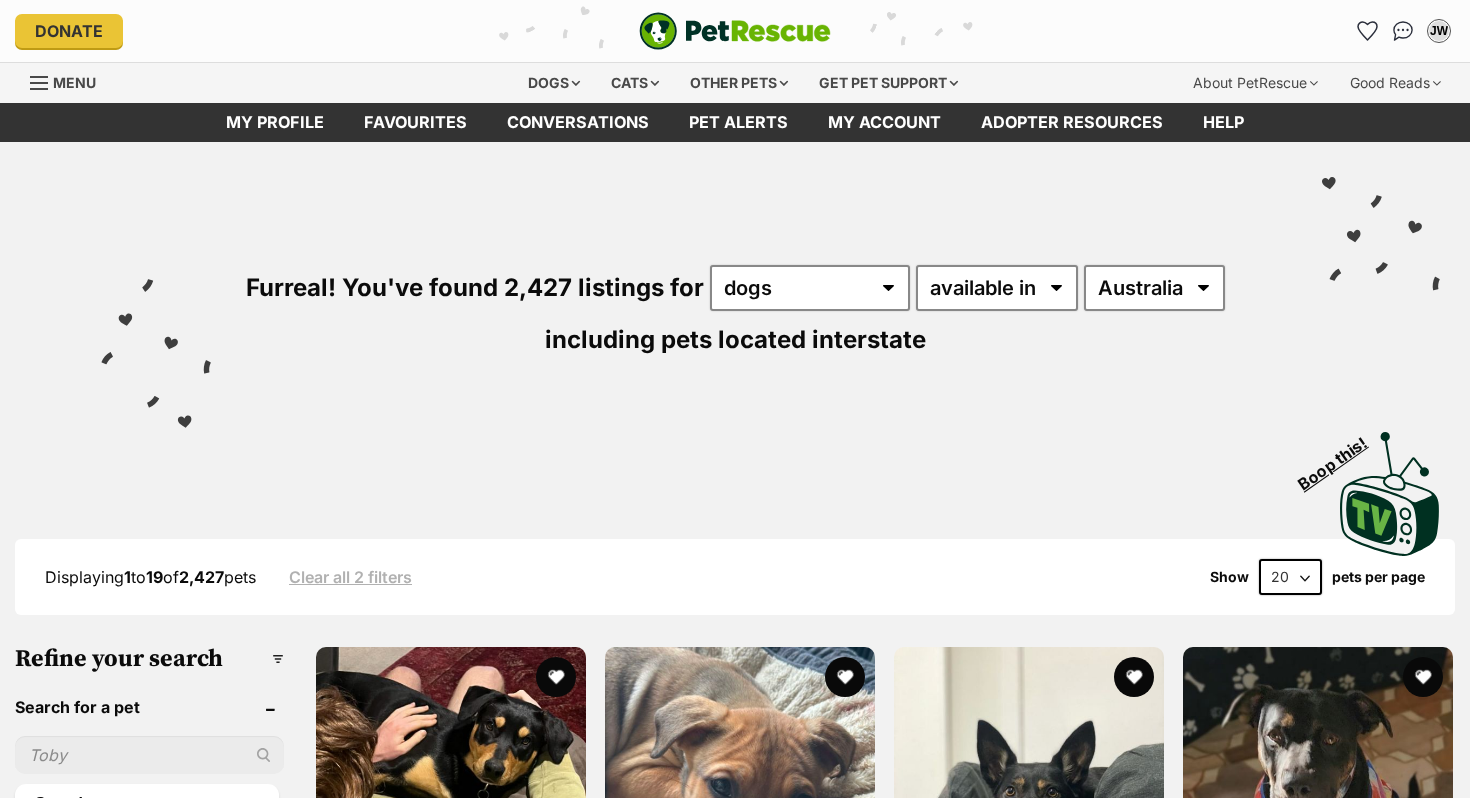 scroll, scrollTop: 0, scrollLeft: 0, axis: both 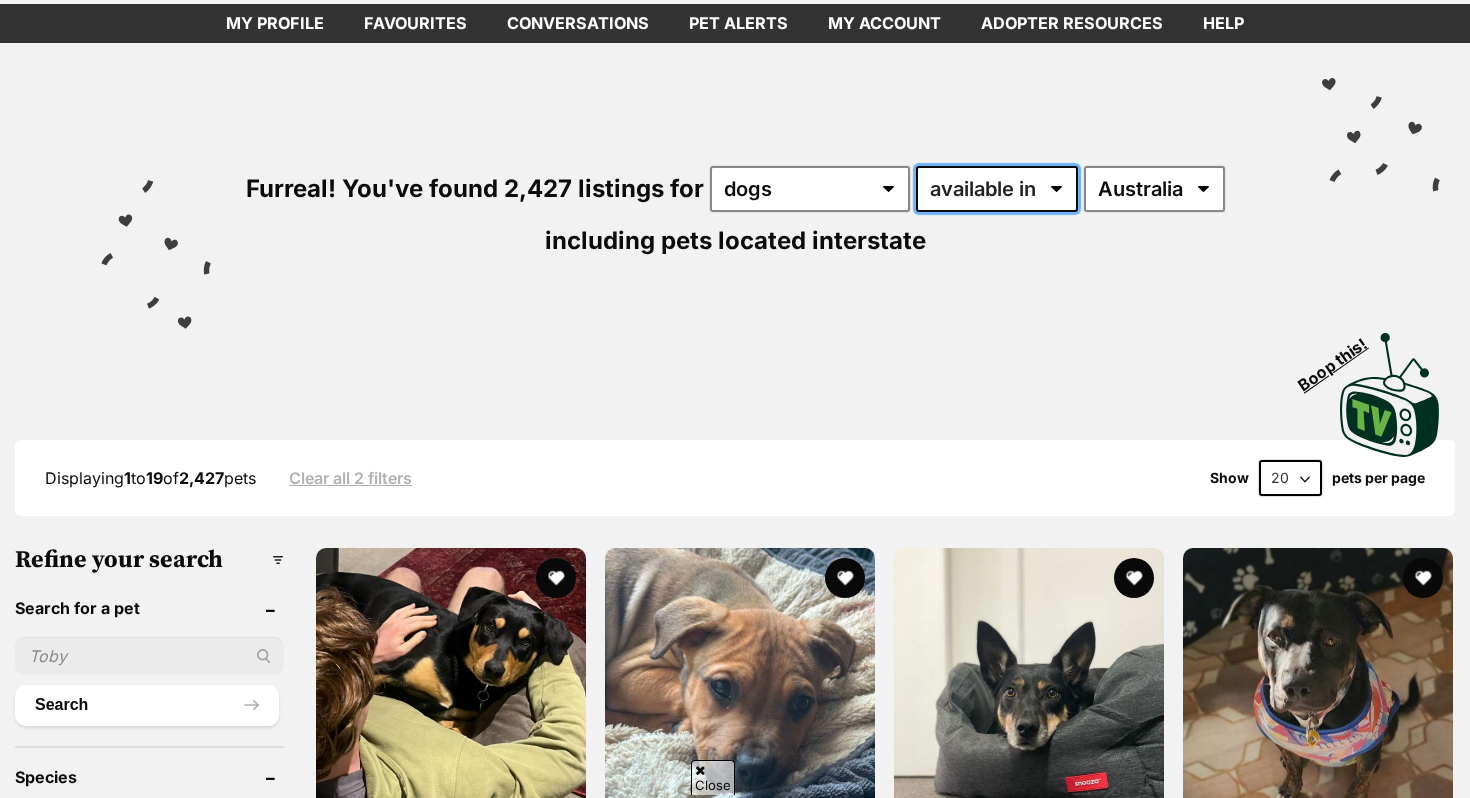 click on "available in
located in" at bounding box center [997, 189] 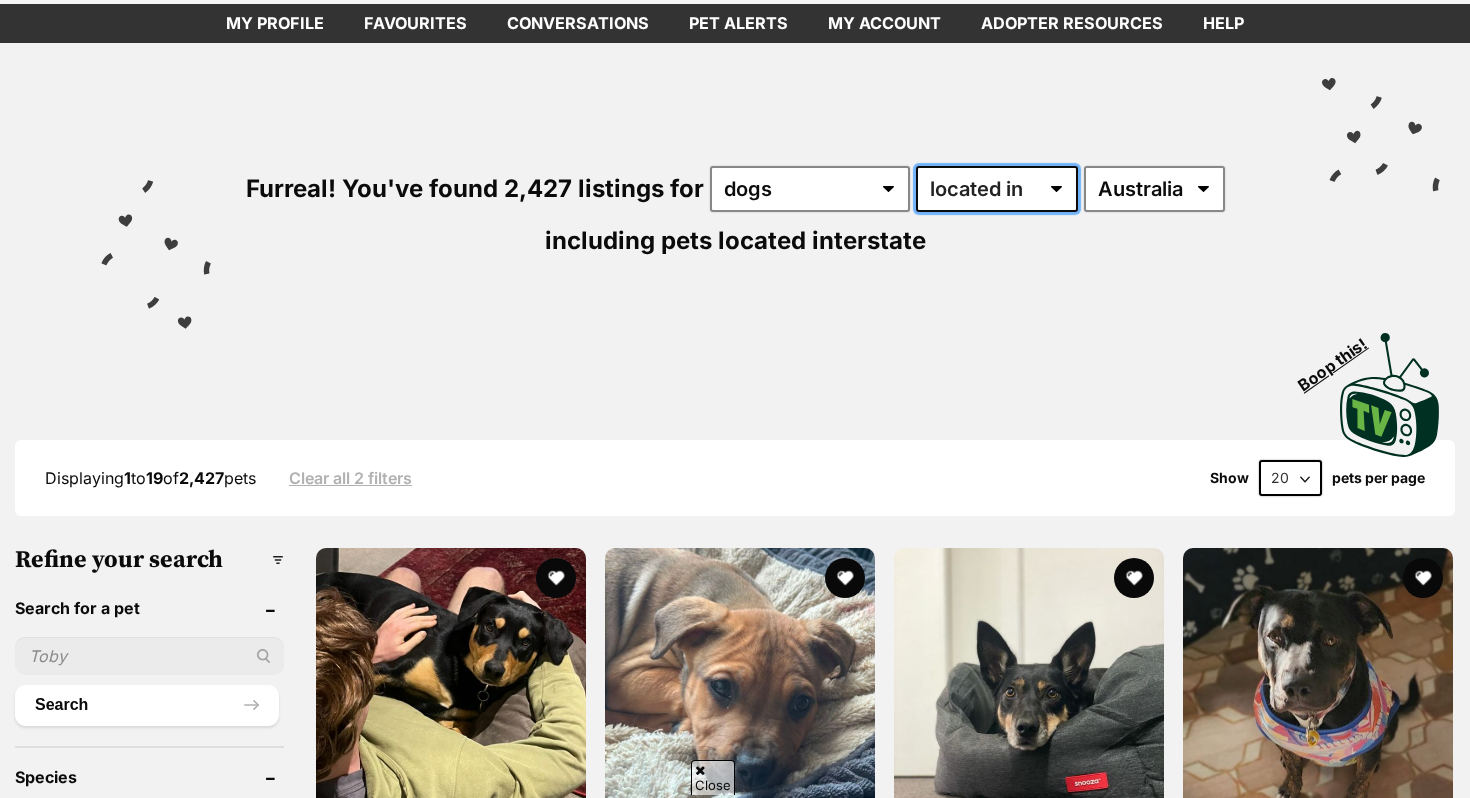 scroll, scrollTop: 0, scrollLeft: 0, axis: both 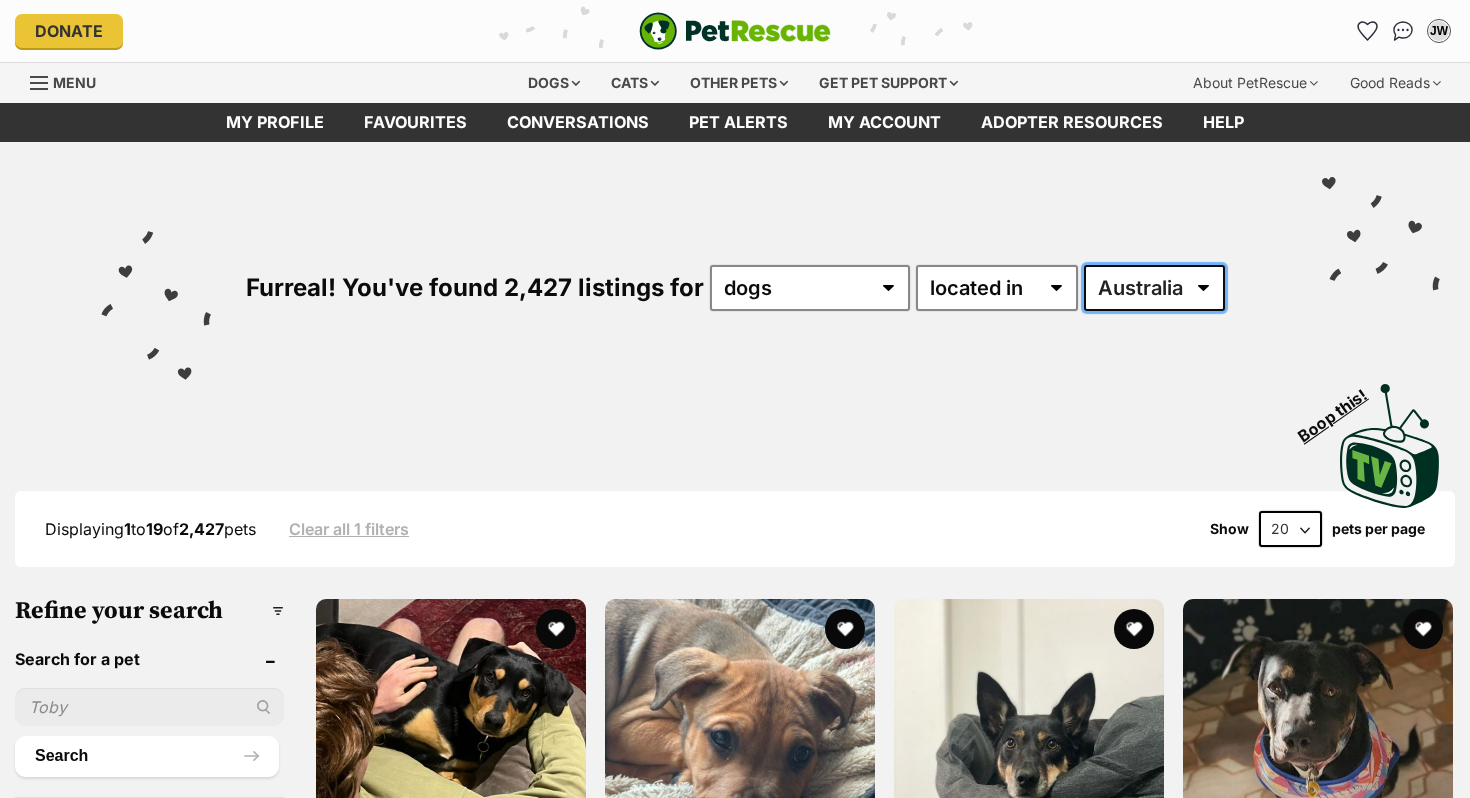click on "Australia
ACT
NSW
NT
QLD
SA
TAS
VIC
WA" at bounding box center [1154, 288] 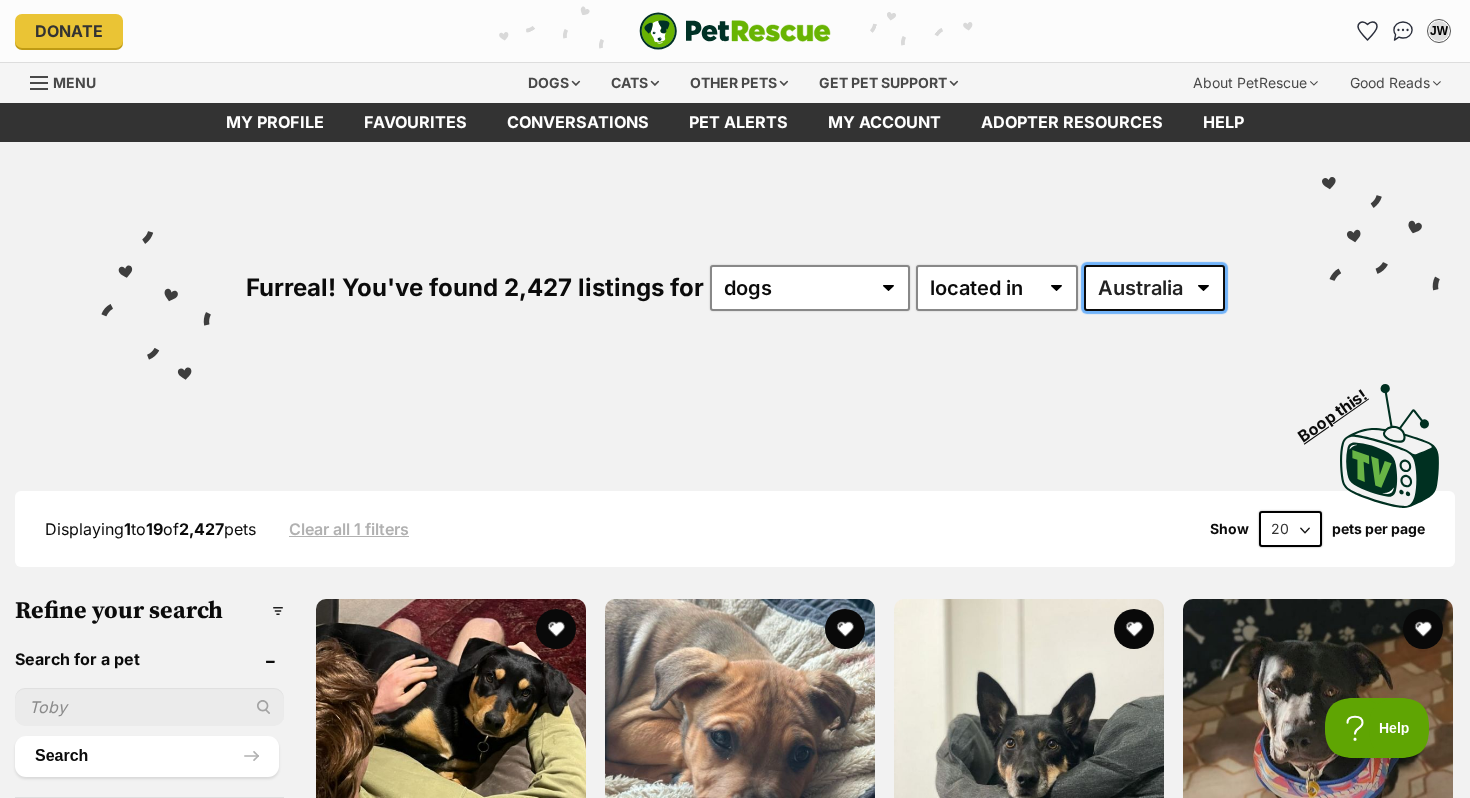 scroll, scrollTop: 0, scrollLeft: 0, axis: both 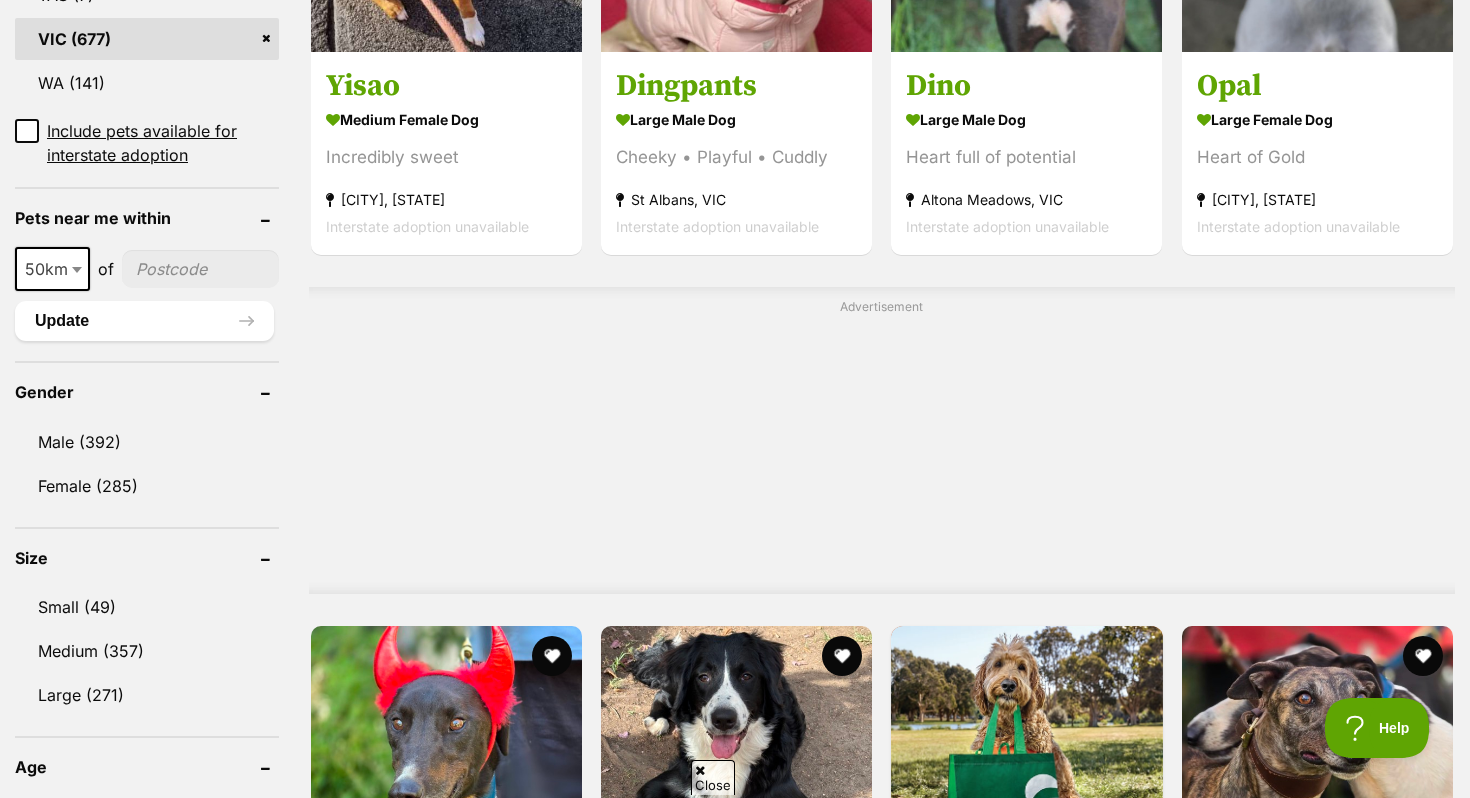 click on "Medium (357)" at bounding box center (147, 651) 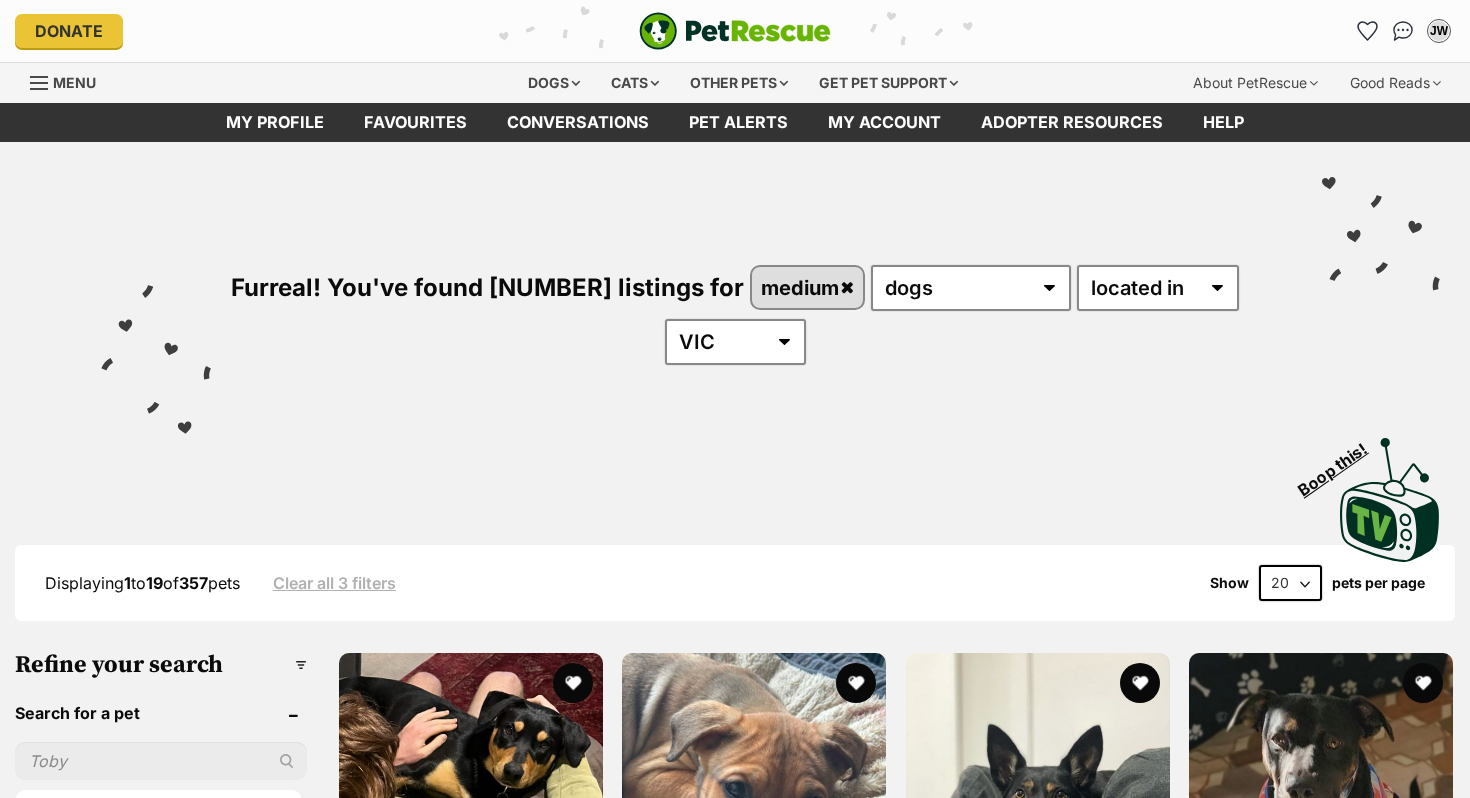 scroll, scrollTop: 0, scrollLeft: 0, axis: both 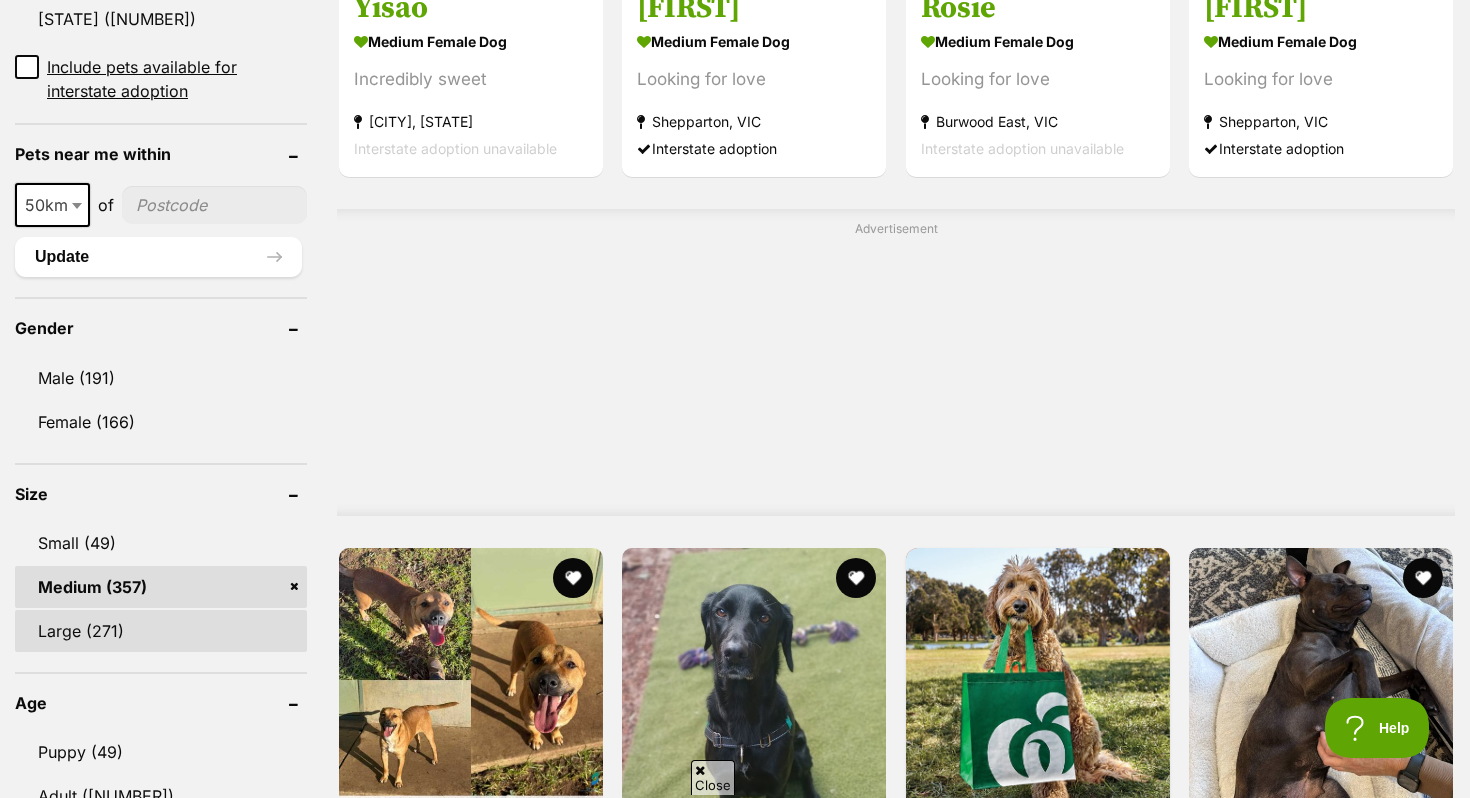 click on "Large (271)" at bounding box center (161, 631) 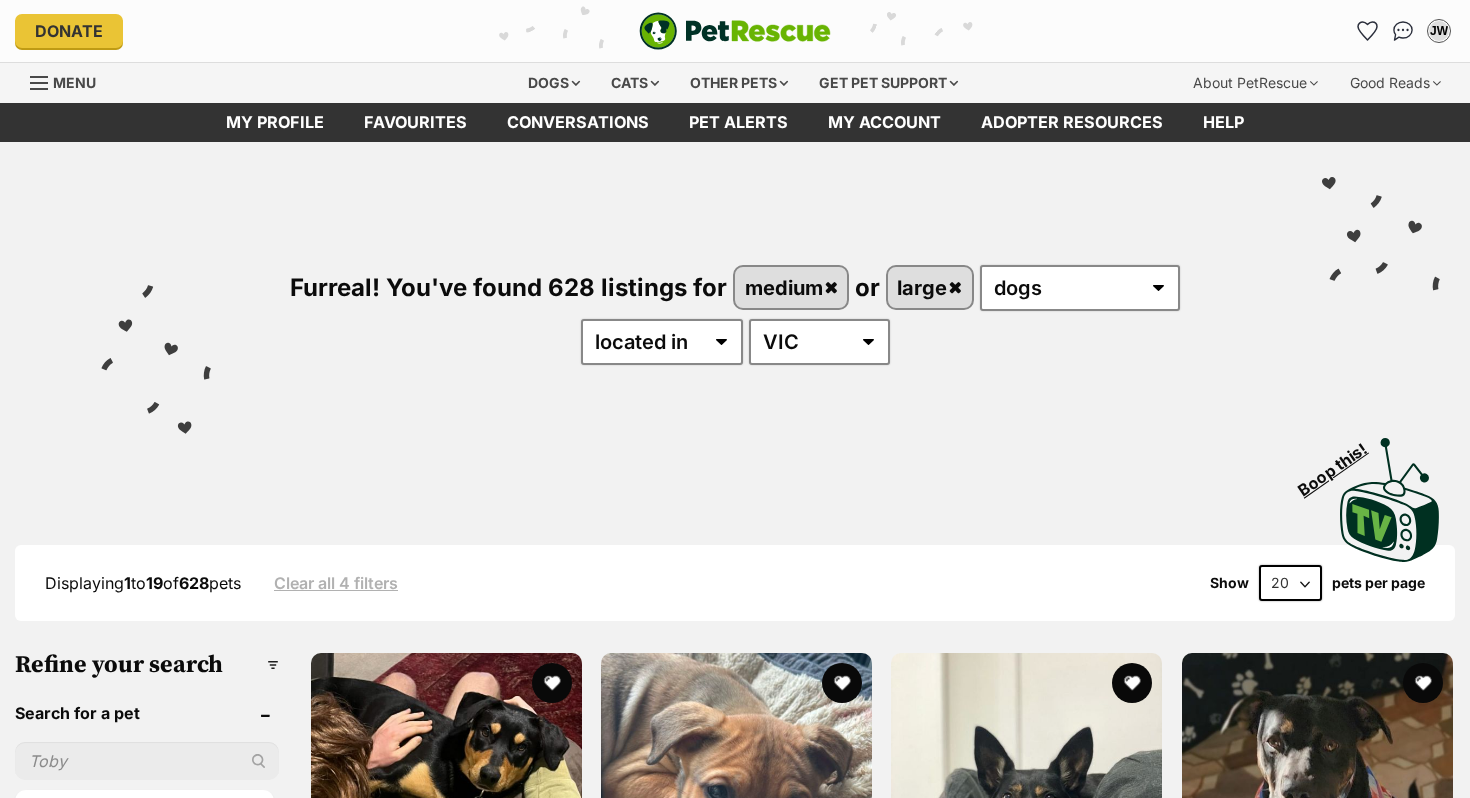 scroll, scrollTop: 0, scrollLeft: 0, axis: both 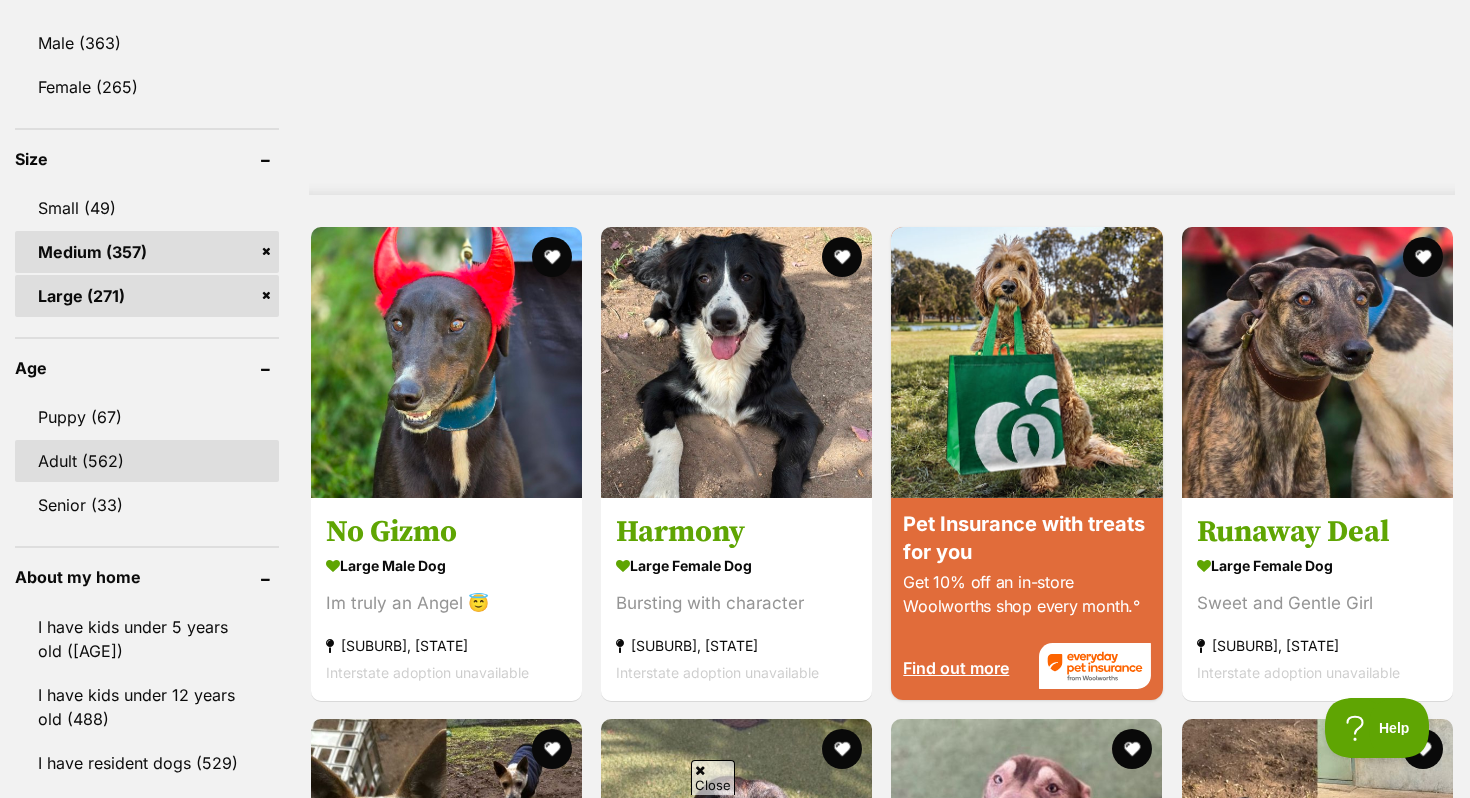click on "Adult (562)" at bounding box center (147, 461) 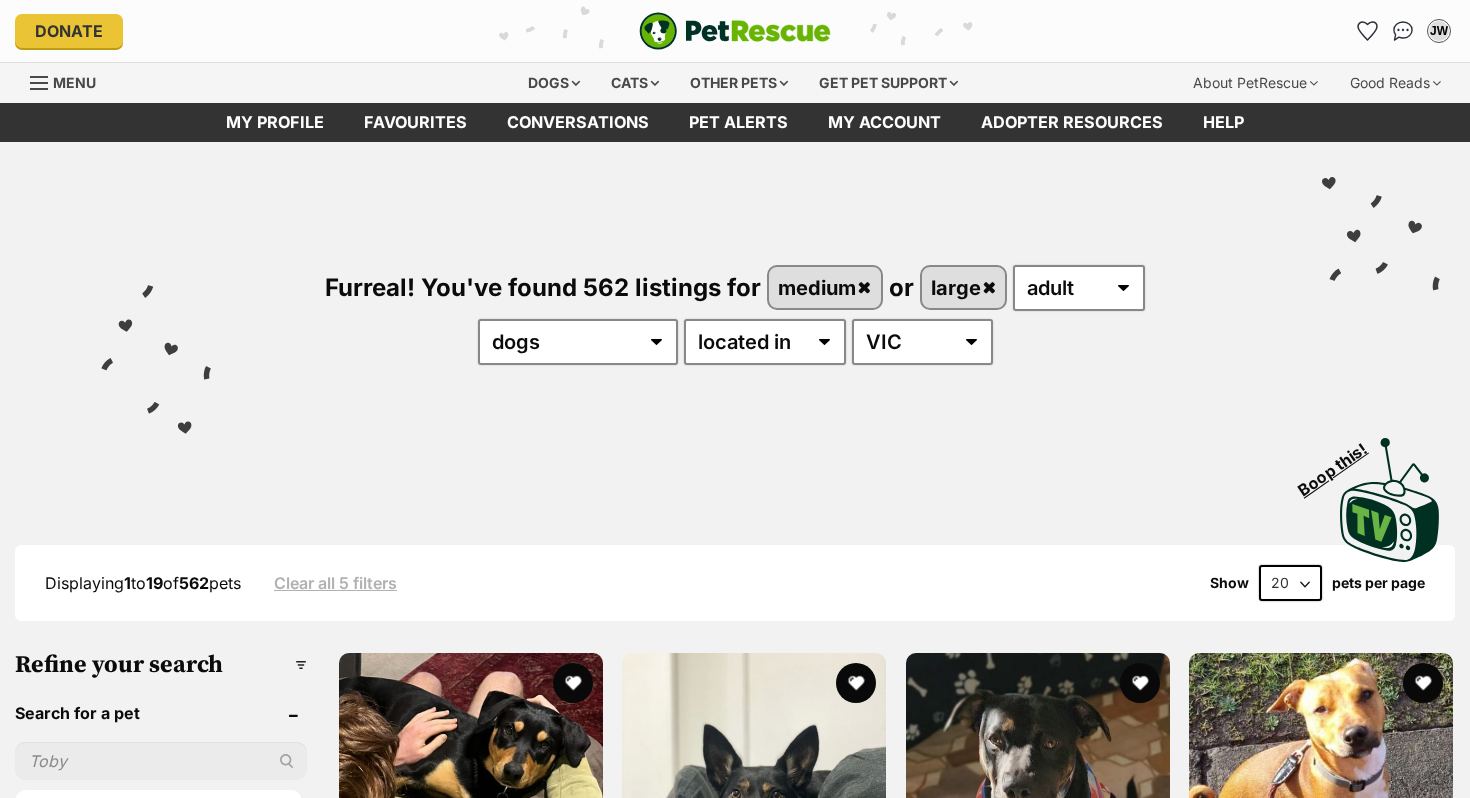 scroll, scrollTop: 0, scrollLeft: 0, axis: both 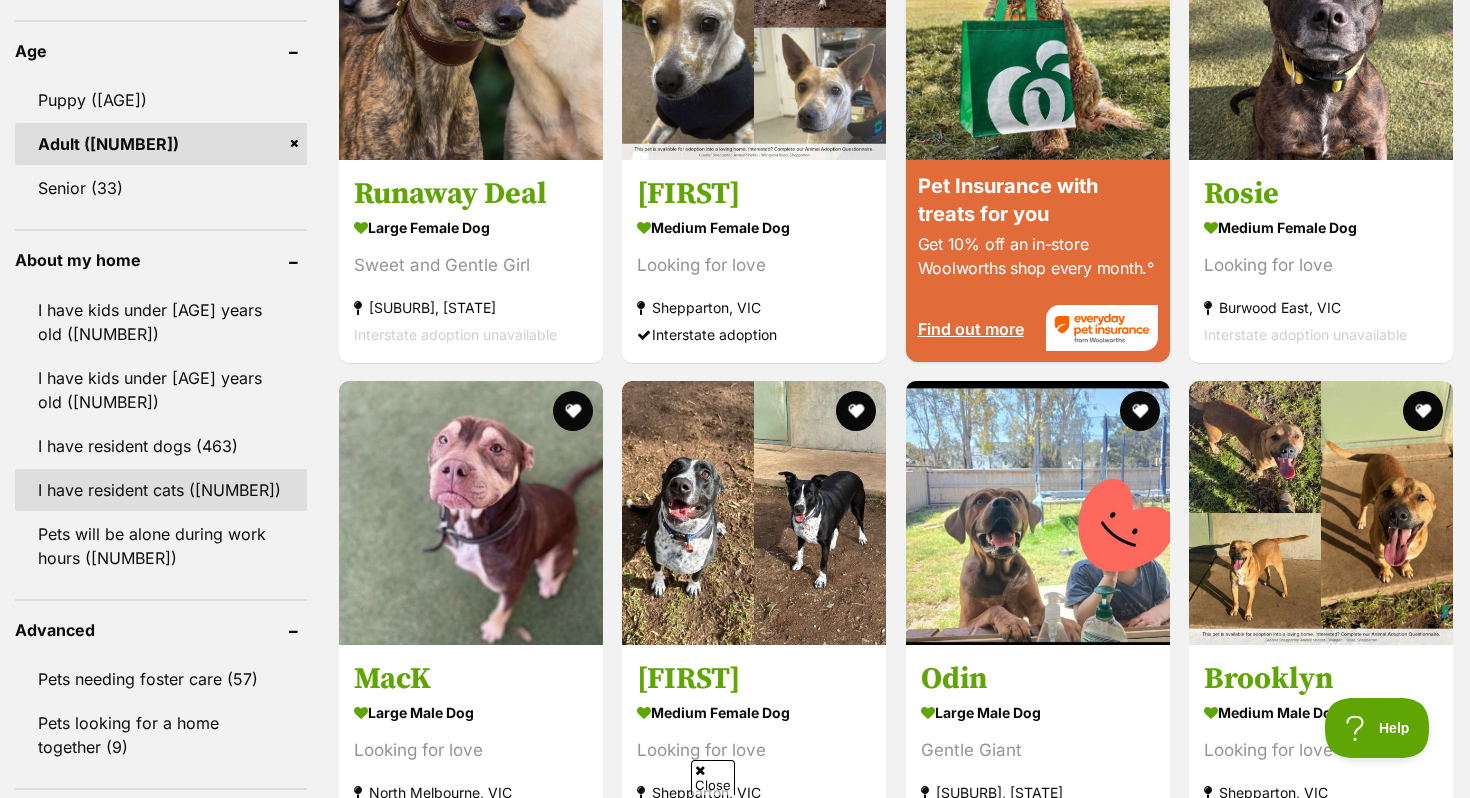 click on "I have resident cats (342)" at bounding box center [161, 490] 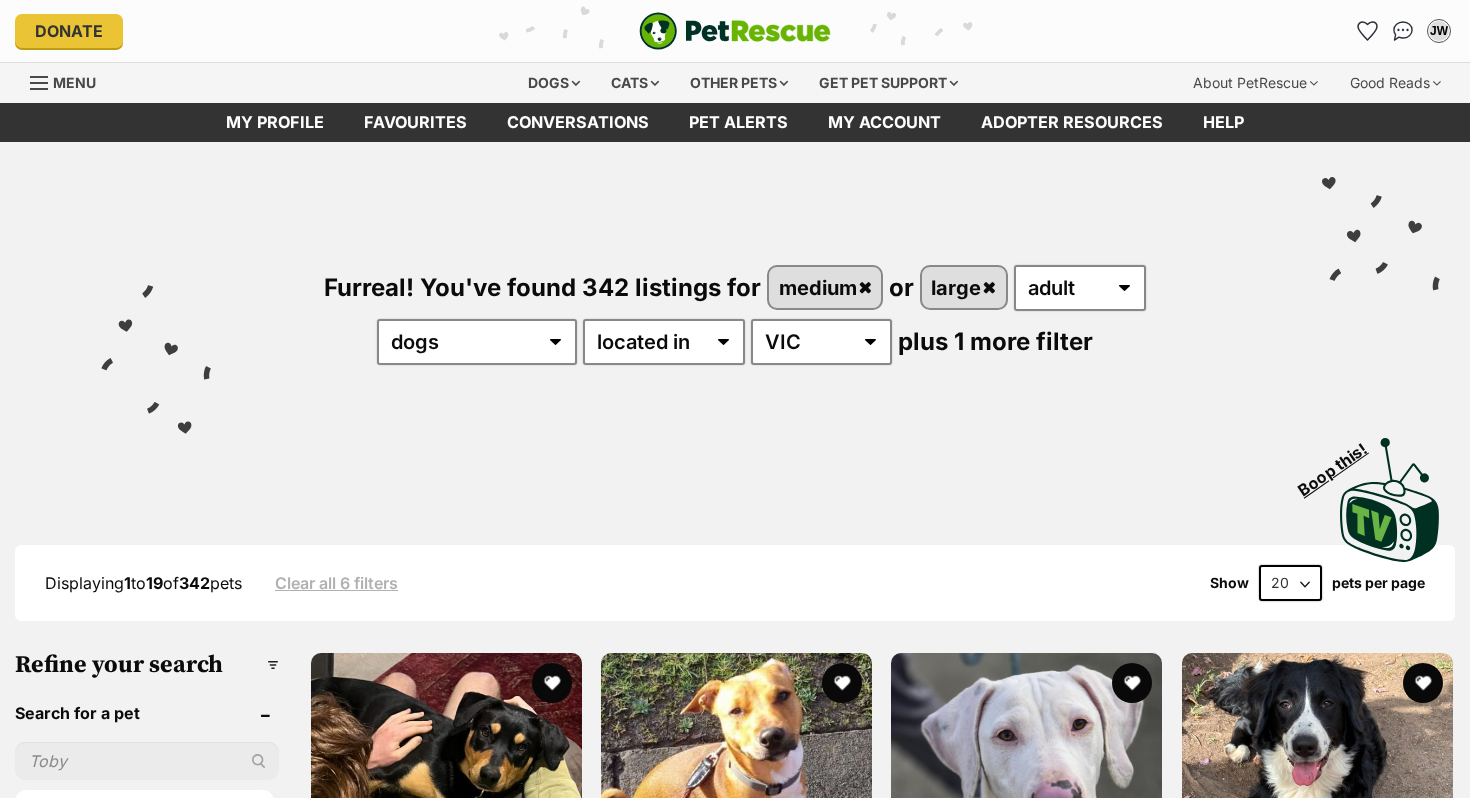 scroll, scrollTop: 0, scrollLeft: 0, axis: both 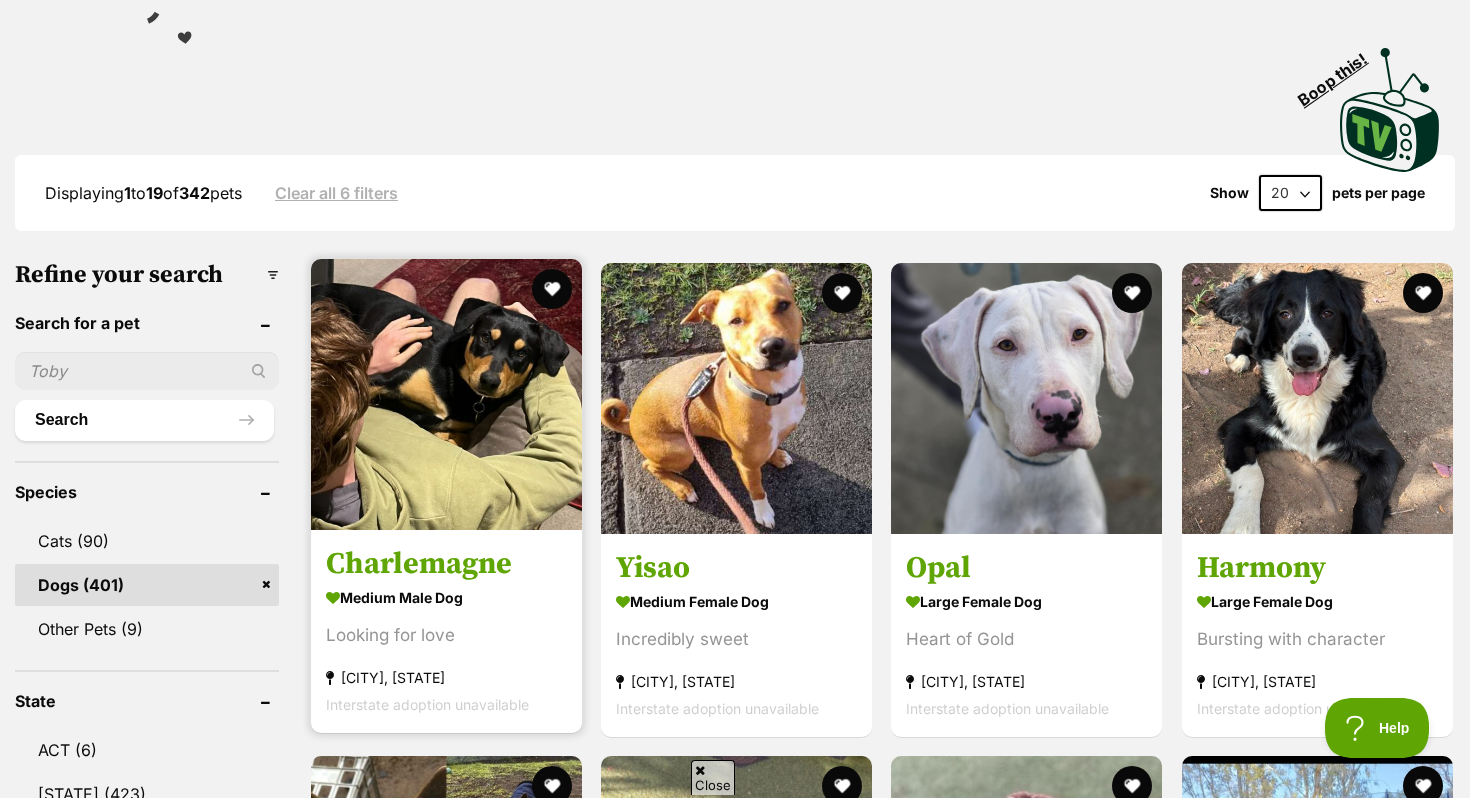click on "Charlemagne
medium male Dog
Looking for love
Canterbury, VIC
Interstate adoption unavailable" at bounding box center (446, 496) 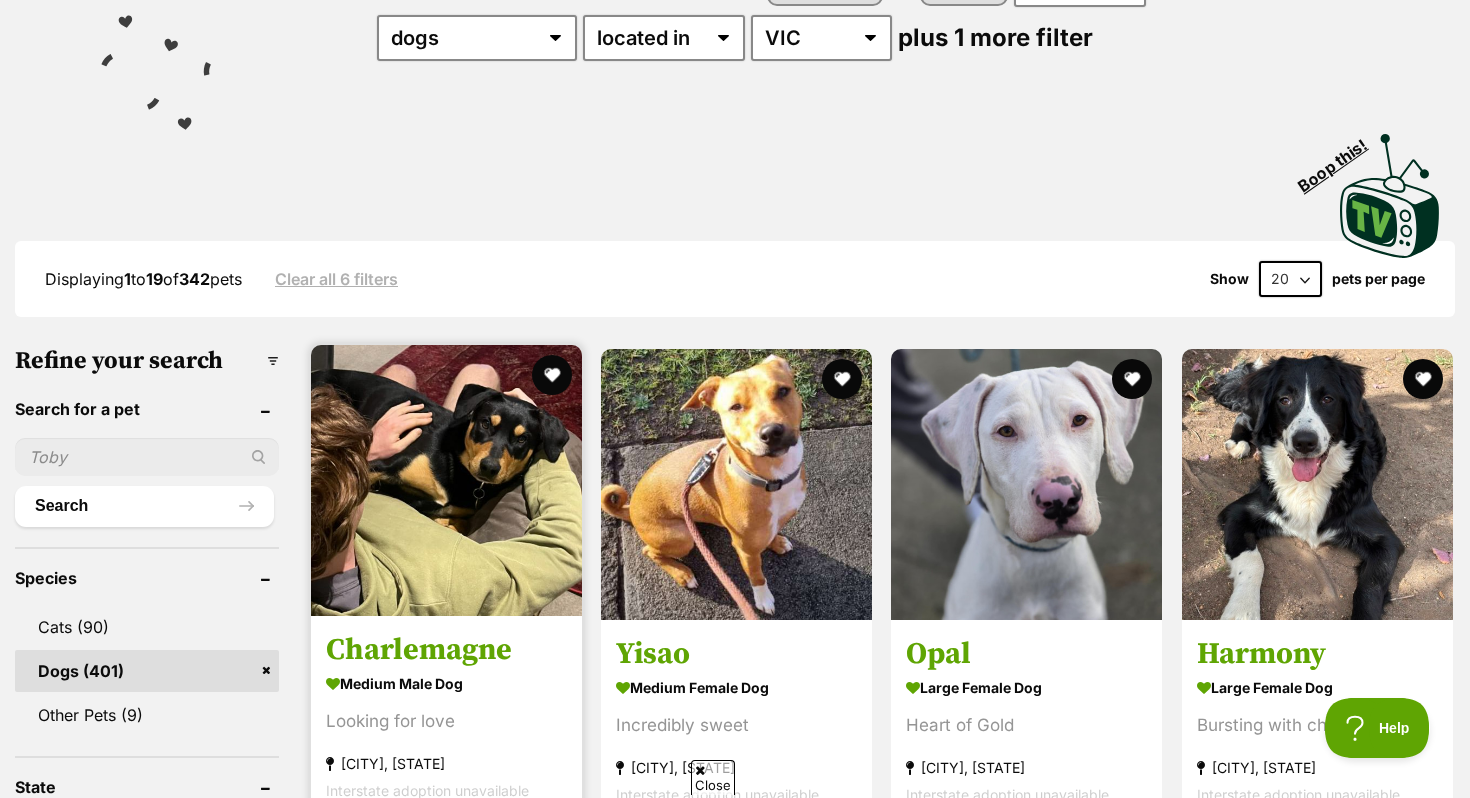 scroll, scrollTop: 341, scrollLeft: 0, axis: vertical 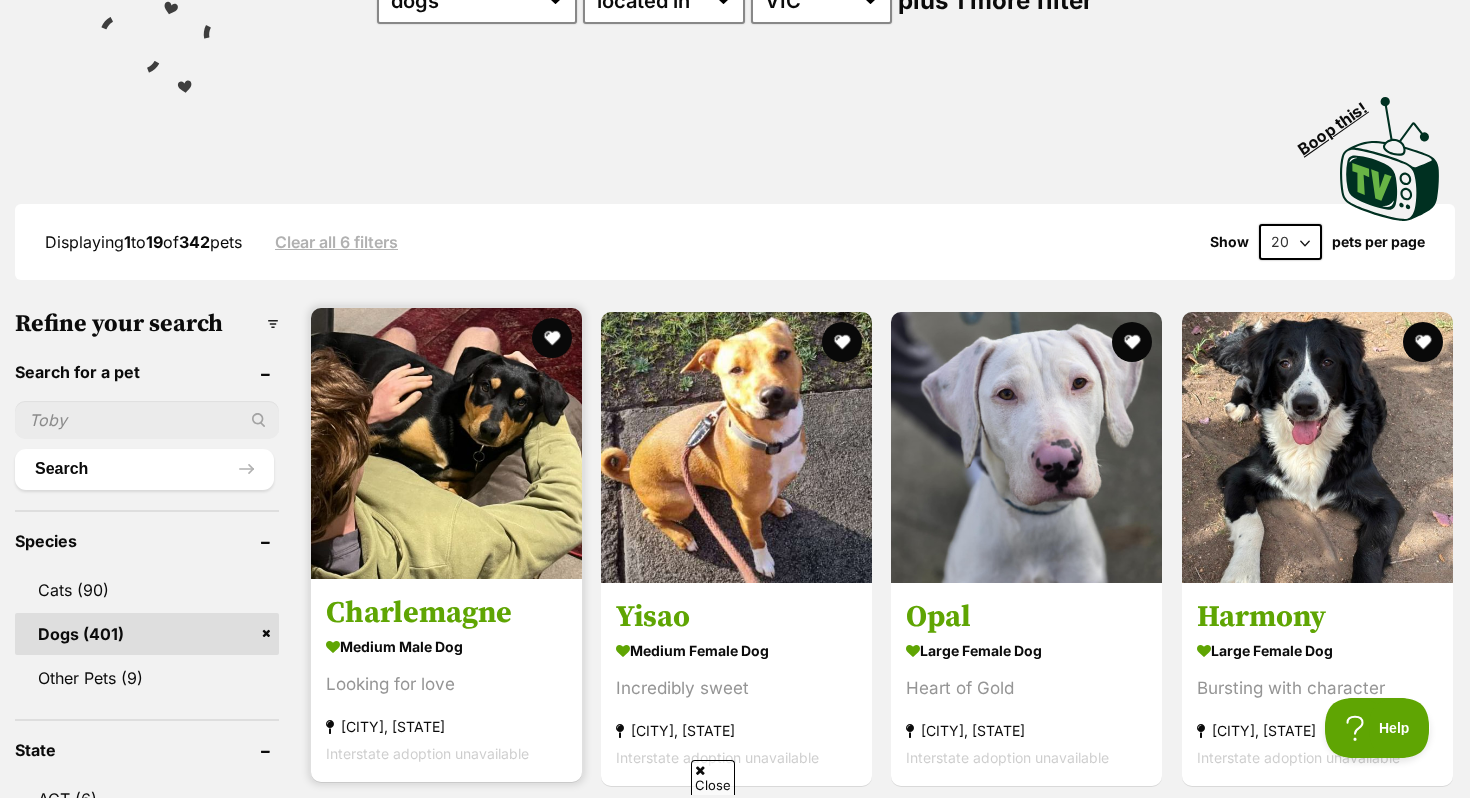 click on "Charlemagne" at bounding box center [446, 613] 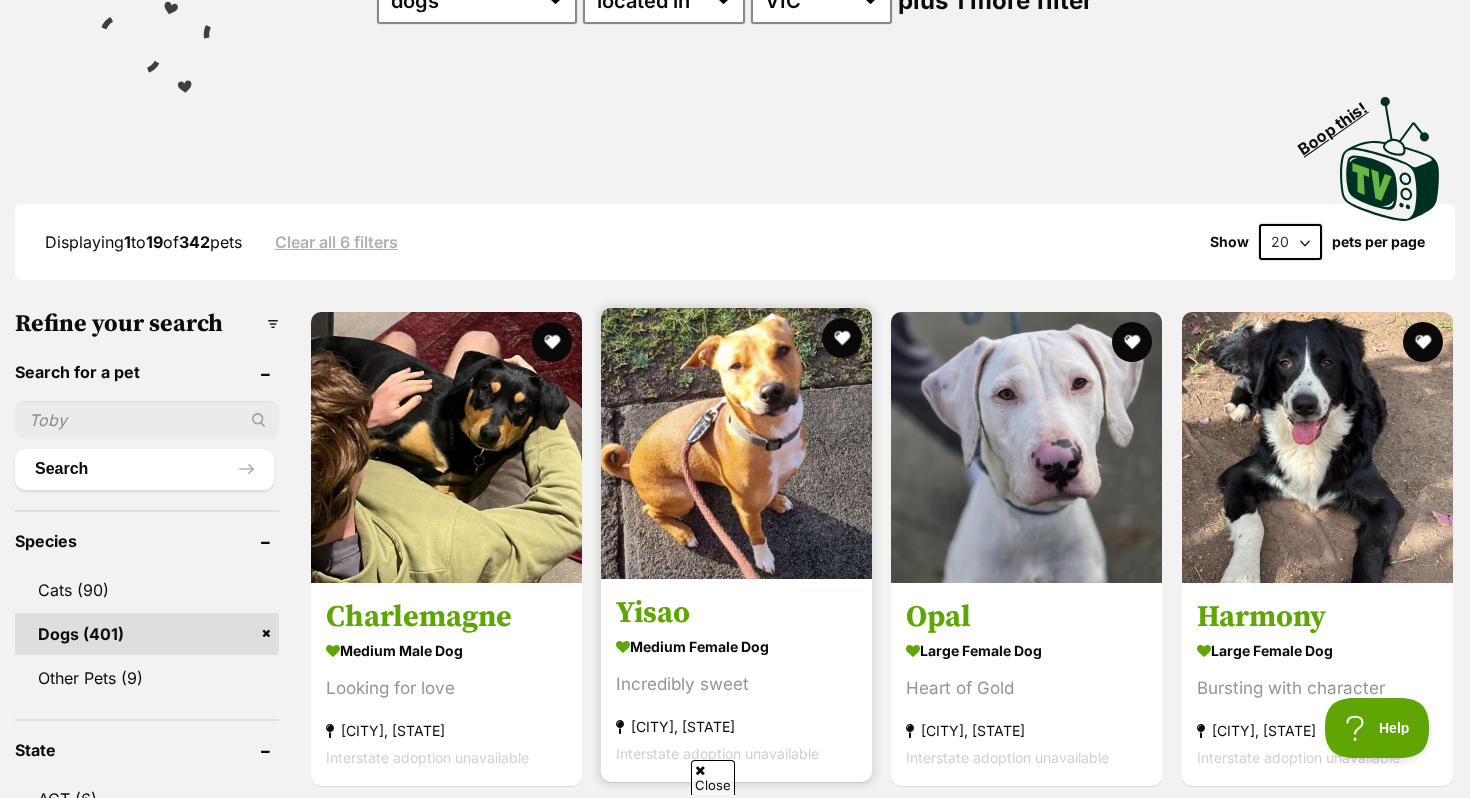 click at bounding box center (736, 443) 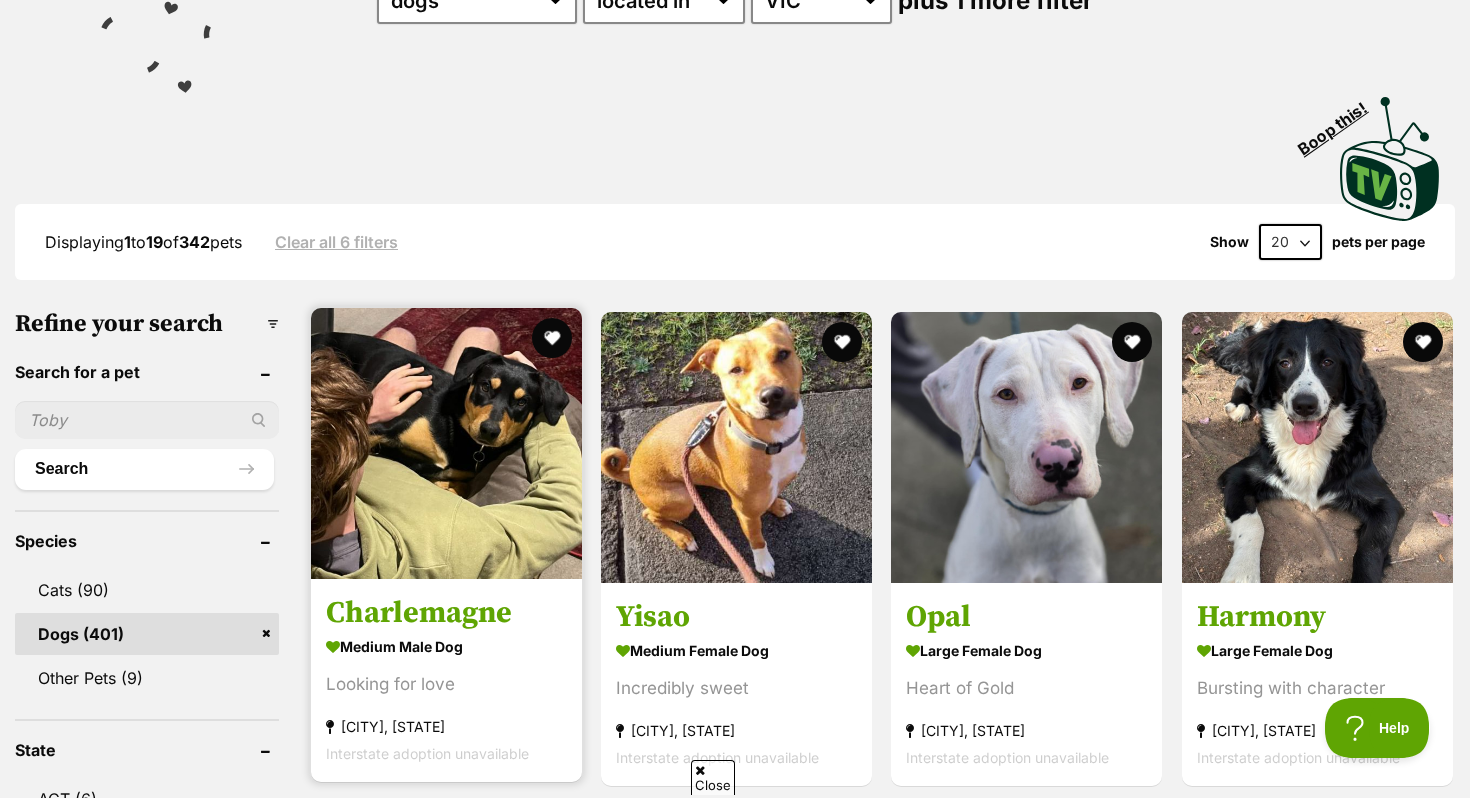 scroll, scrollTop: 437, scrollLeft: 0, axis: vertical 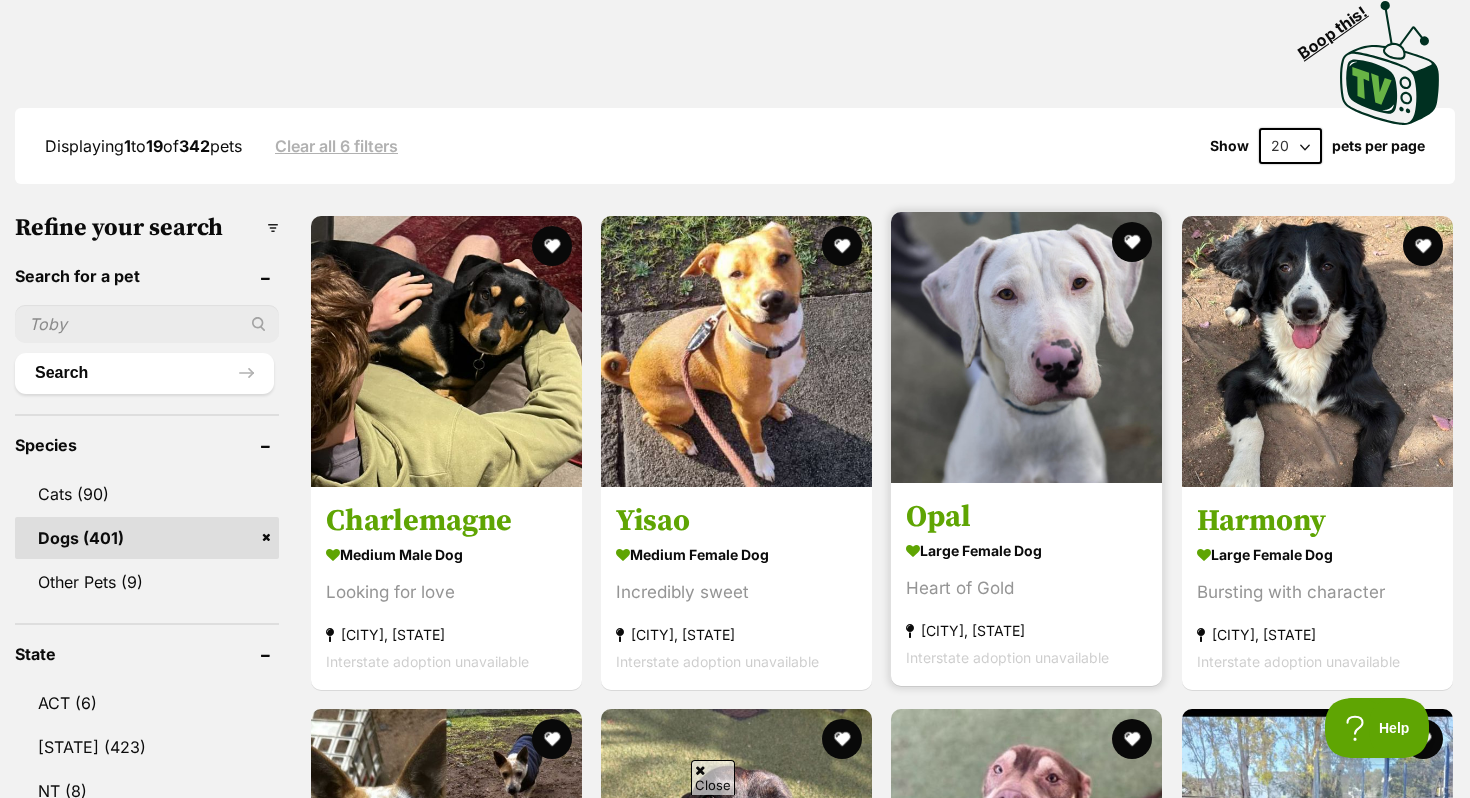 click at bounding box center (1026, 347) 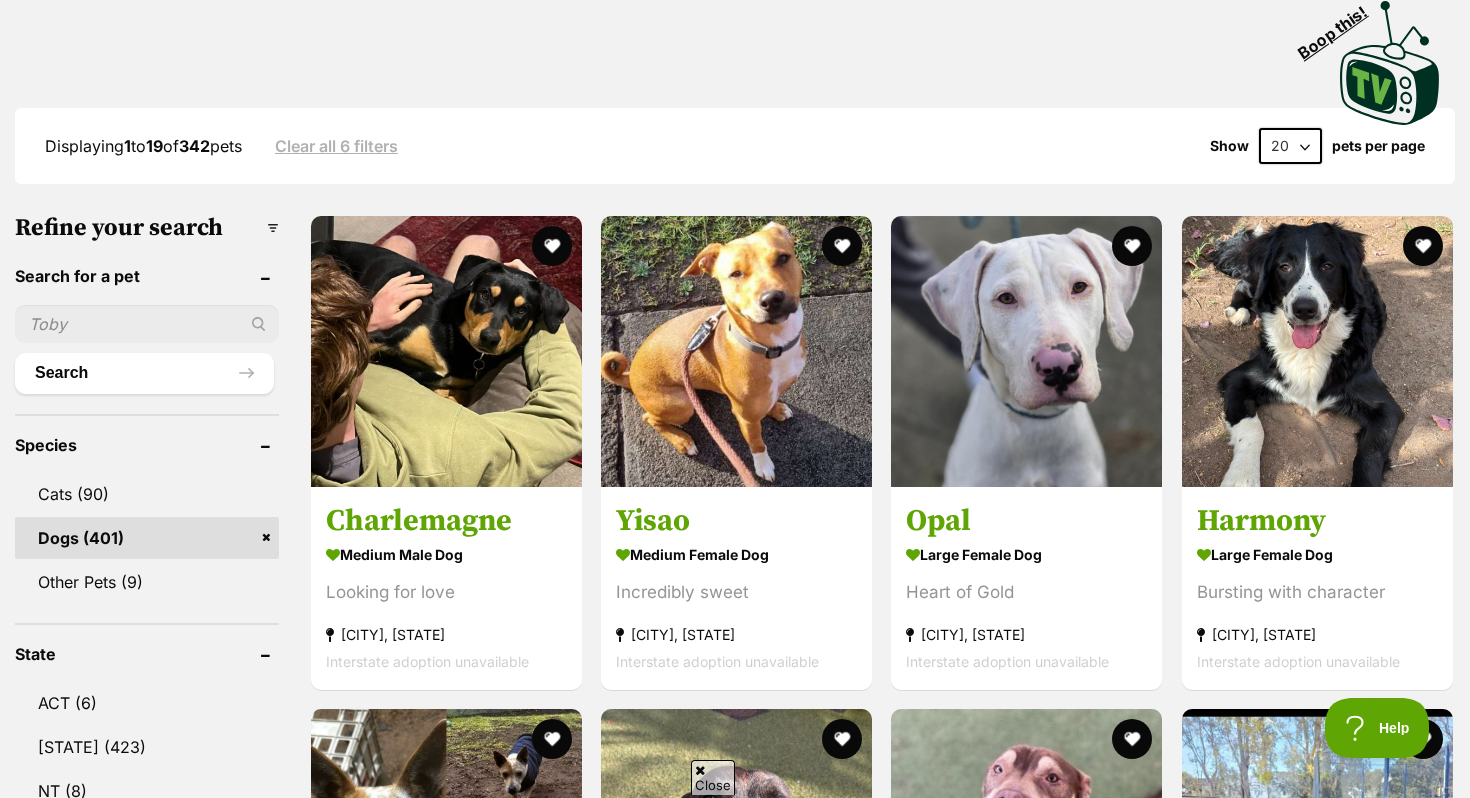 scroll, scrollTop: 0, scrollLeft: 0, axis: both 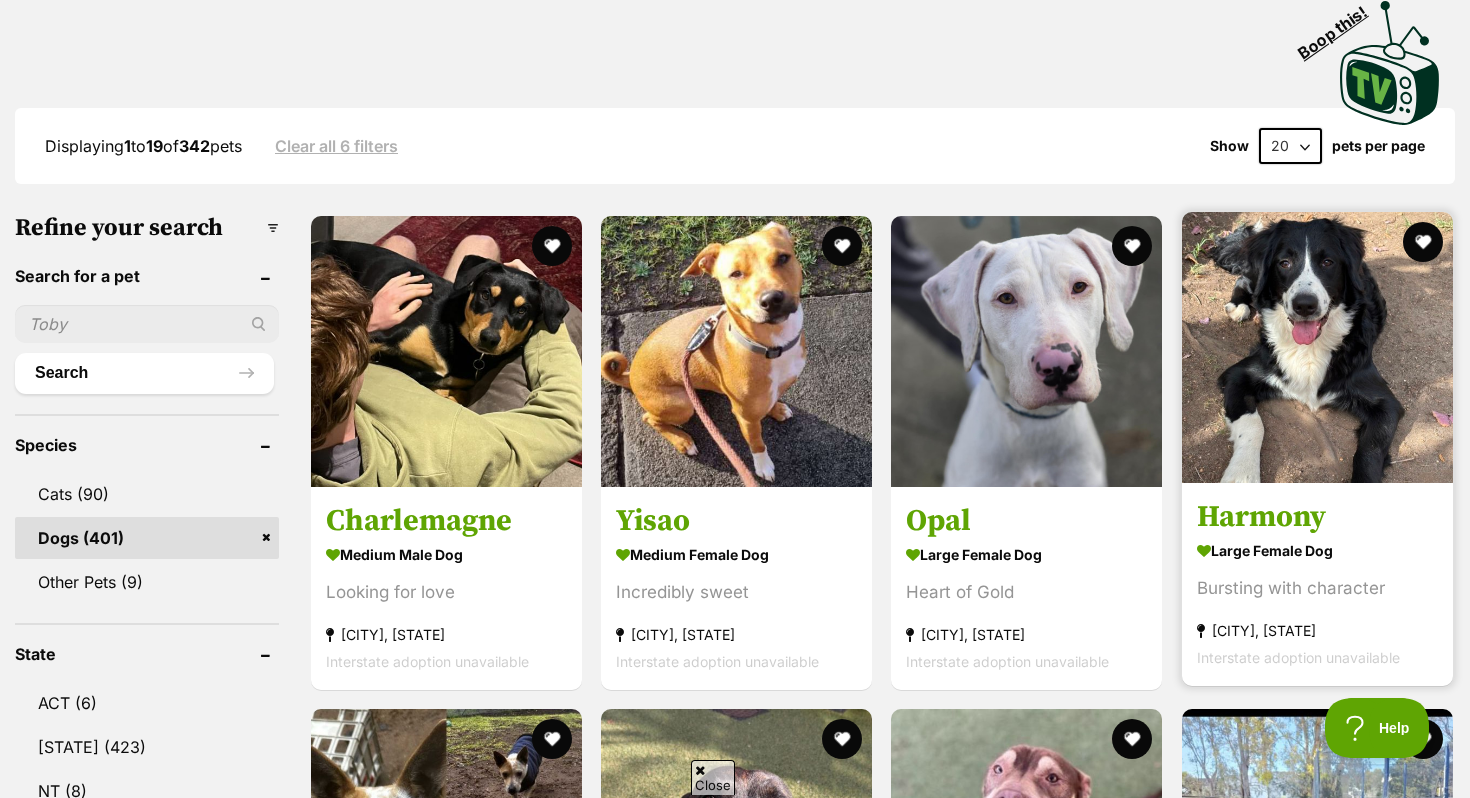 click at bounding box center [1317, 347] 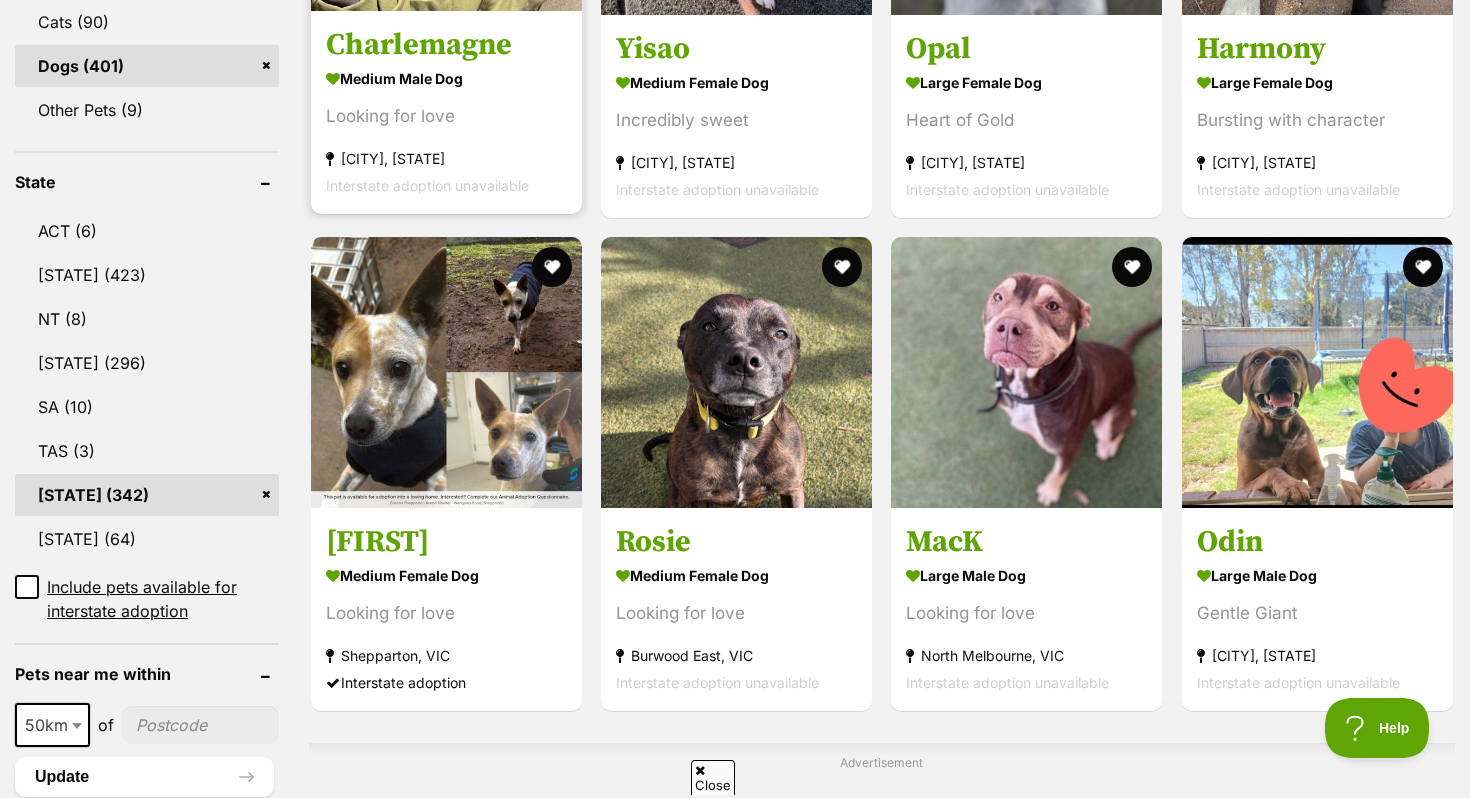 scroll, scrollTop: 939, scrollLeft: 0, axis: vertical 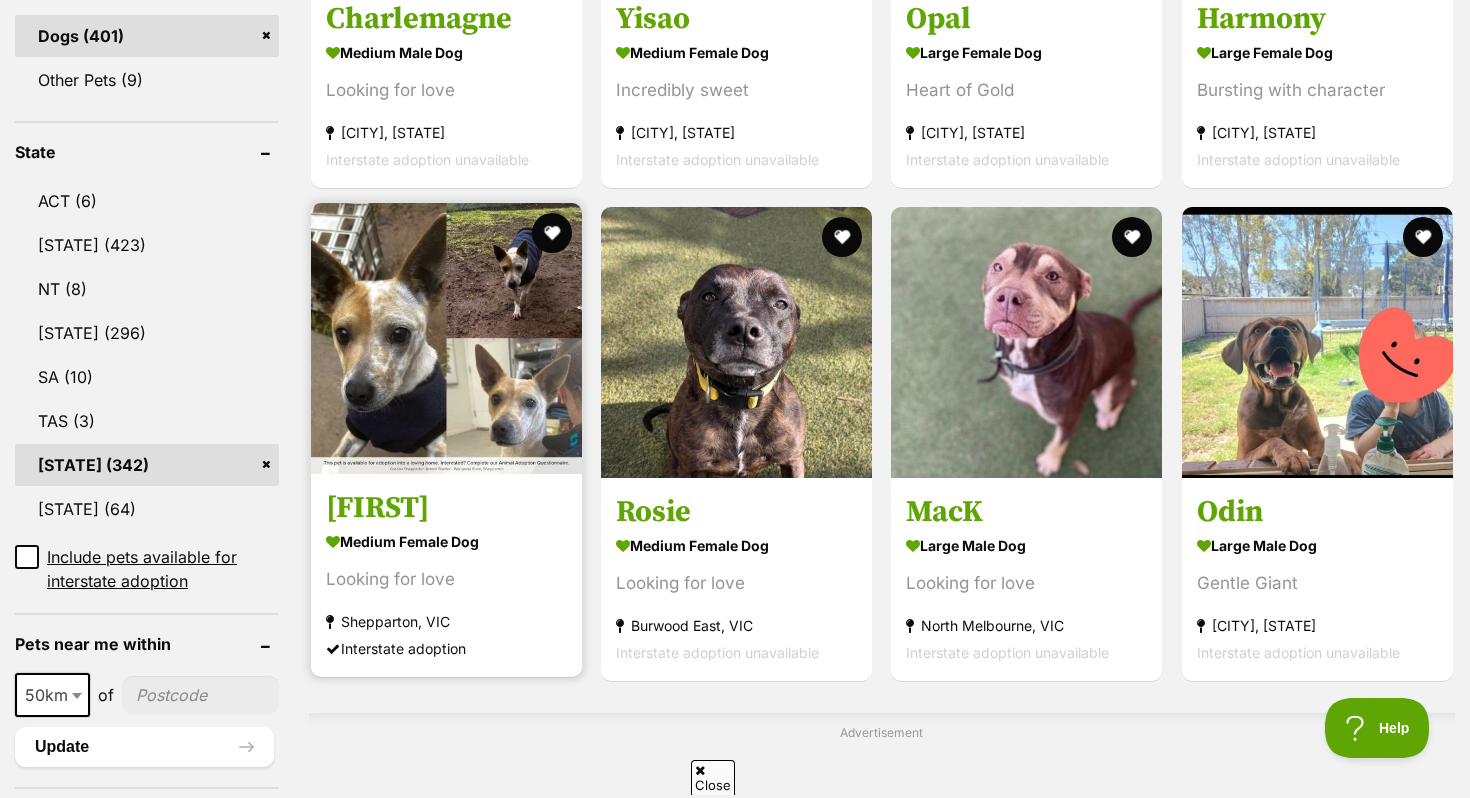 click on "[FIRST]" at bounding box center (446, 508) 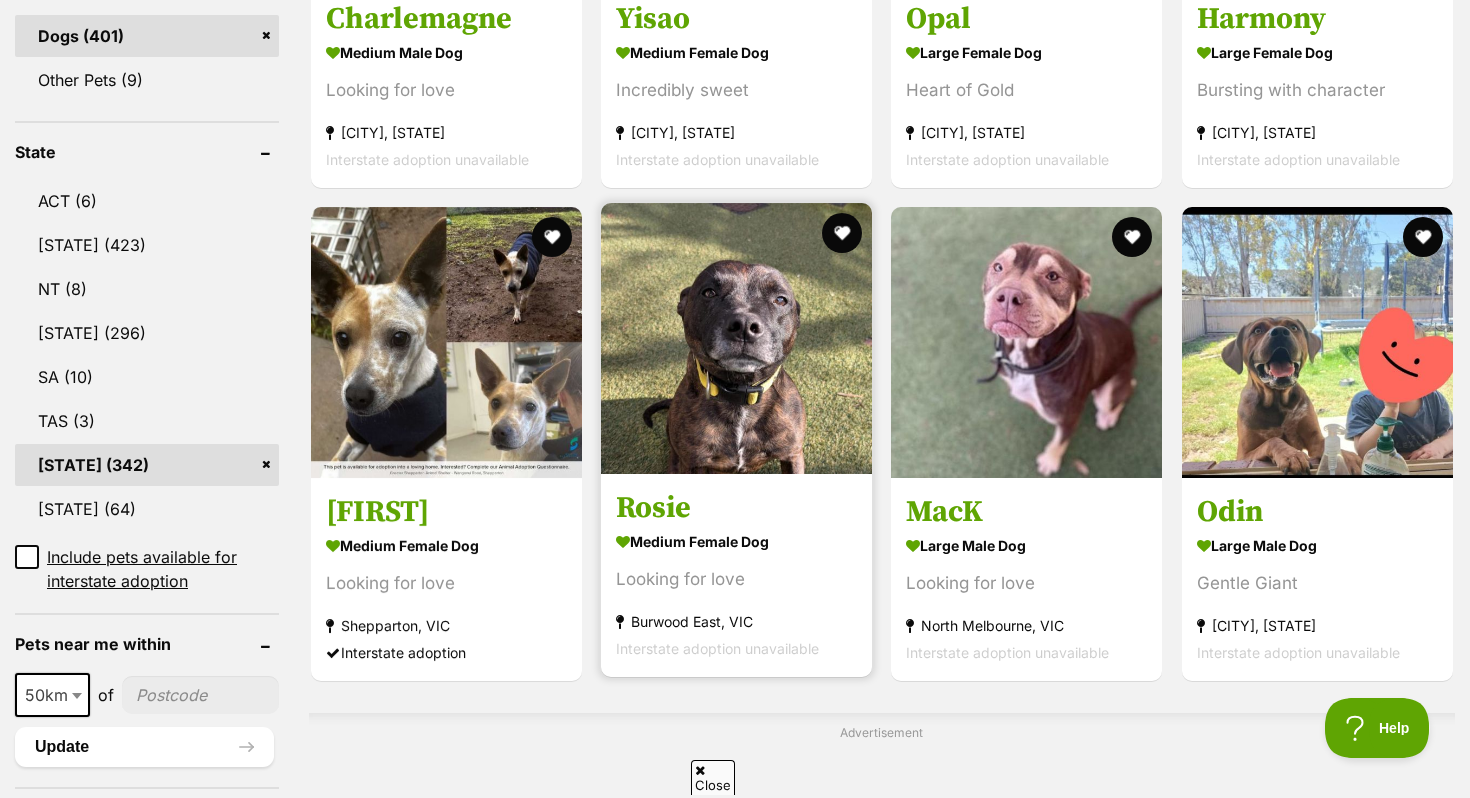 scroll, scrollTop: 0, scrollLeft: 0, axis: both 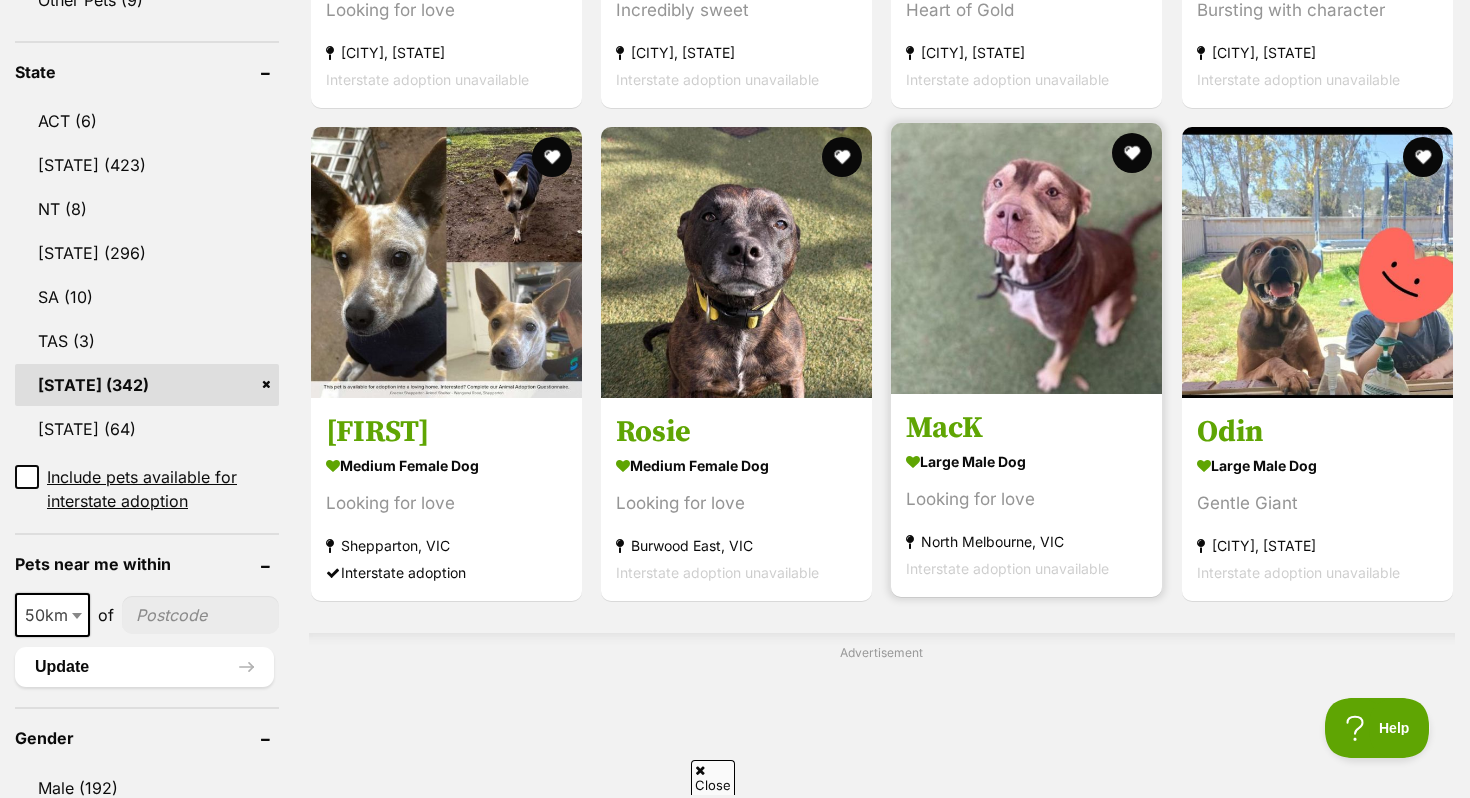 click at bounding box center (1026, 258) 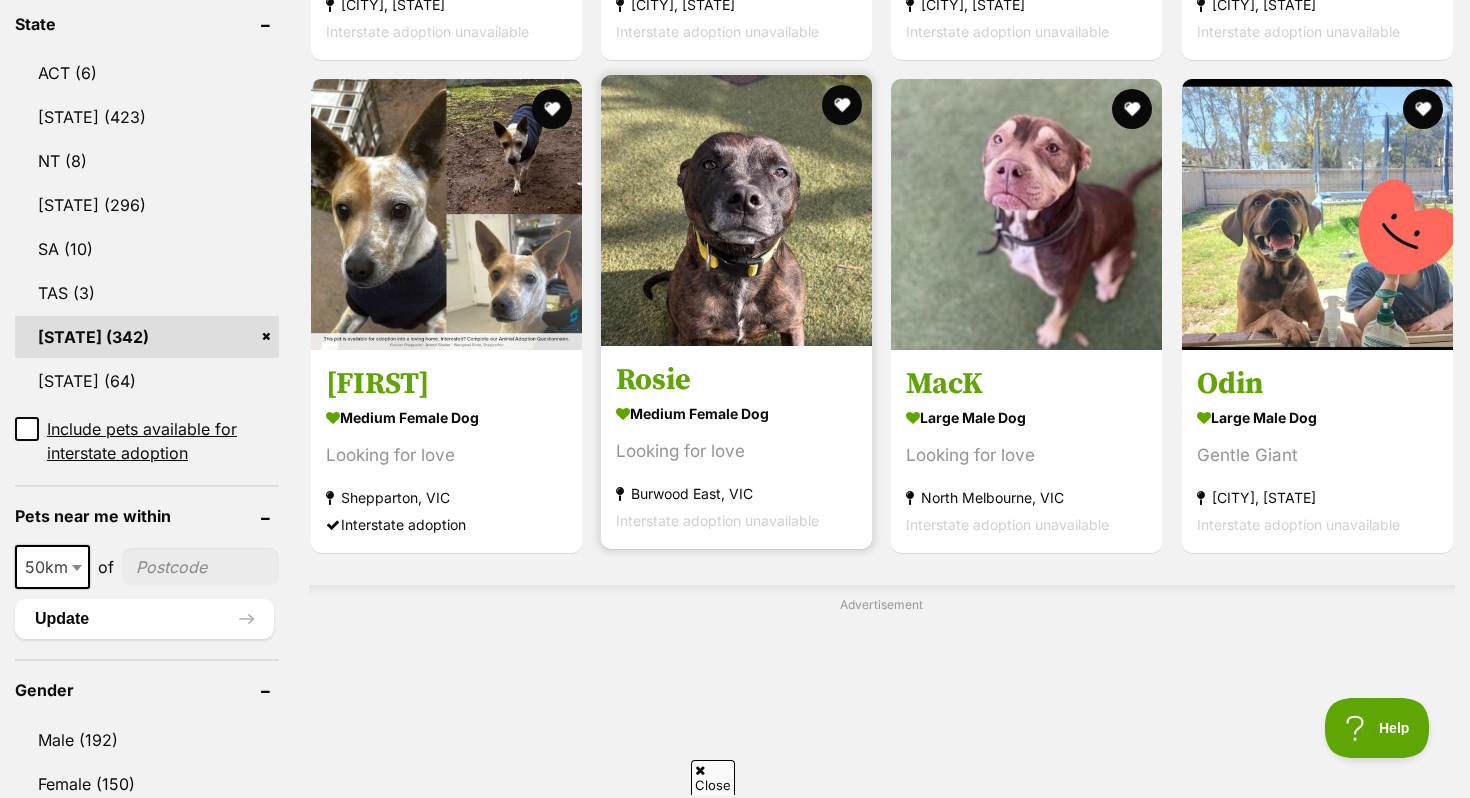 scroll, scrollTop: 1068, scrollLeft: 0, axis: vertical 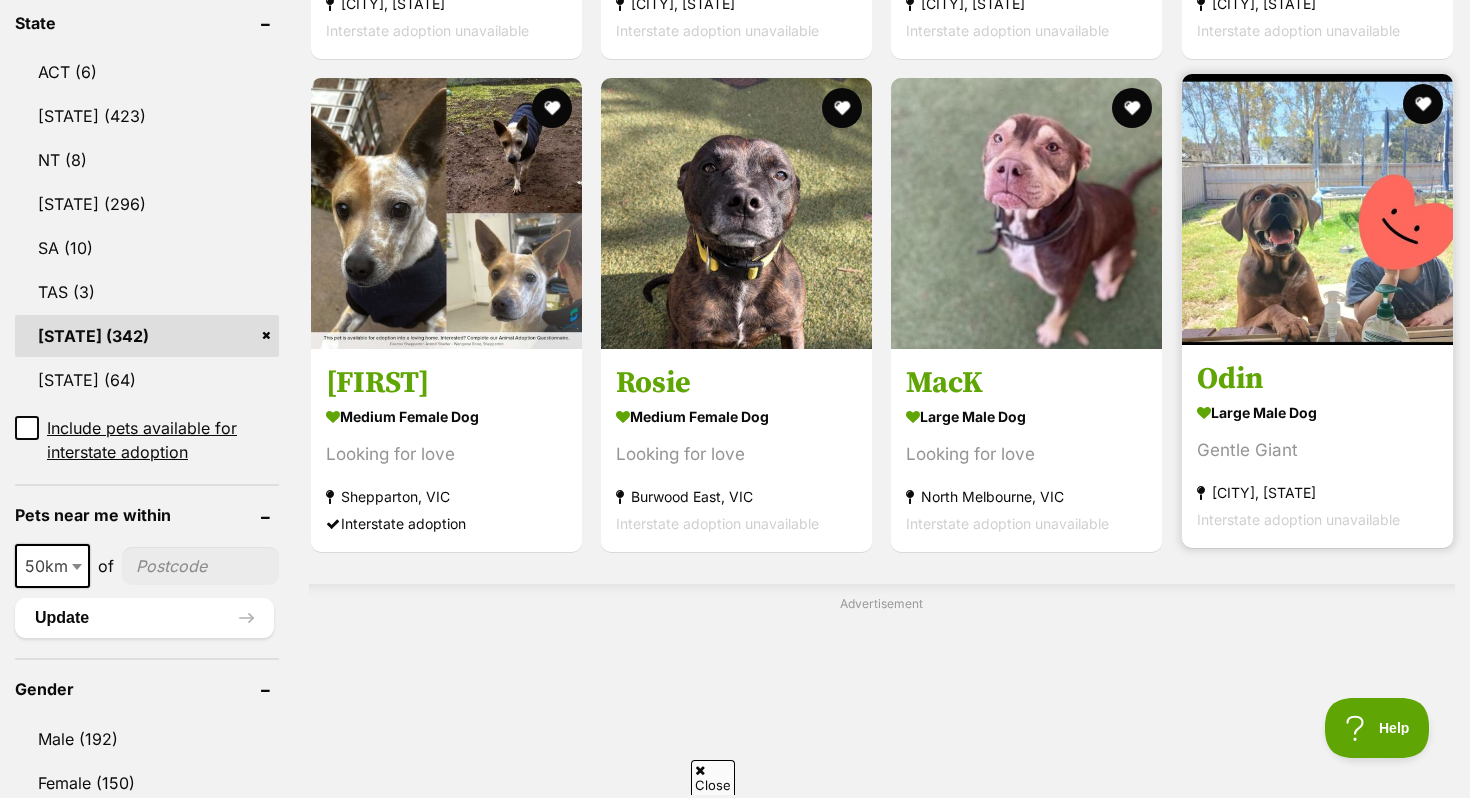 click at bounding box center (1317, 209) 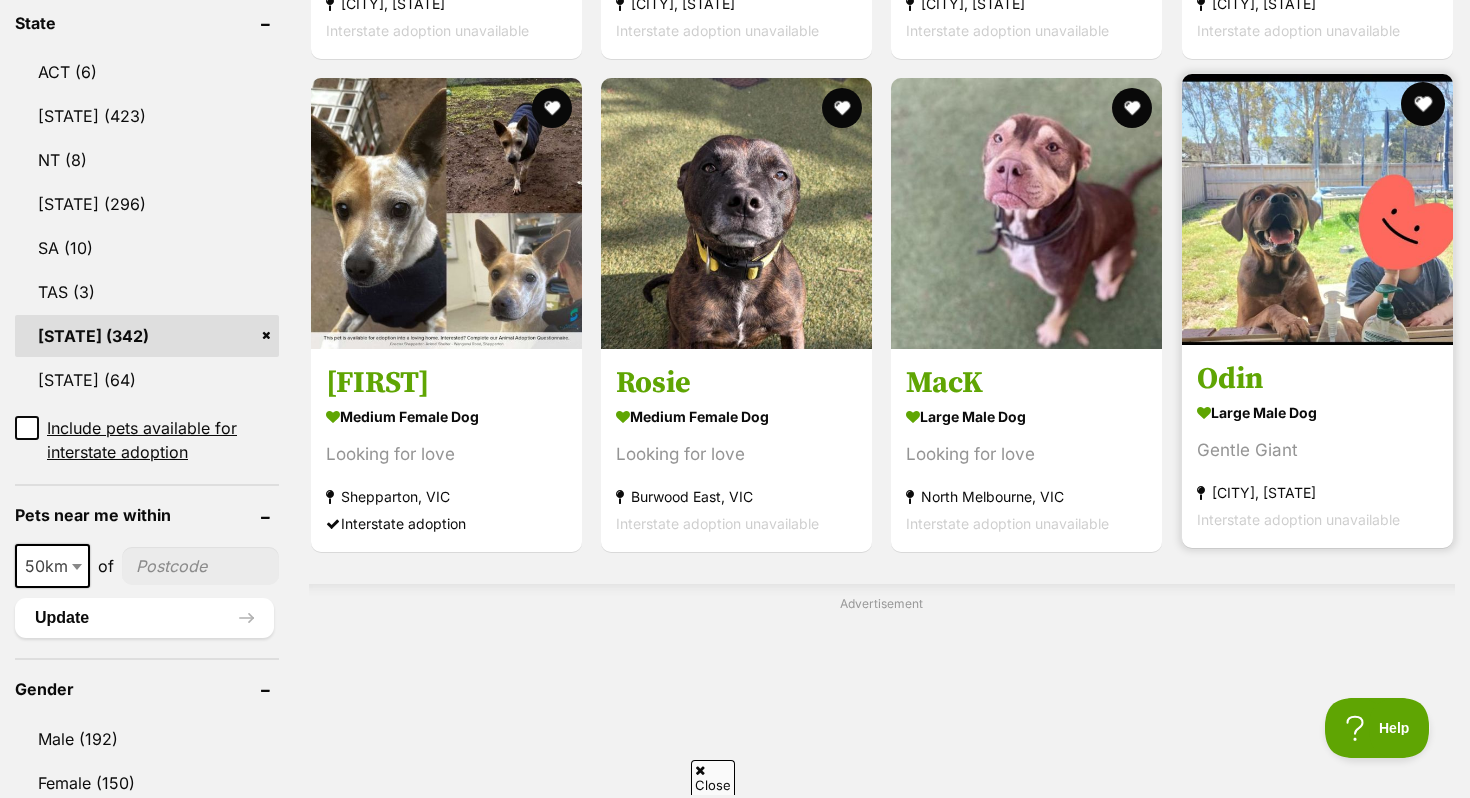 click at bounding box center (1423, 104) 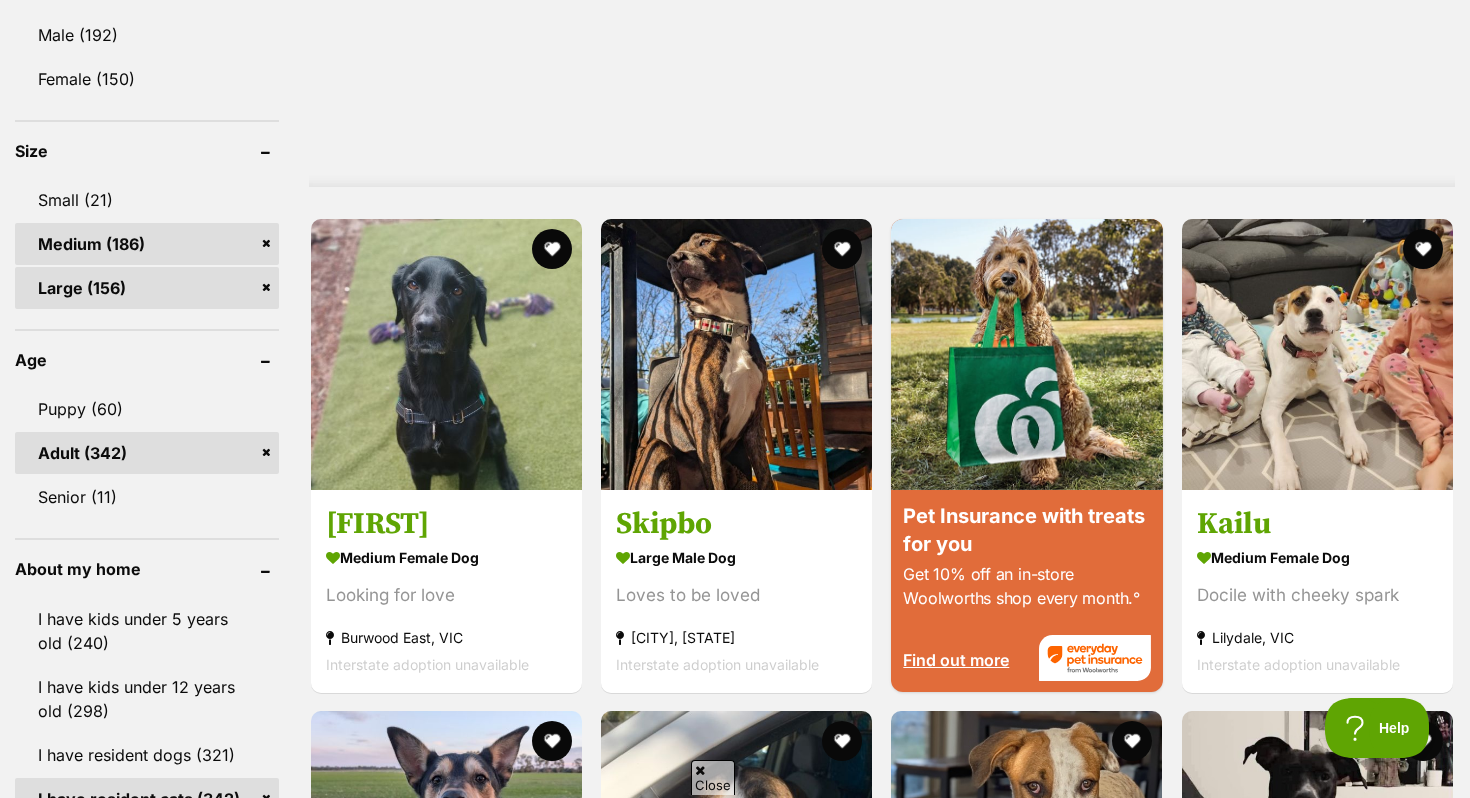 scroll, scrollTop: 1774, scrollLeft: 0, axis: vertical 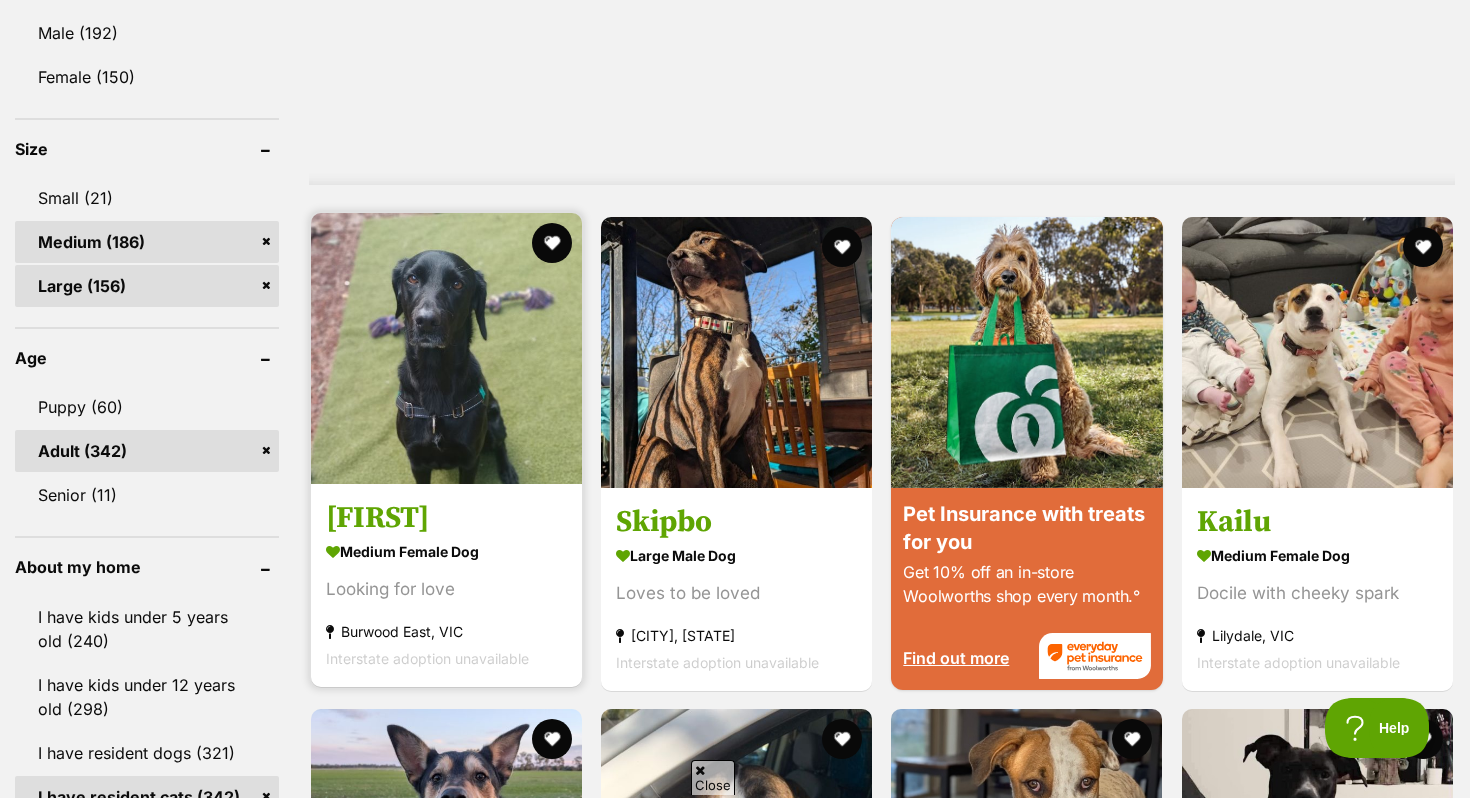 click at bounding box center (446, 348) 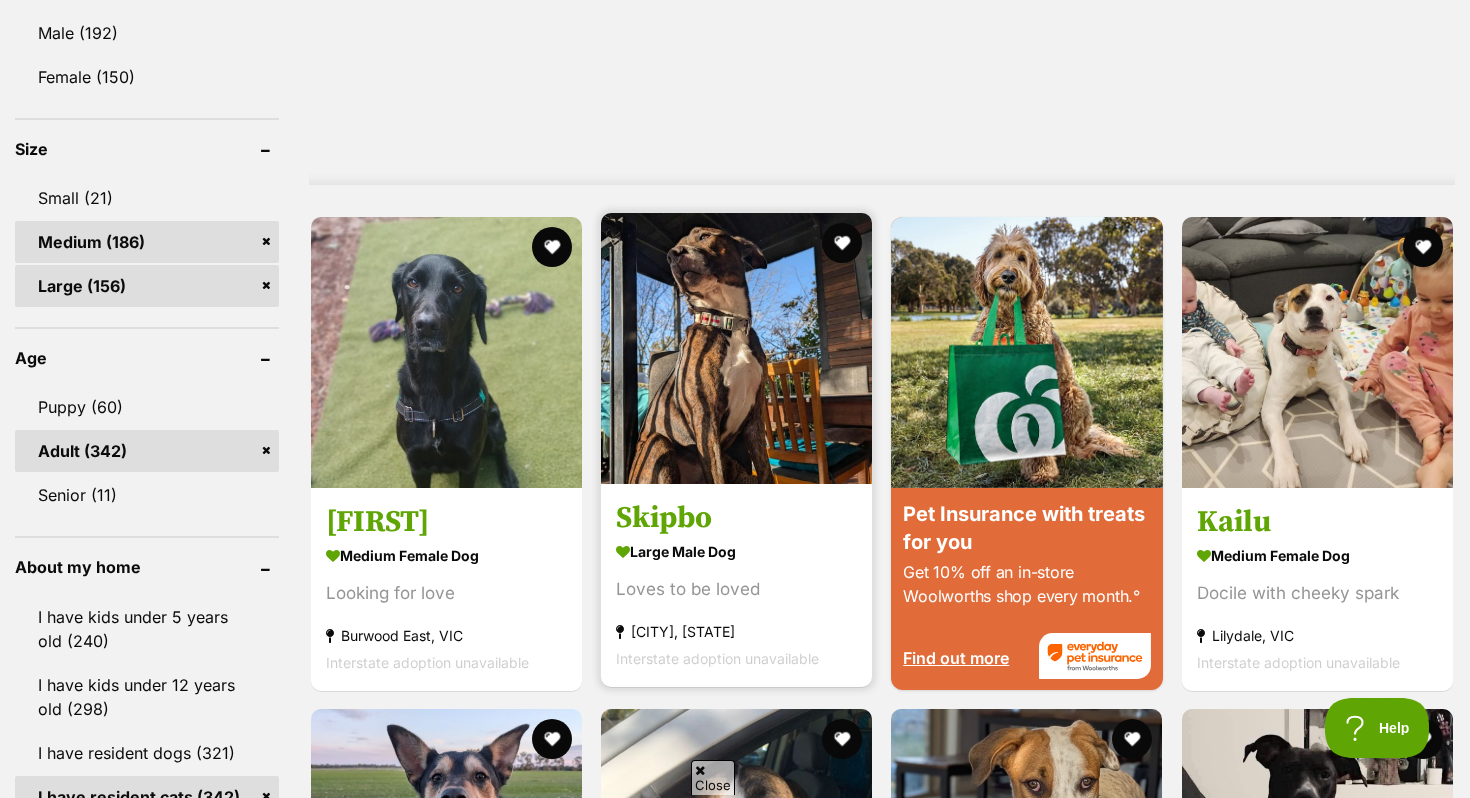 click at bounding box center (736, 348) 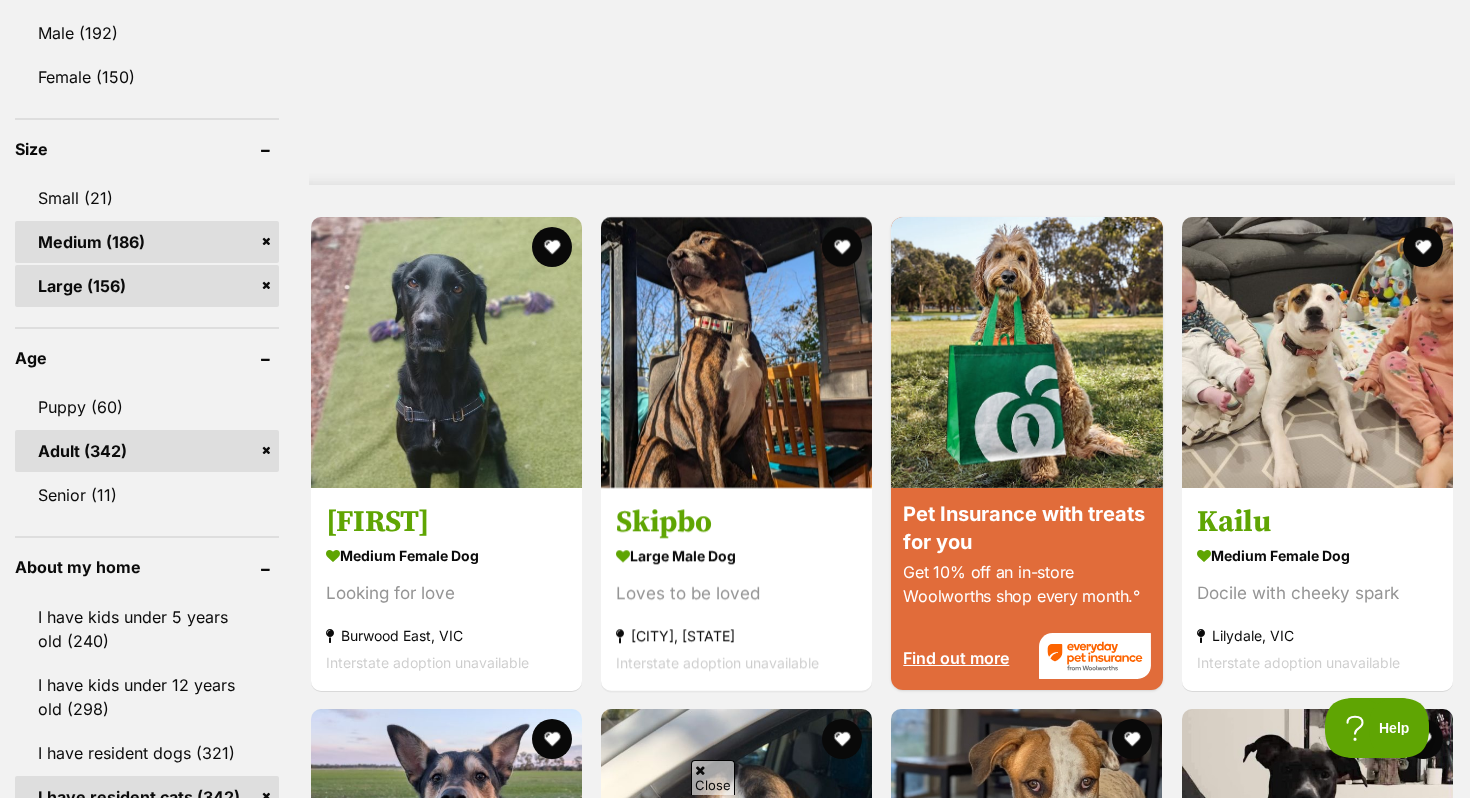 scroll, scrollTop: 0, scrollLeft: 0, axis: both 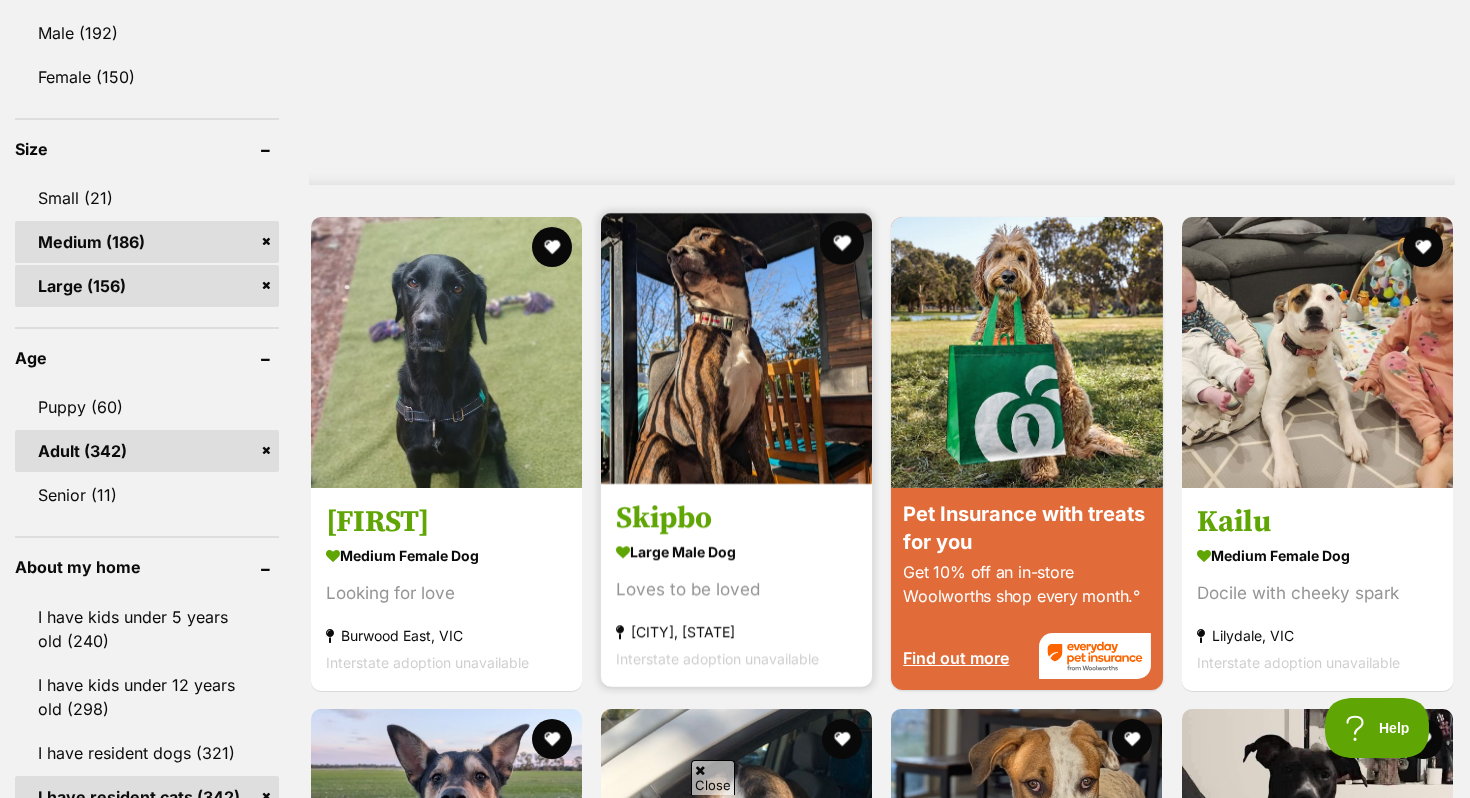 click at bounding box center (842, 243) 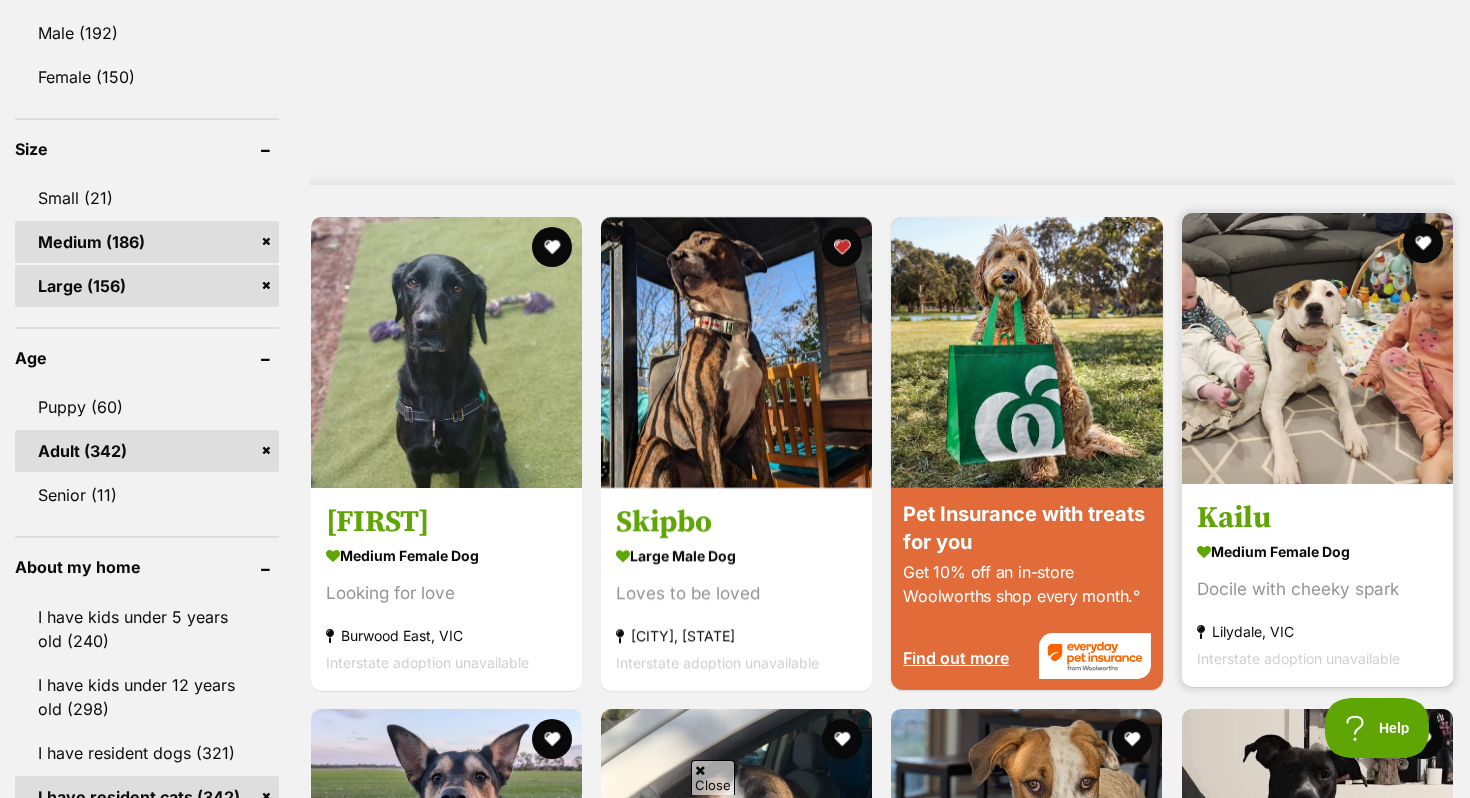click at bounding box center [1317, 348] 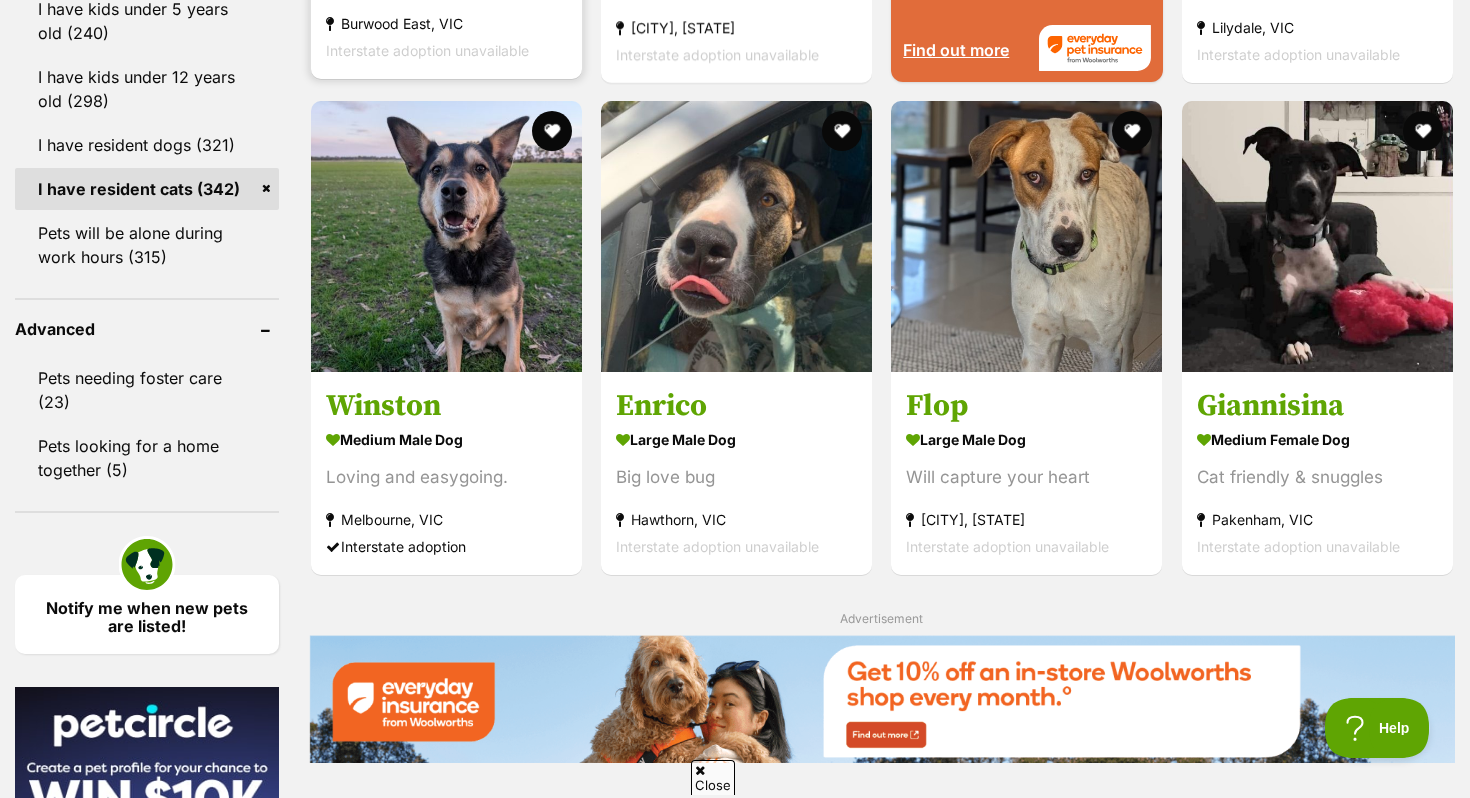 scroll, scrollTop: 2397, scrollLeft: 0, axis: vertical 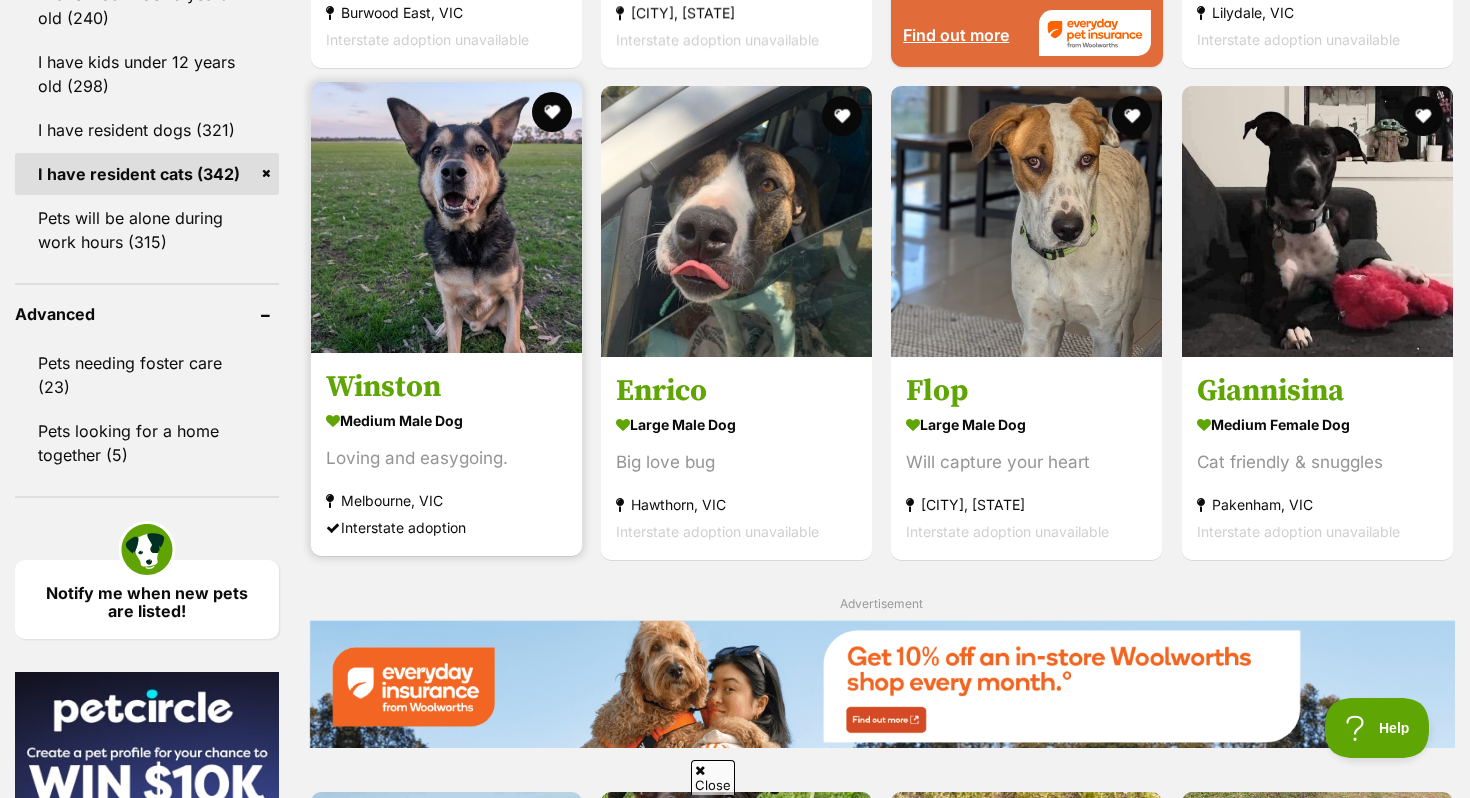 click at bounding box center [446, 217] 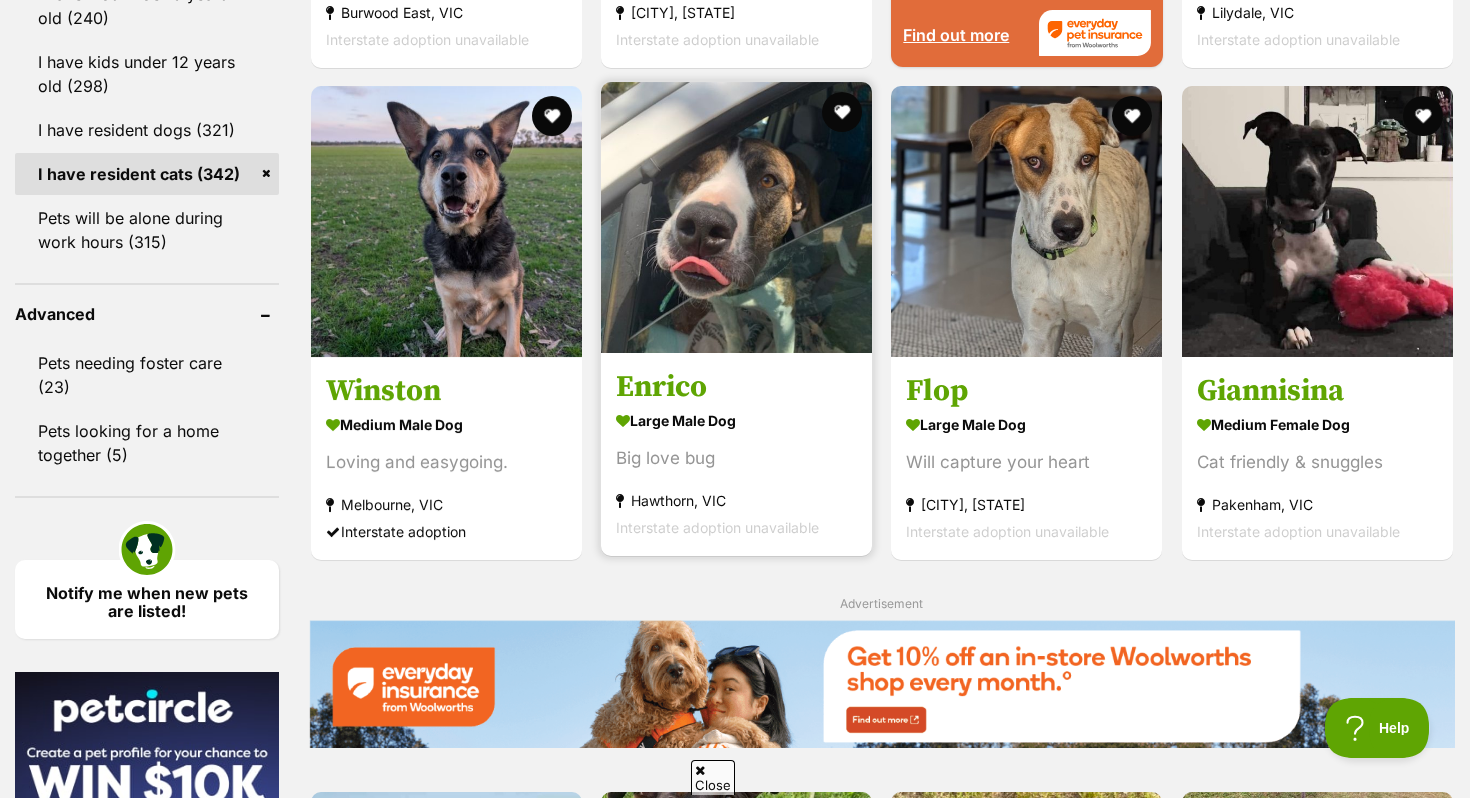 scroll, scrollTop: 0, scrollLeft: 0, axis: both 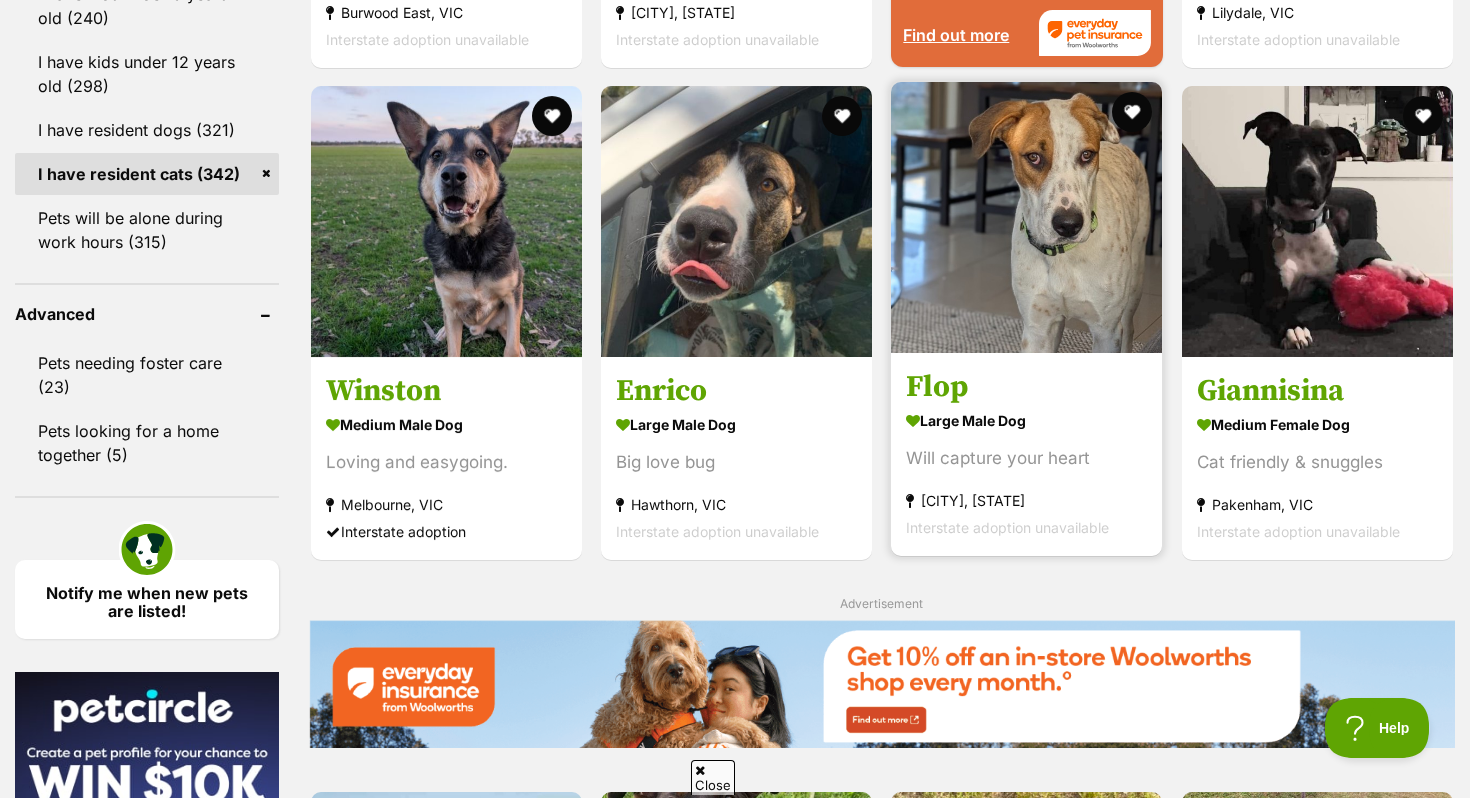 click on "Flop" at bounding box center (1026, 387) 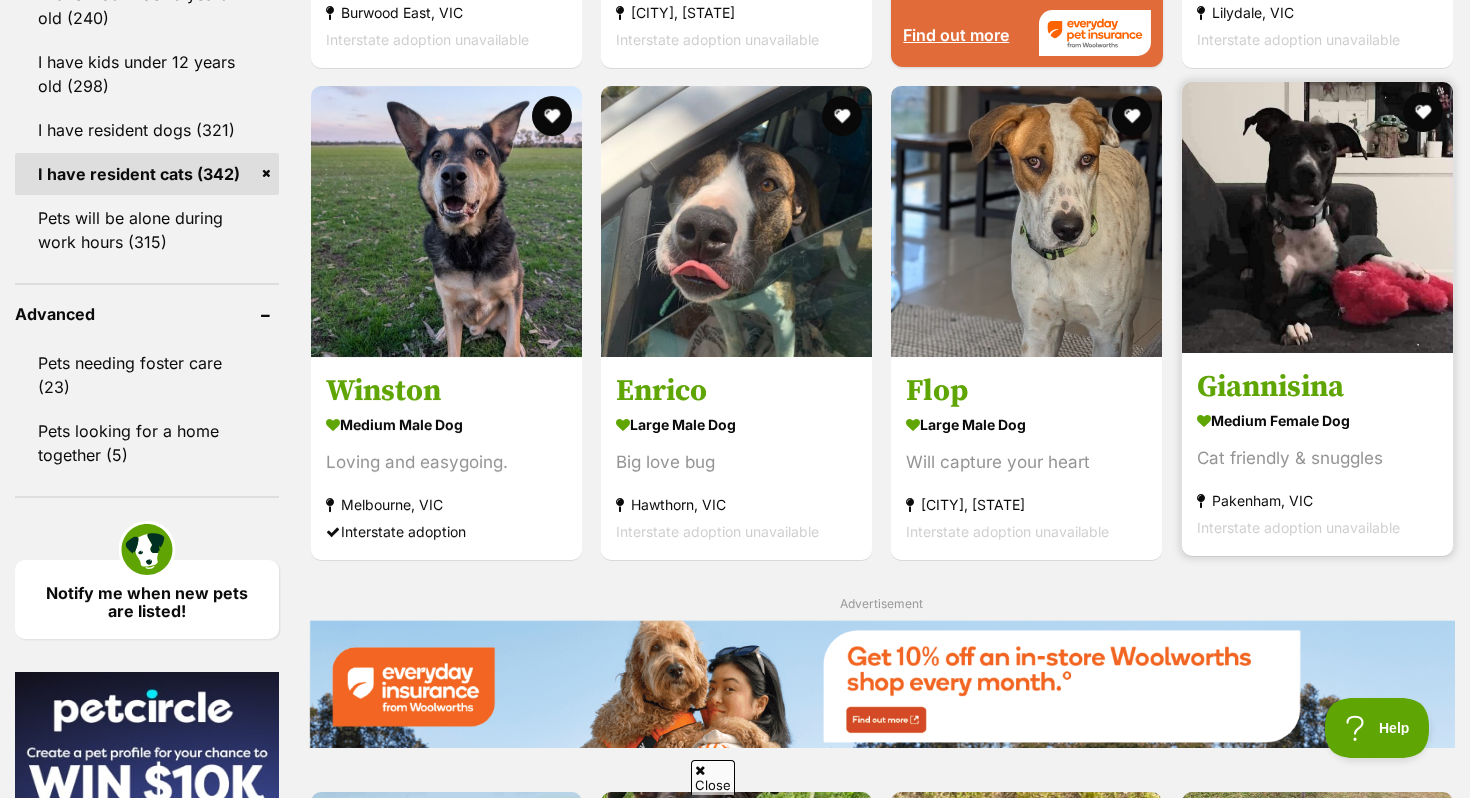 click at bounding box center [1317, 217] 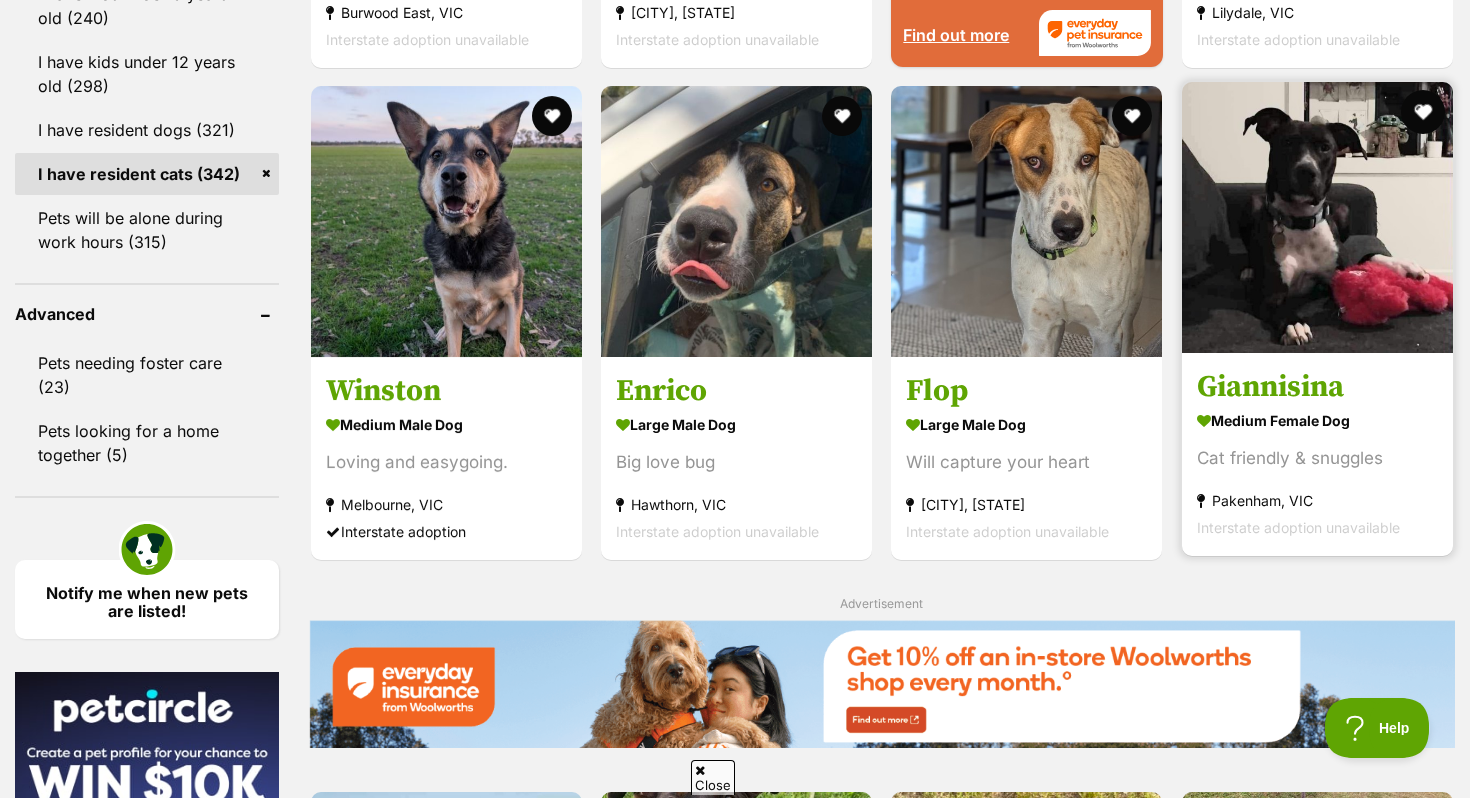 click at bounding box center [1423, 112] 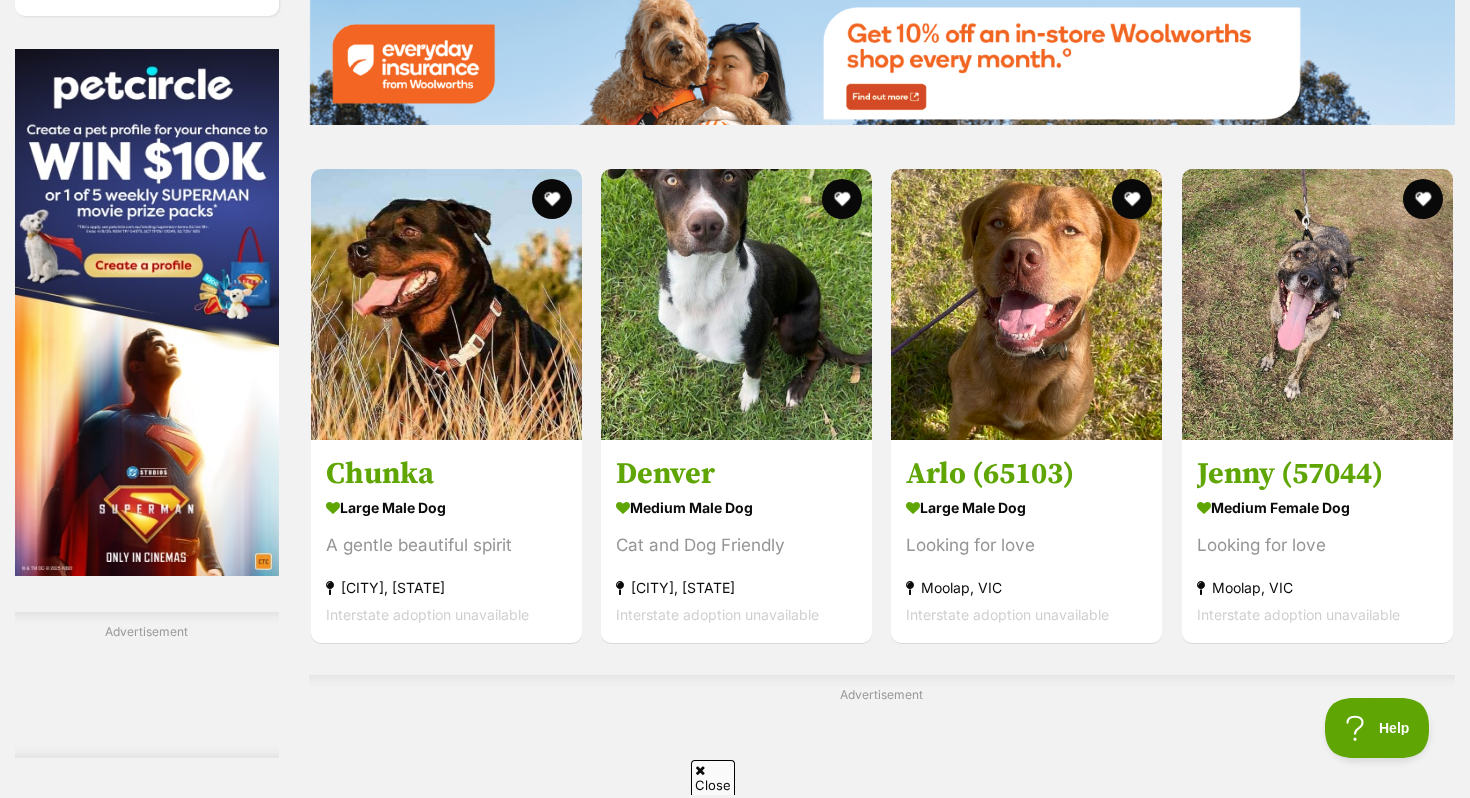 scroll, scrollTop: 3043, scrollLeft: 0, axis: vertical 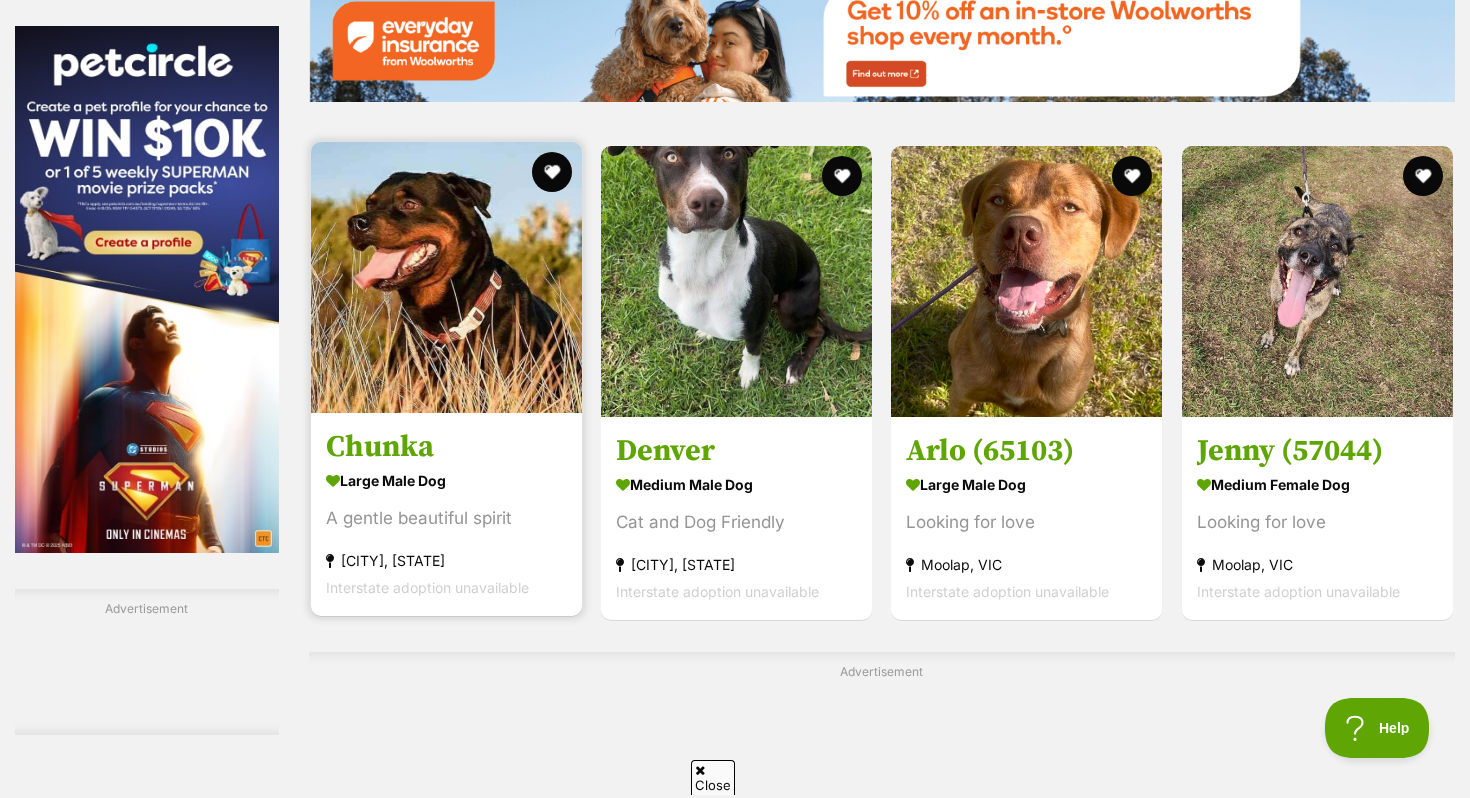 click at bounding box center (446, 277) 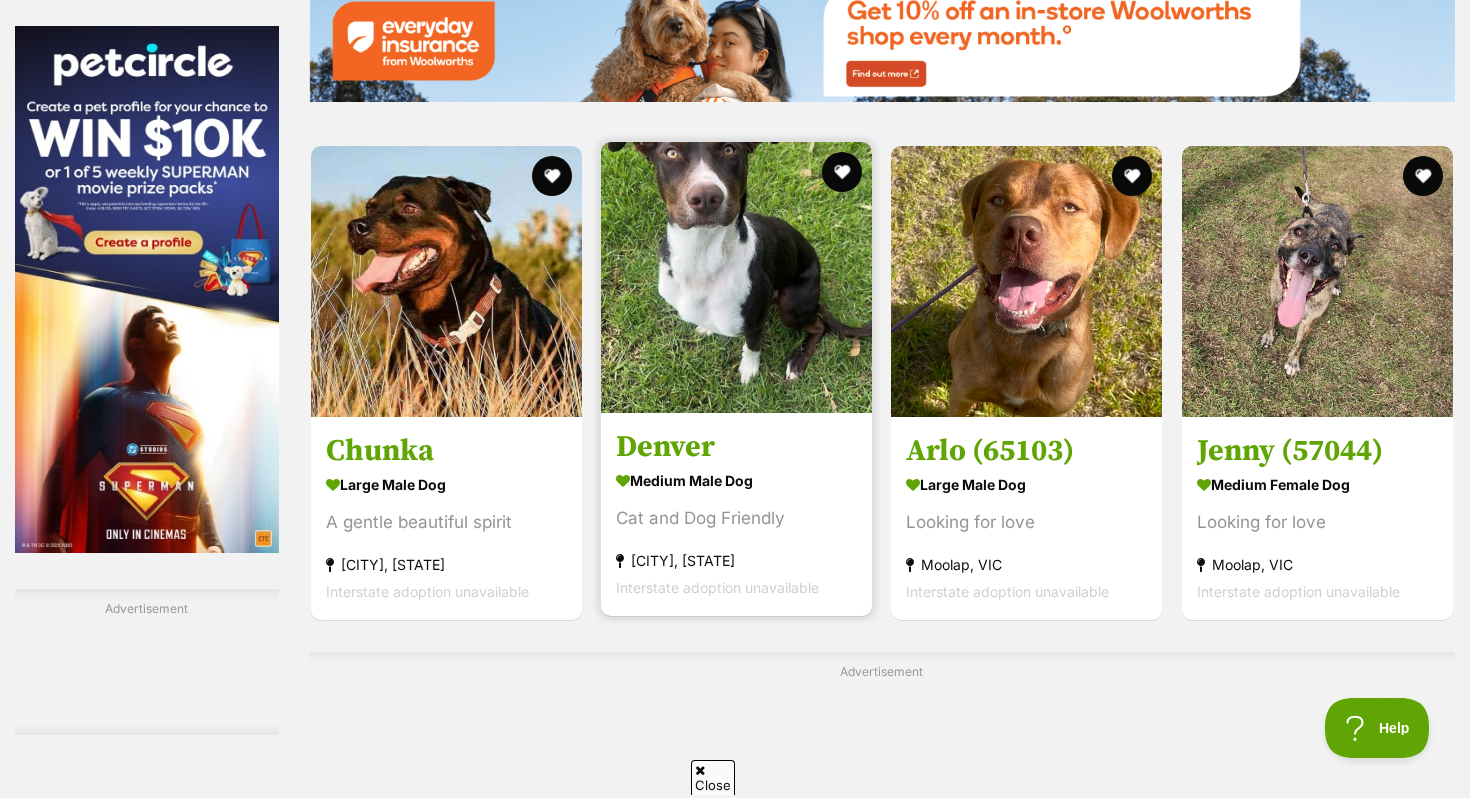 click at bounding box center (736, 277) 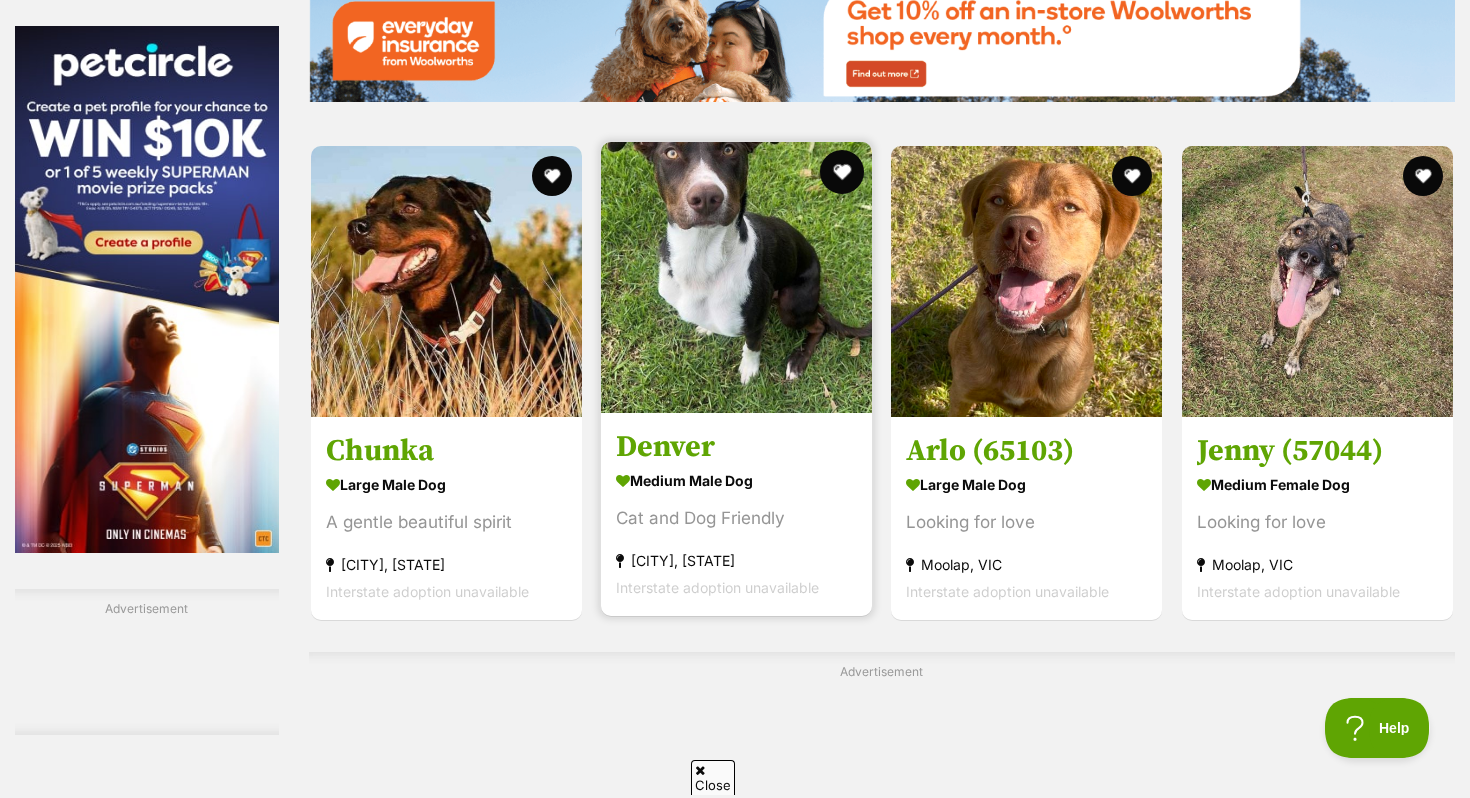 scroll, scrollTop: 0, scrollLeft: 0, axis: both 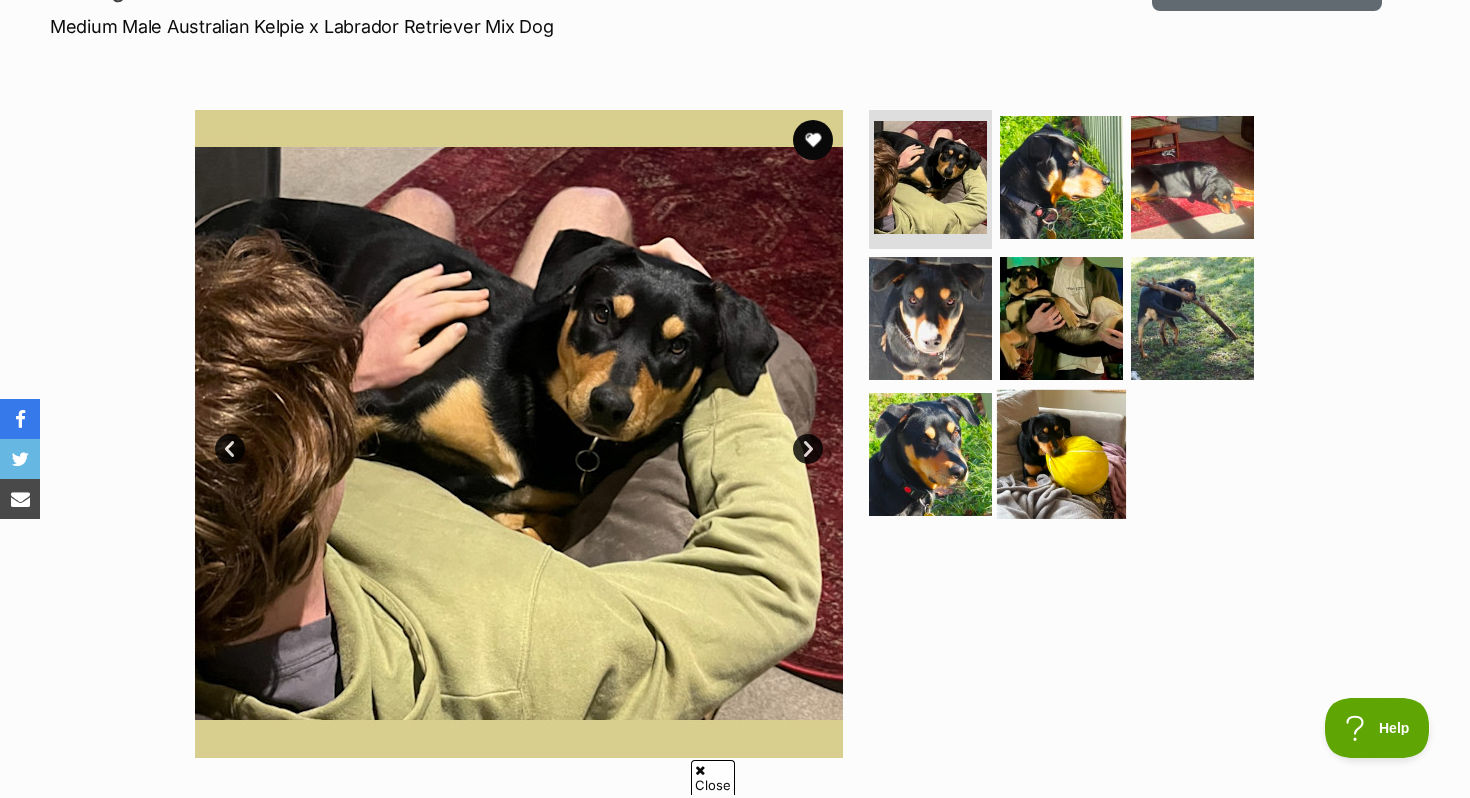 click at bounding box center (1061, 454) 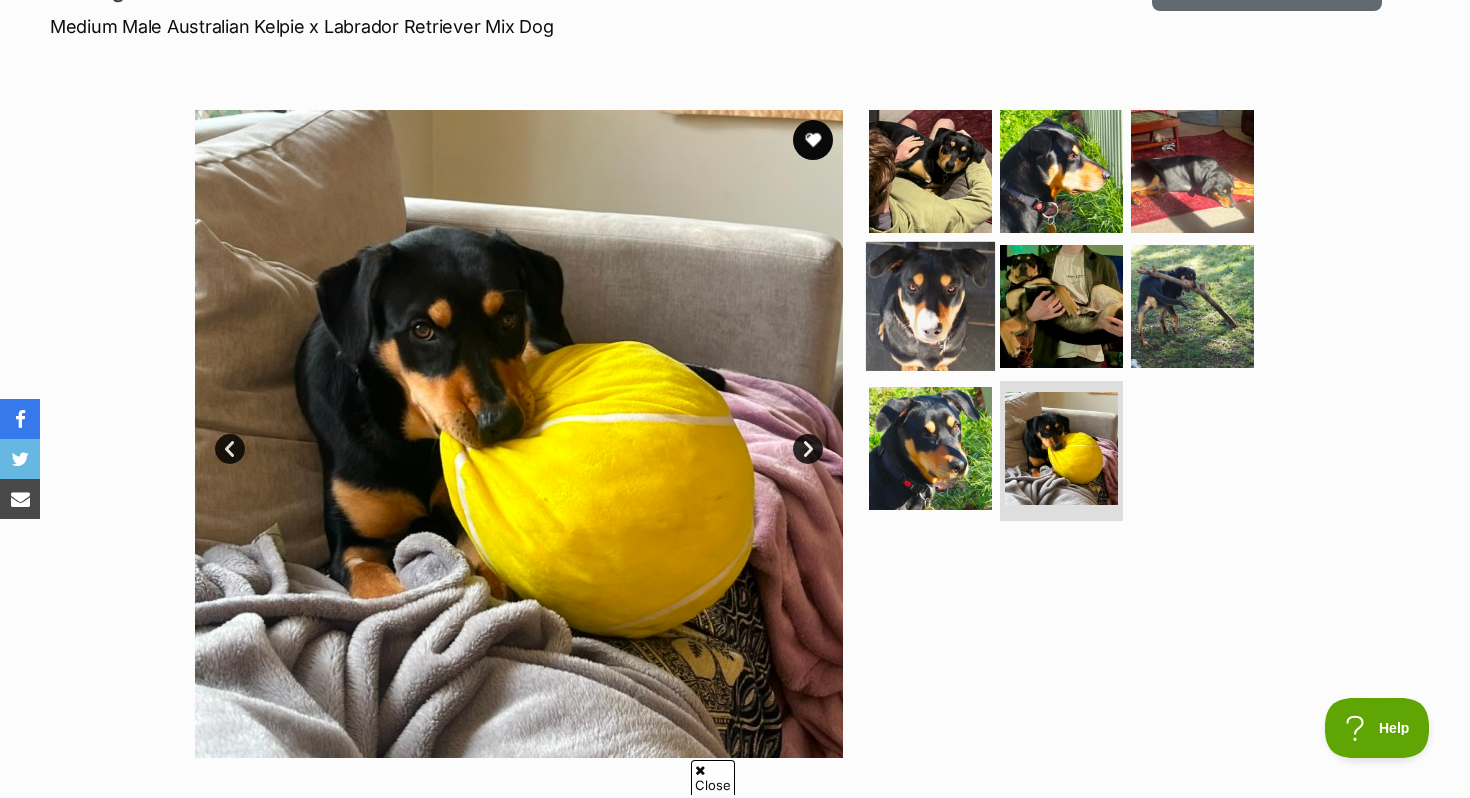 click at bounding box center [930, 306] 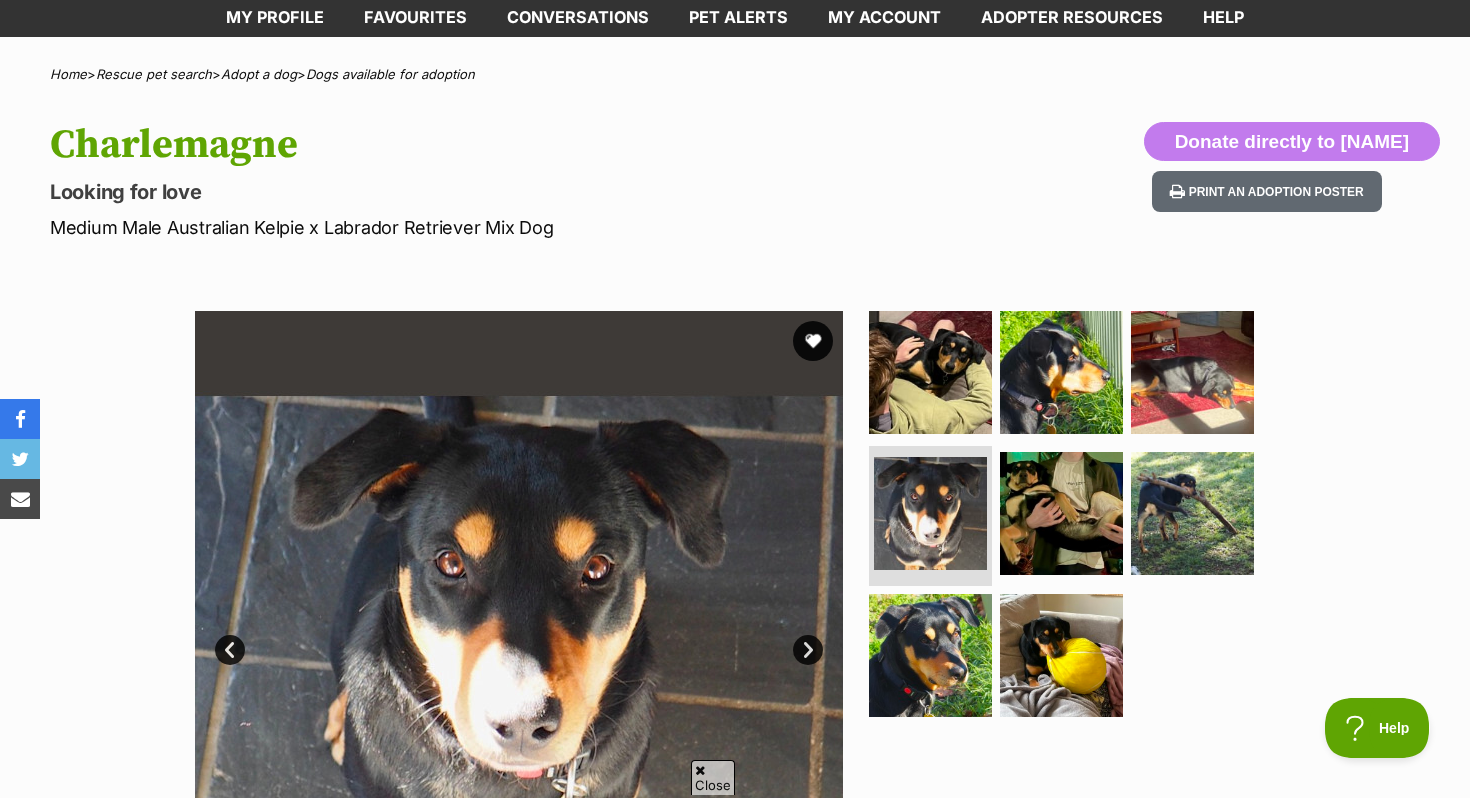 scroll, scrollTop: 0, scrollLeft: 0, axis: both 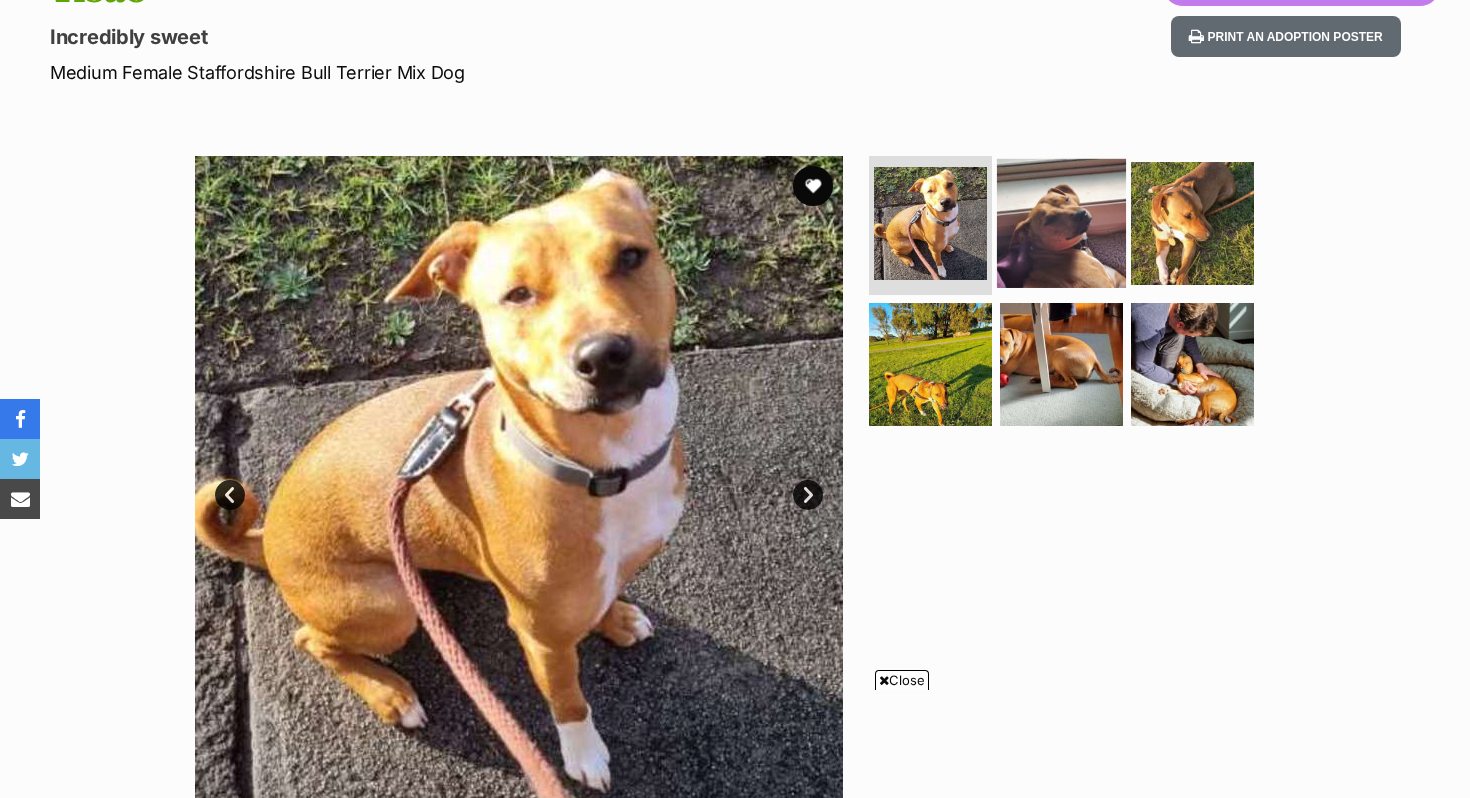 click at bounding box center [1061, 222] 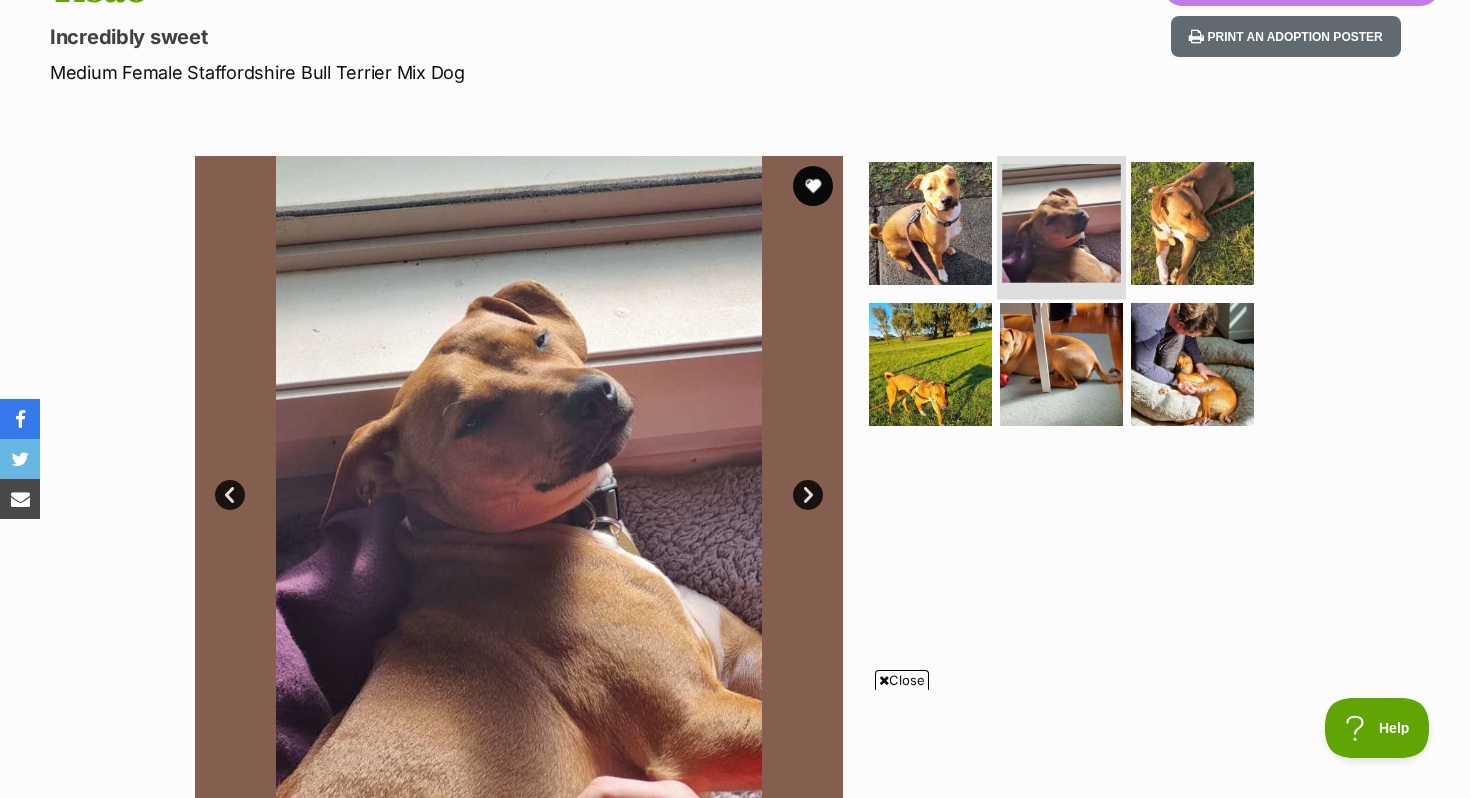 scroll, scrollTop: 0, scrollLeft: 0, axis: both 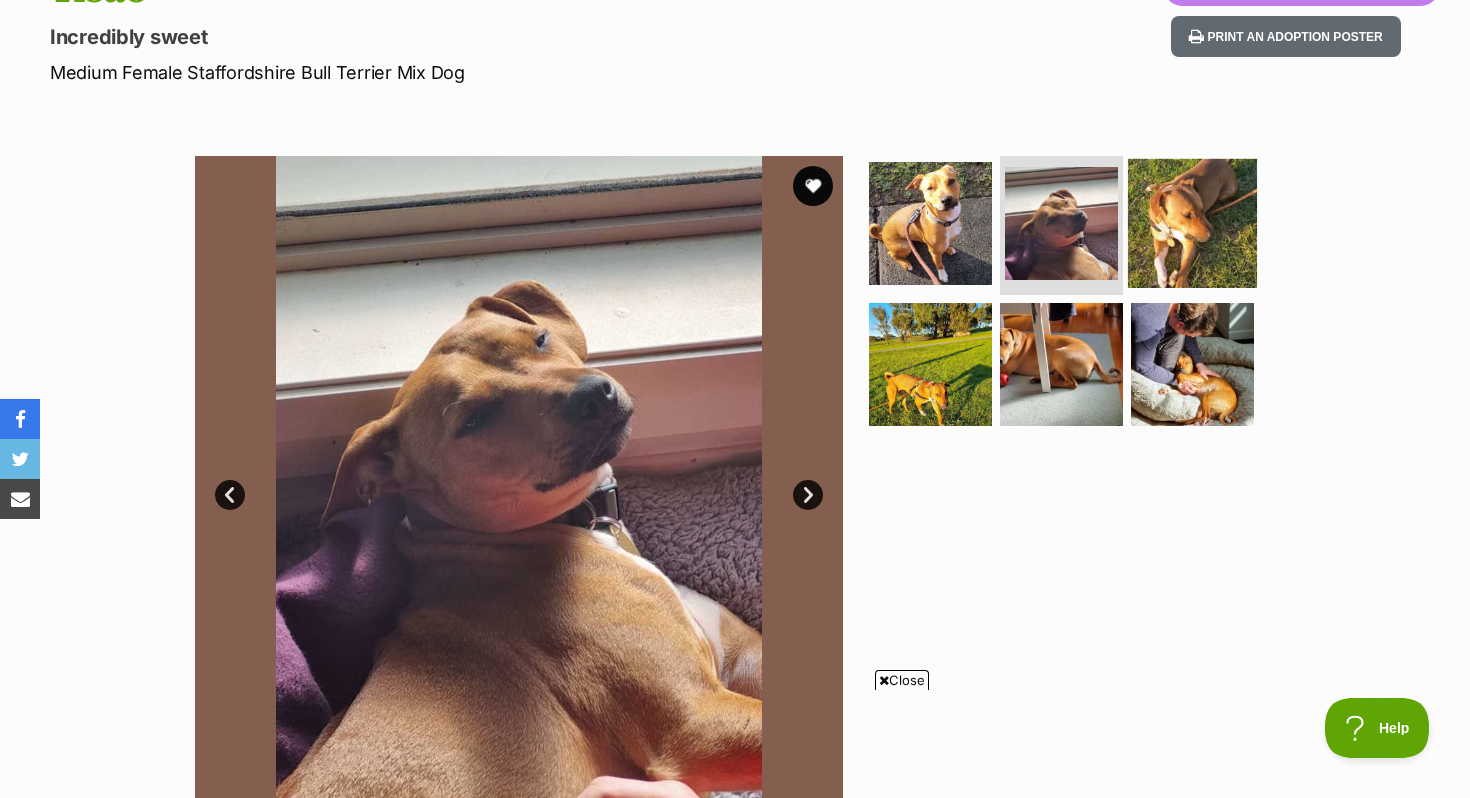 click at bounding box center [1192, 222] 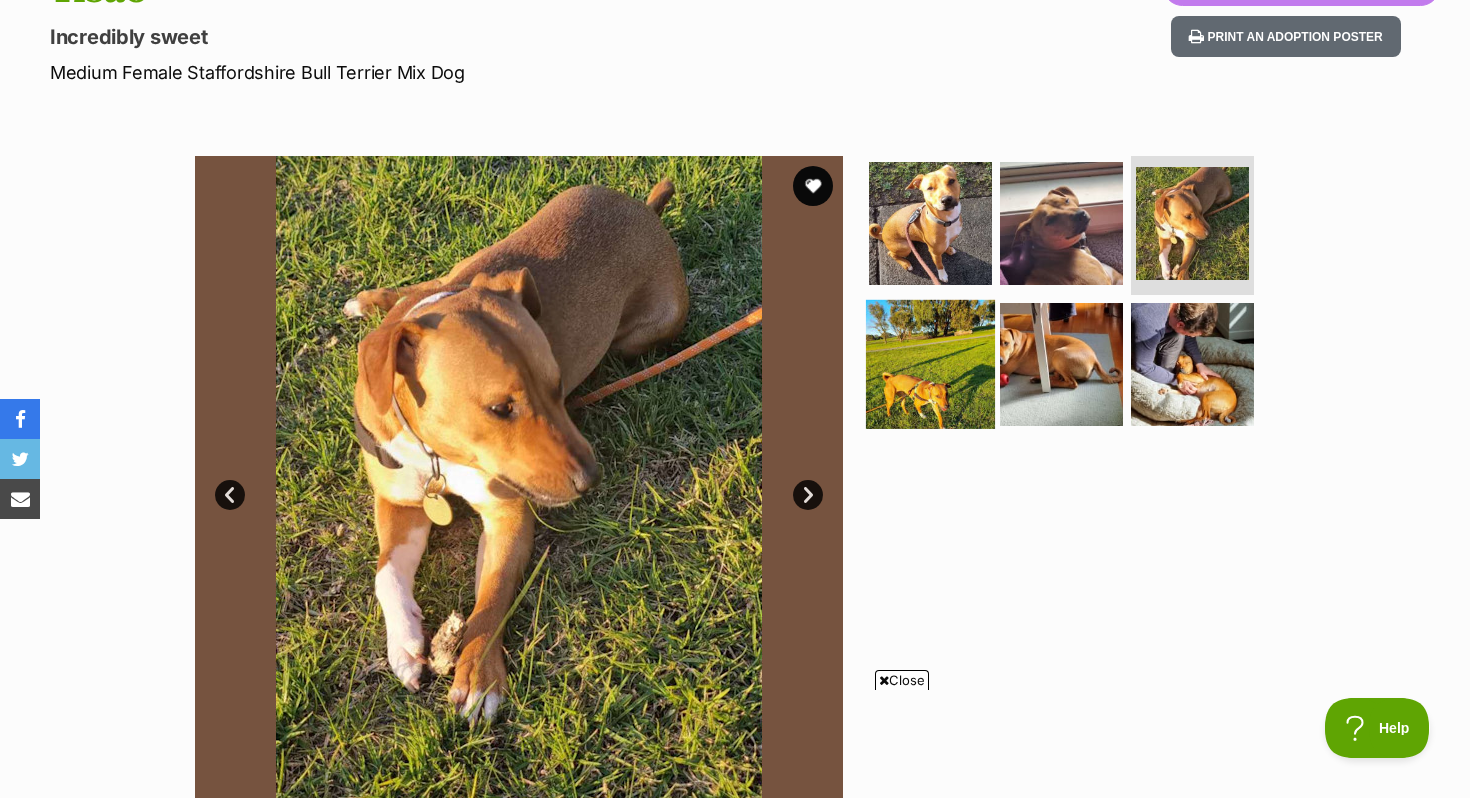 click at bounding box center [930, 364] 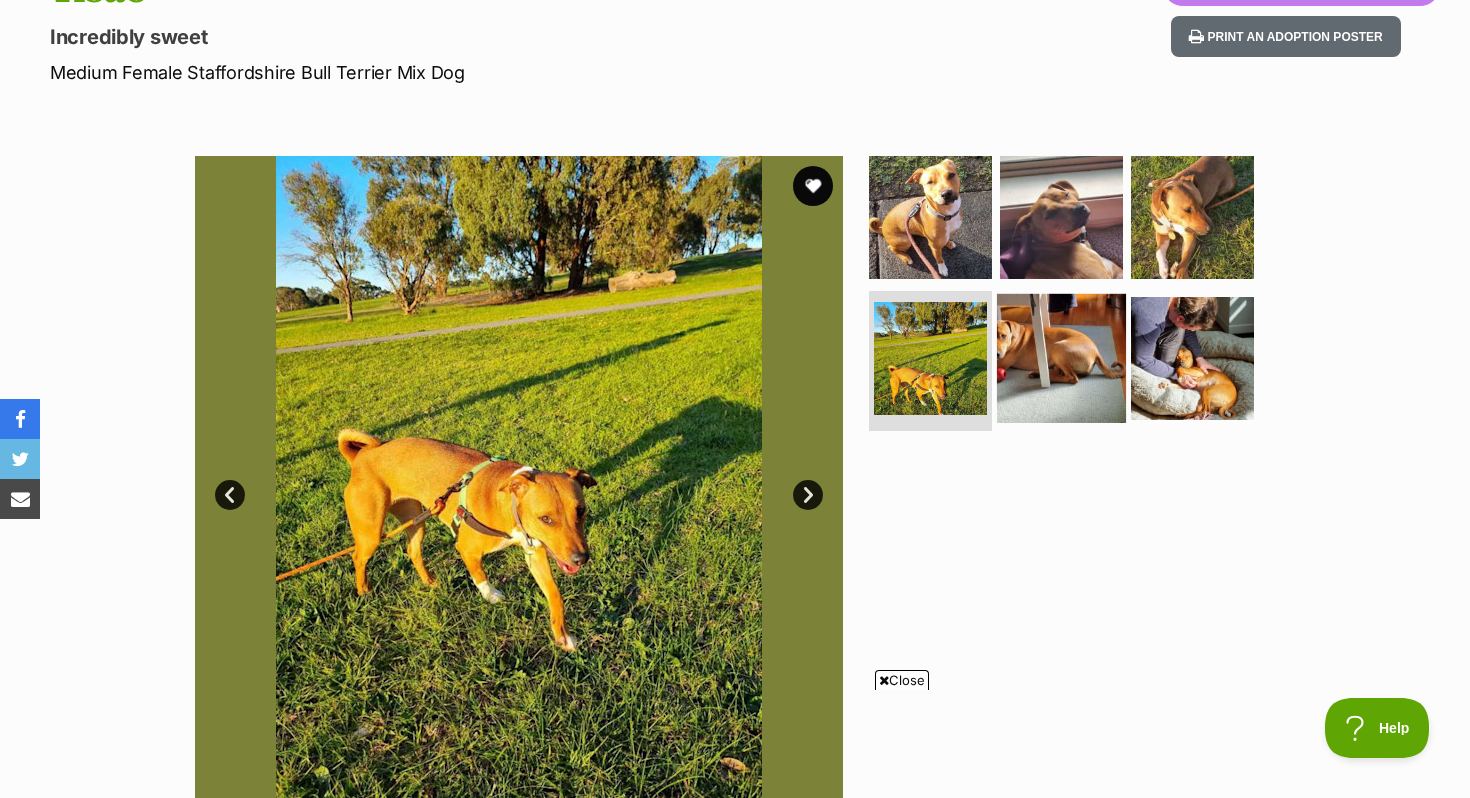 click at bounding box center (1061, 358) 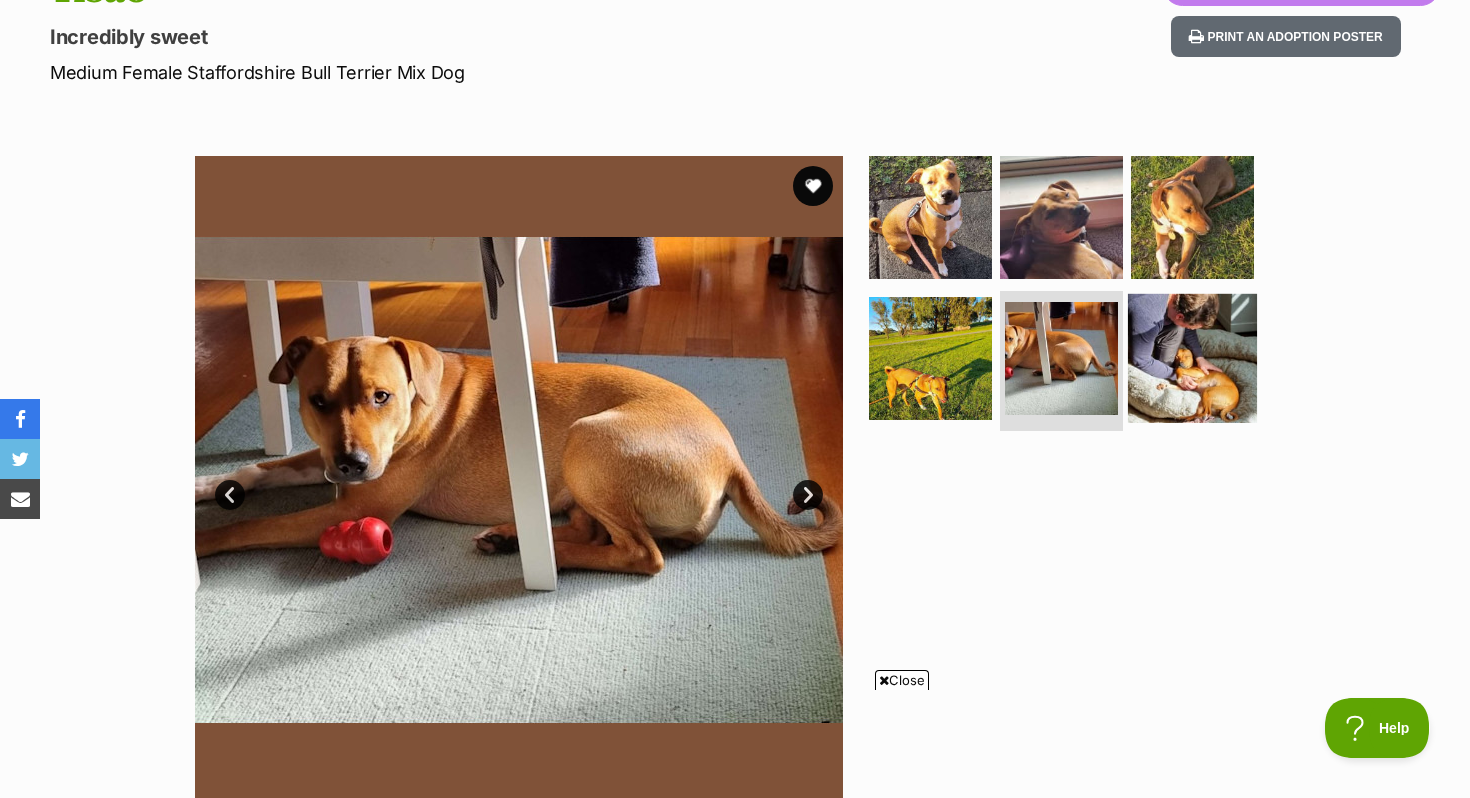 click at bounding box center (1192, 358) 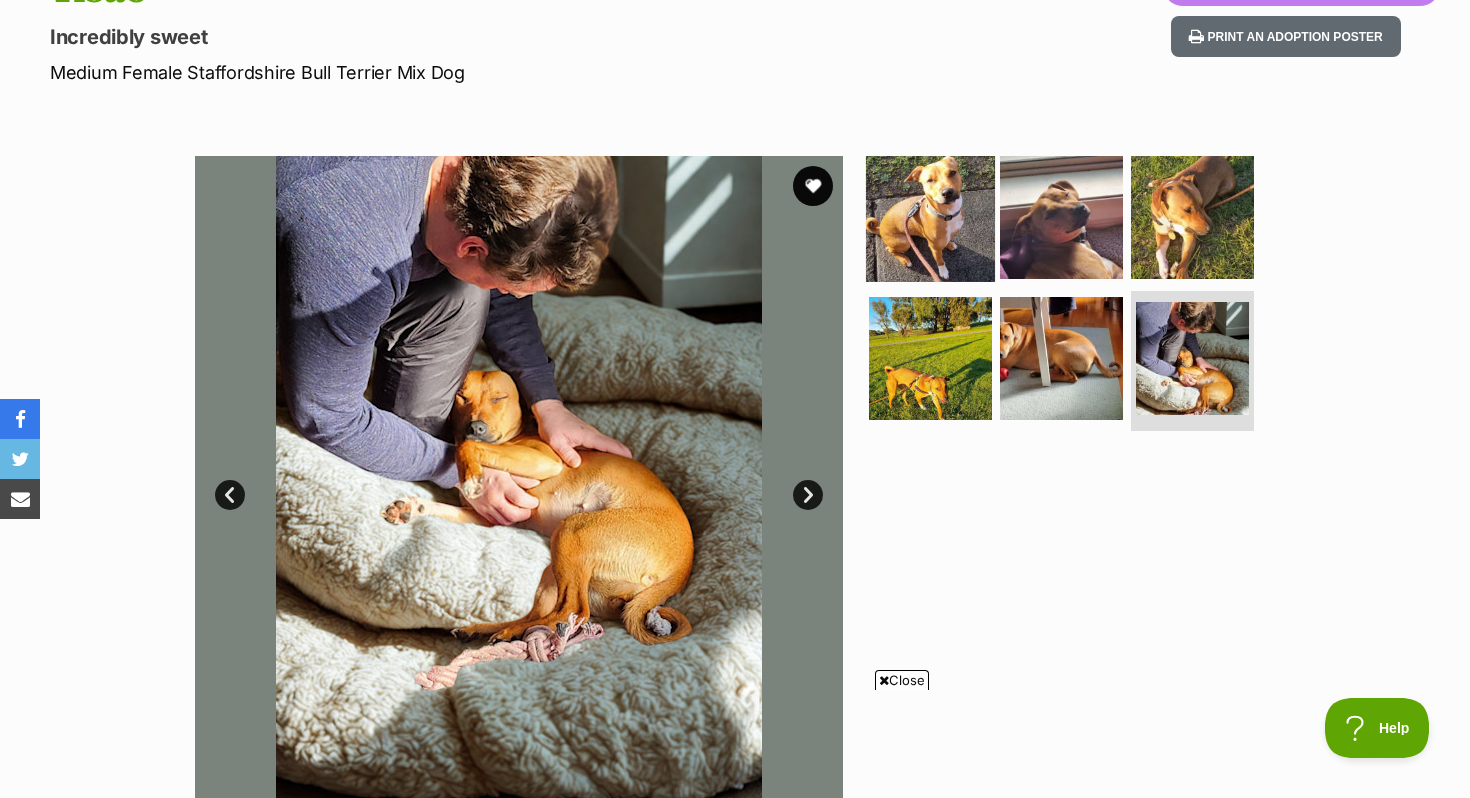 click at bounding box center (930, 216) 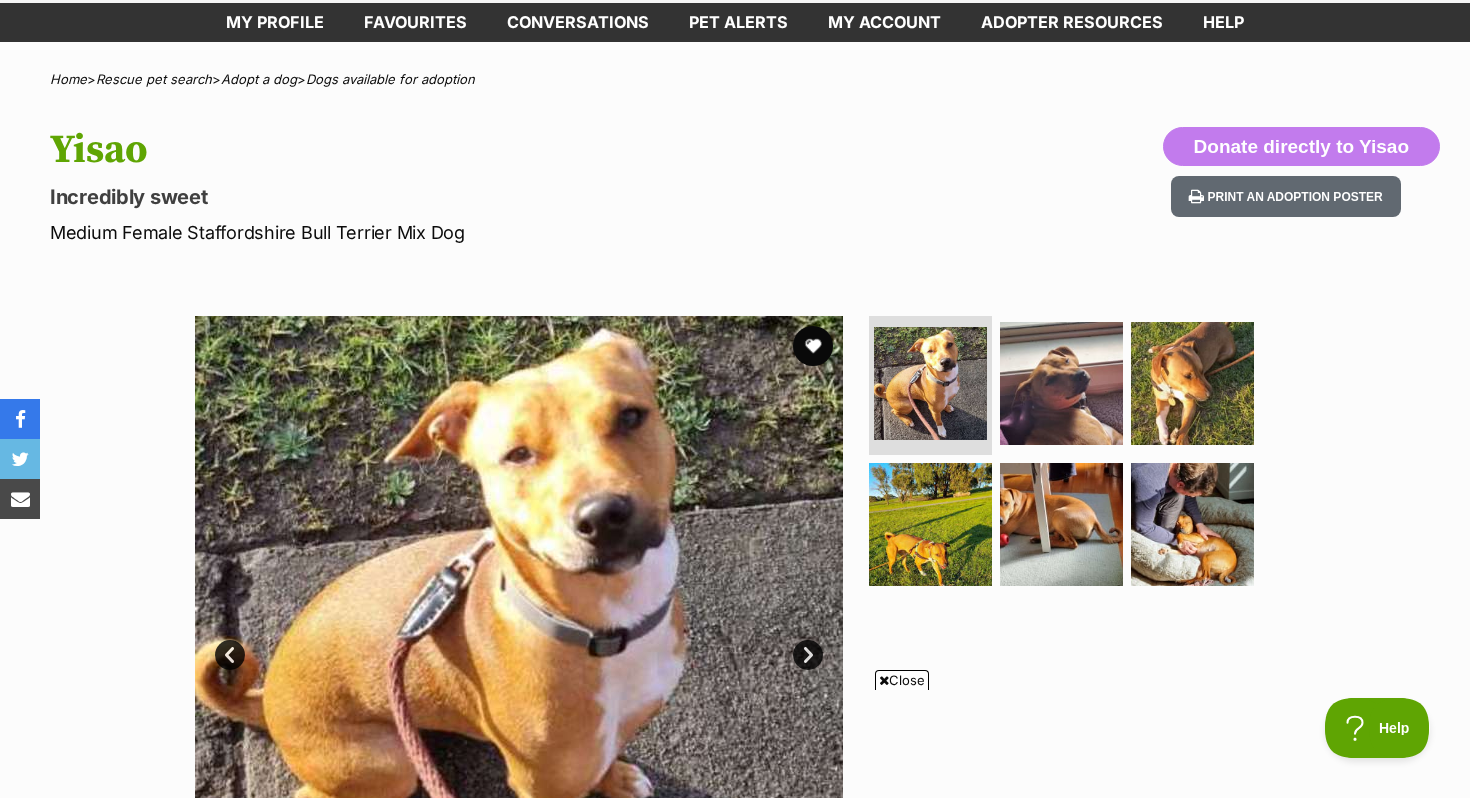 scroll, scrollTop: 0, scrollLeft: 0, axis: both 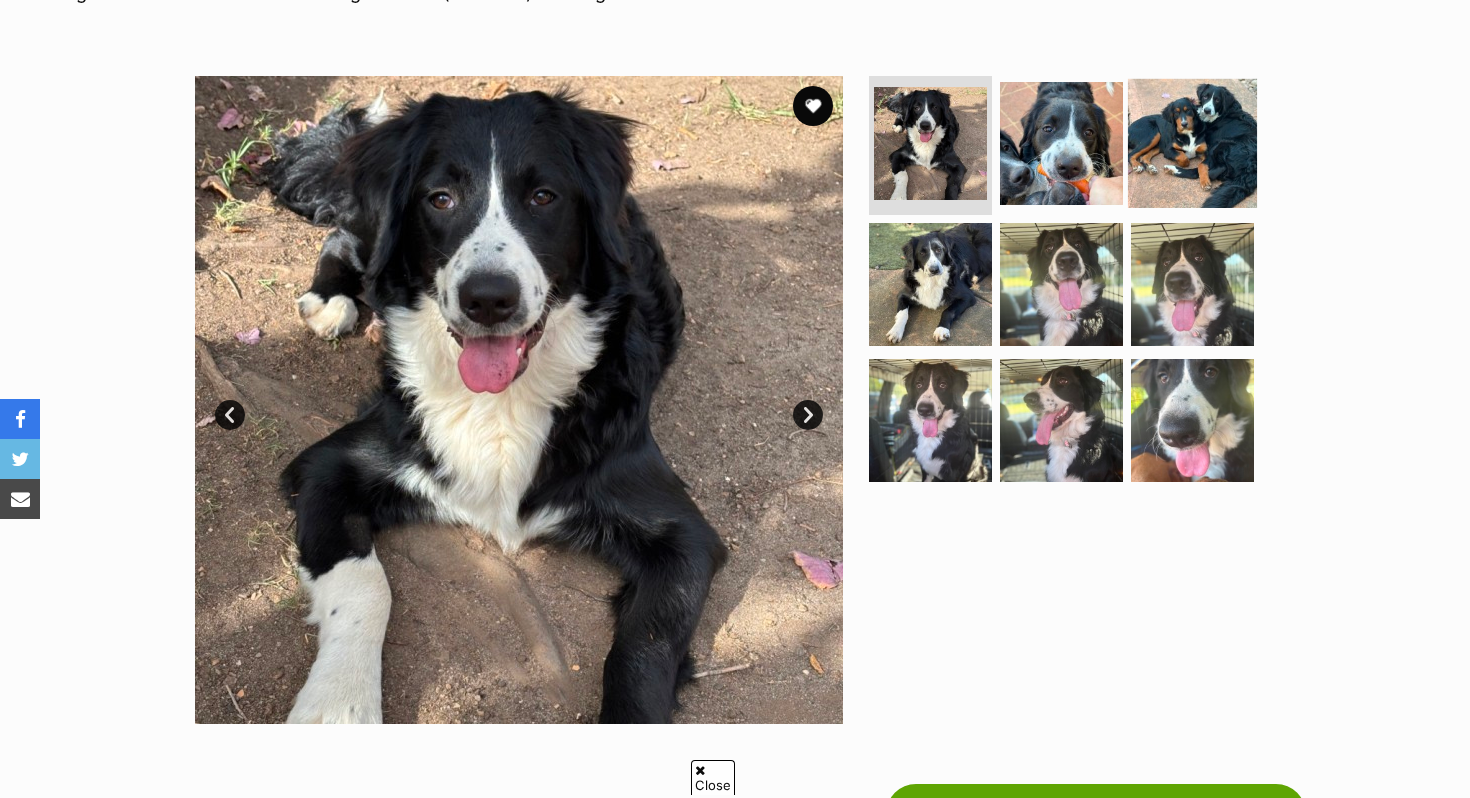 click at bounding box center [1192, 142] 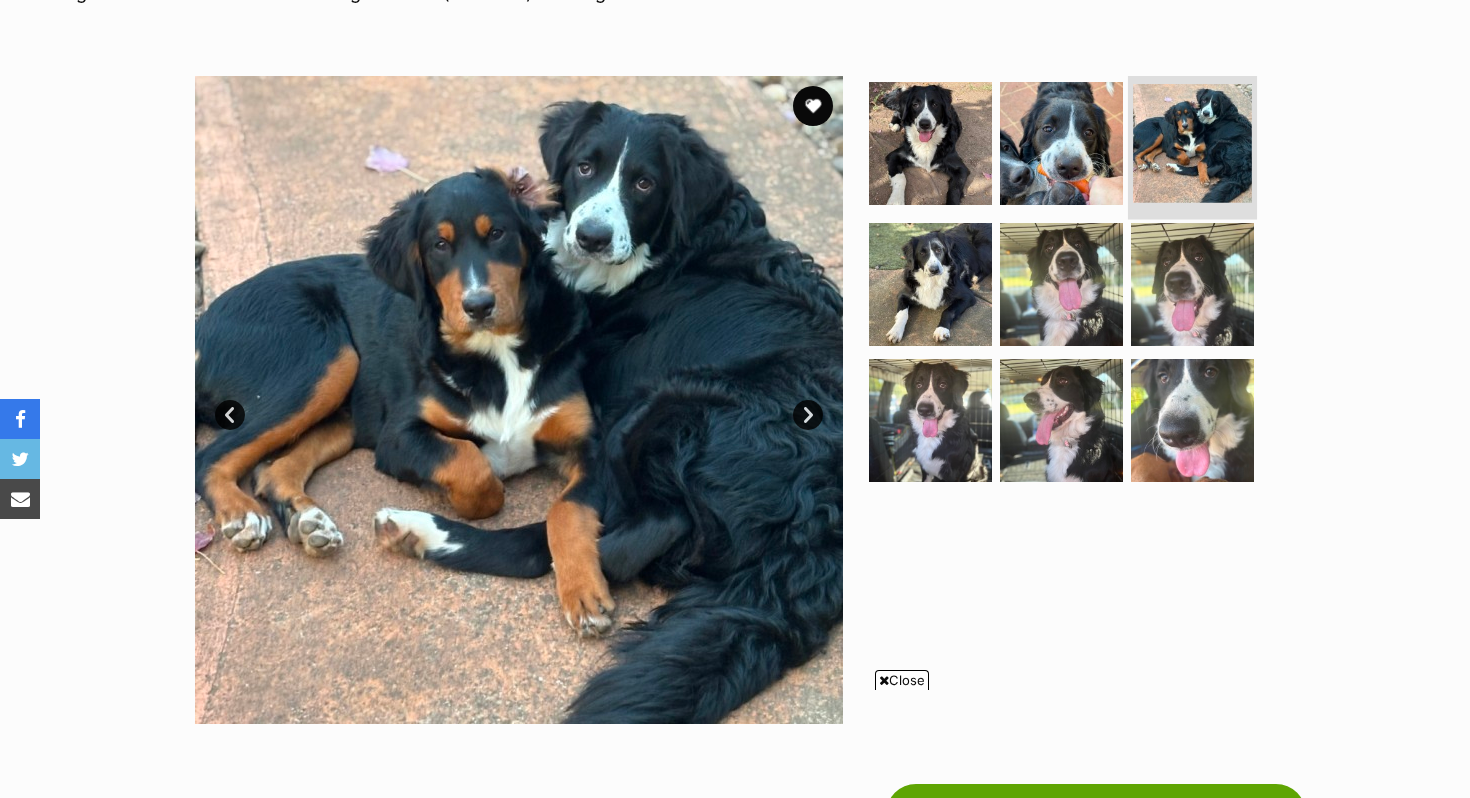 scroll, scrollTop: 0, scrollLeft: 0, axis: both 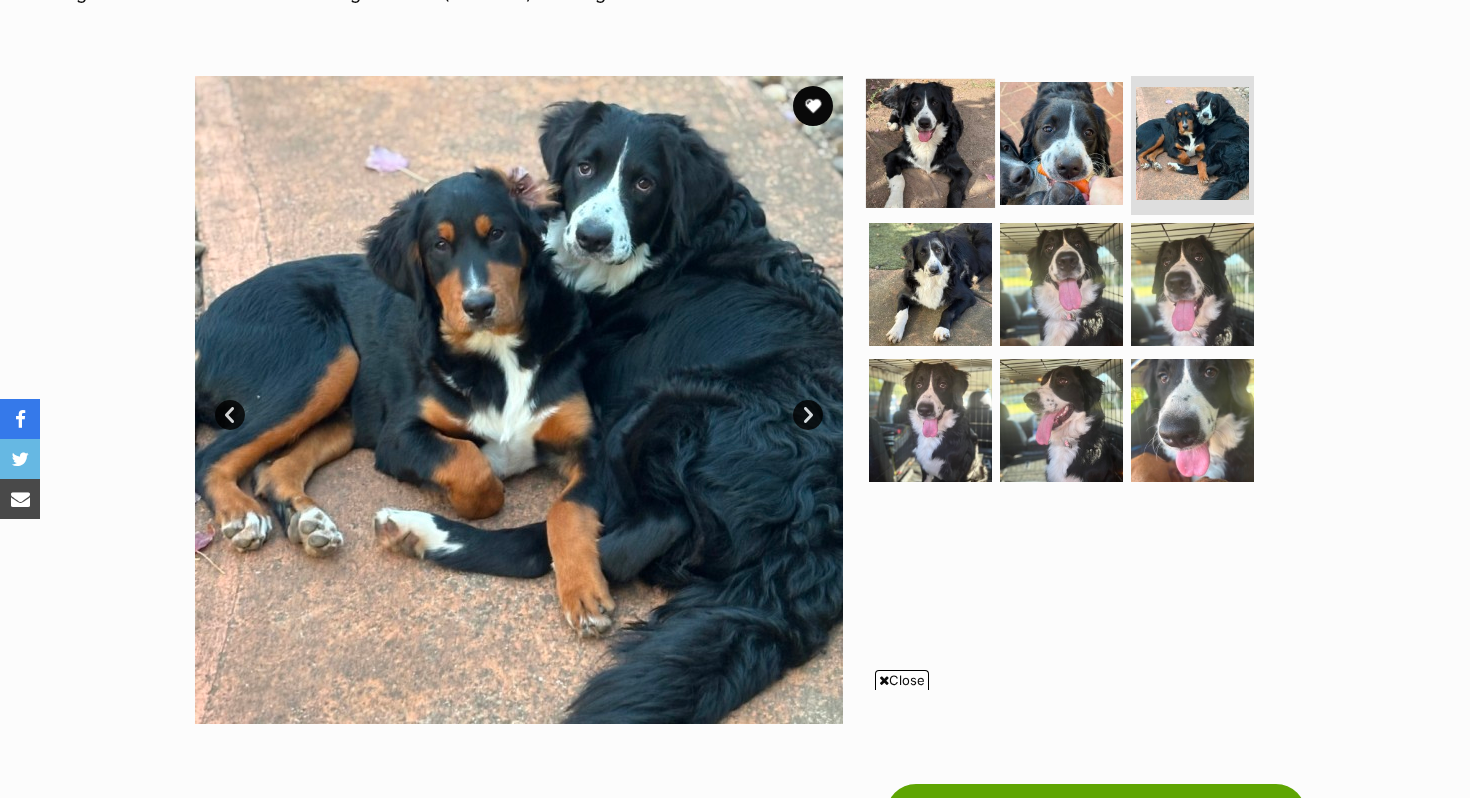 click at bounding box center (930, 142) 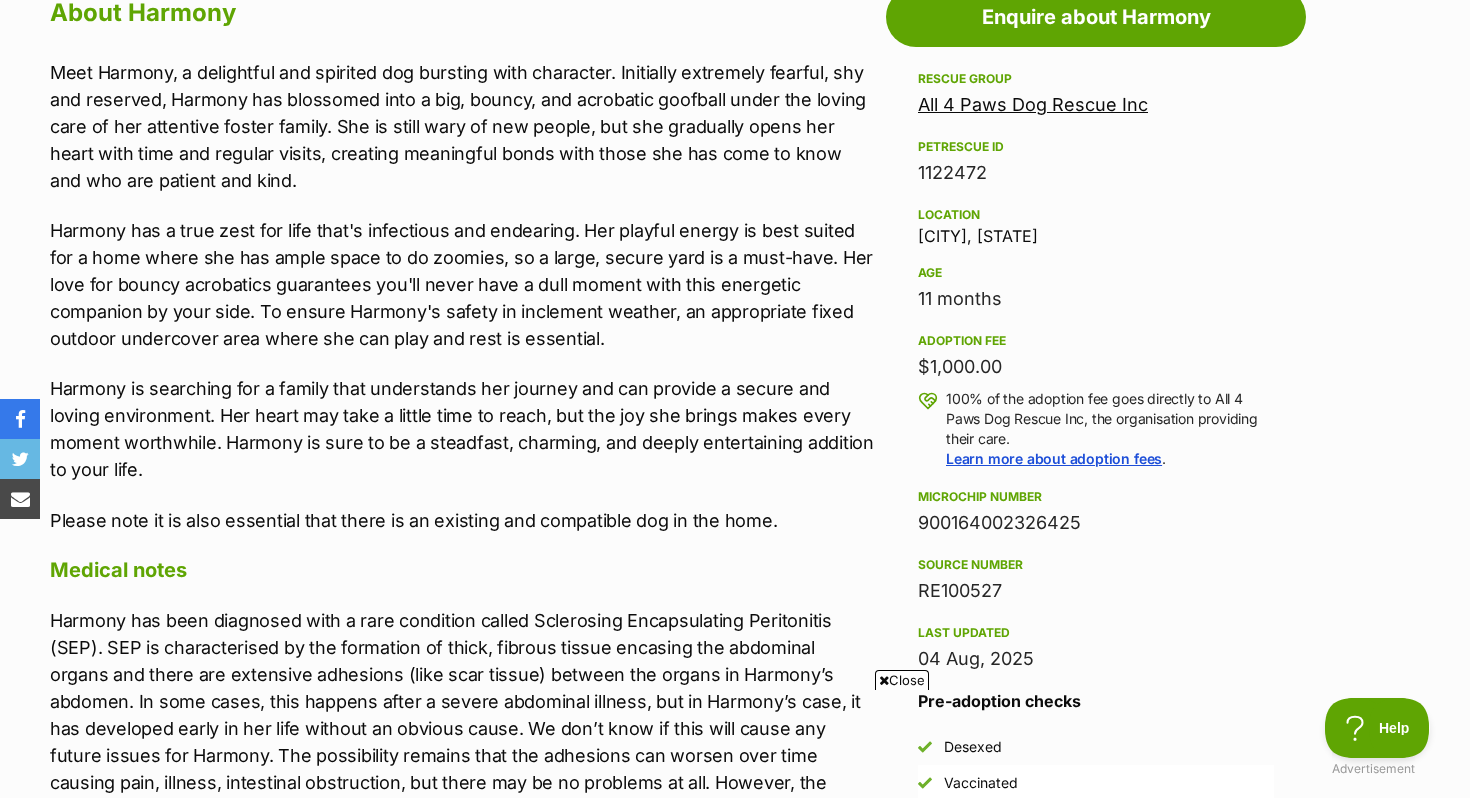 scroll, scrollTop: 1131, scrollLeft: 0, axis: vertical 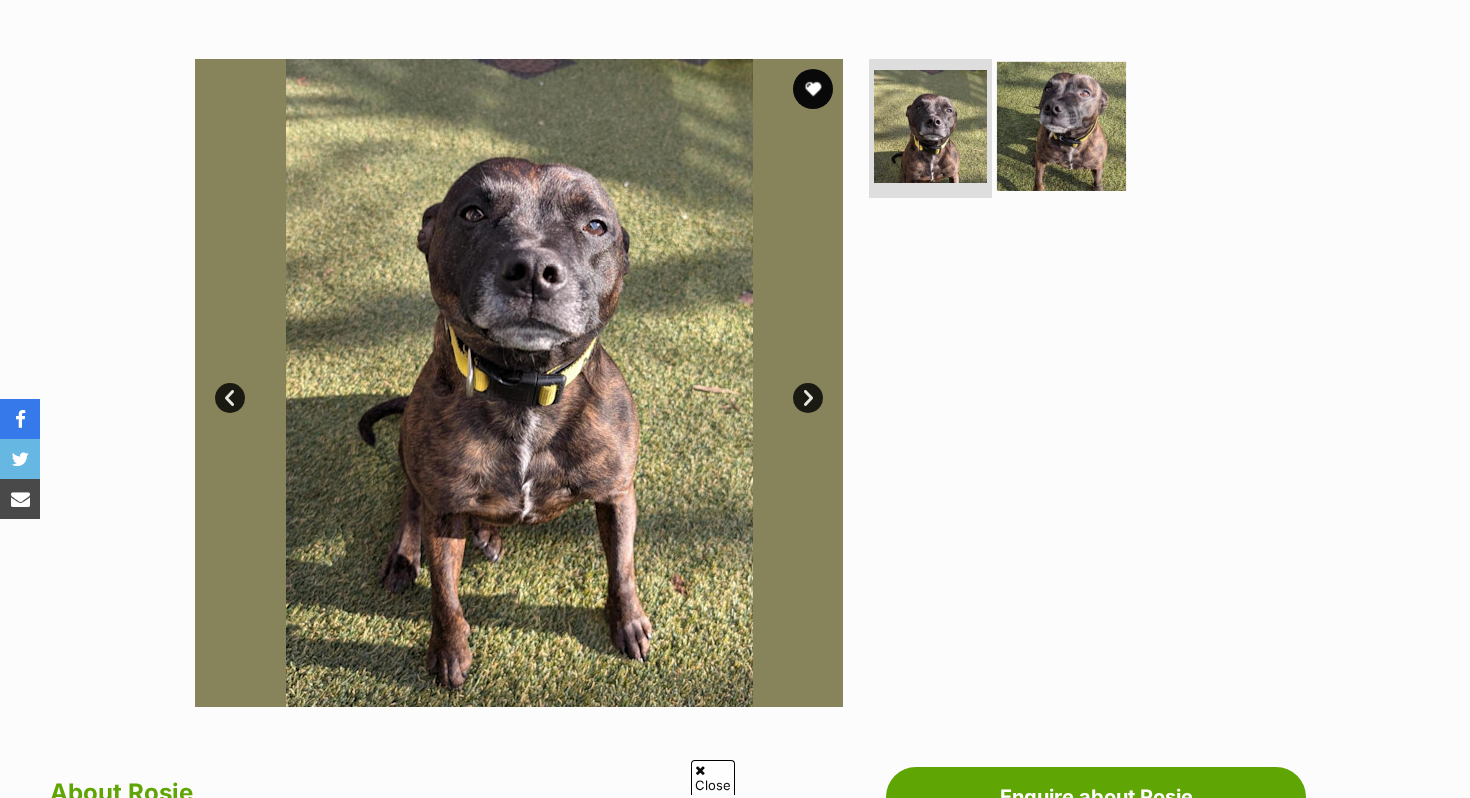 click at bounding box center [1061, 125] 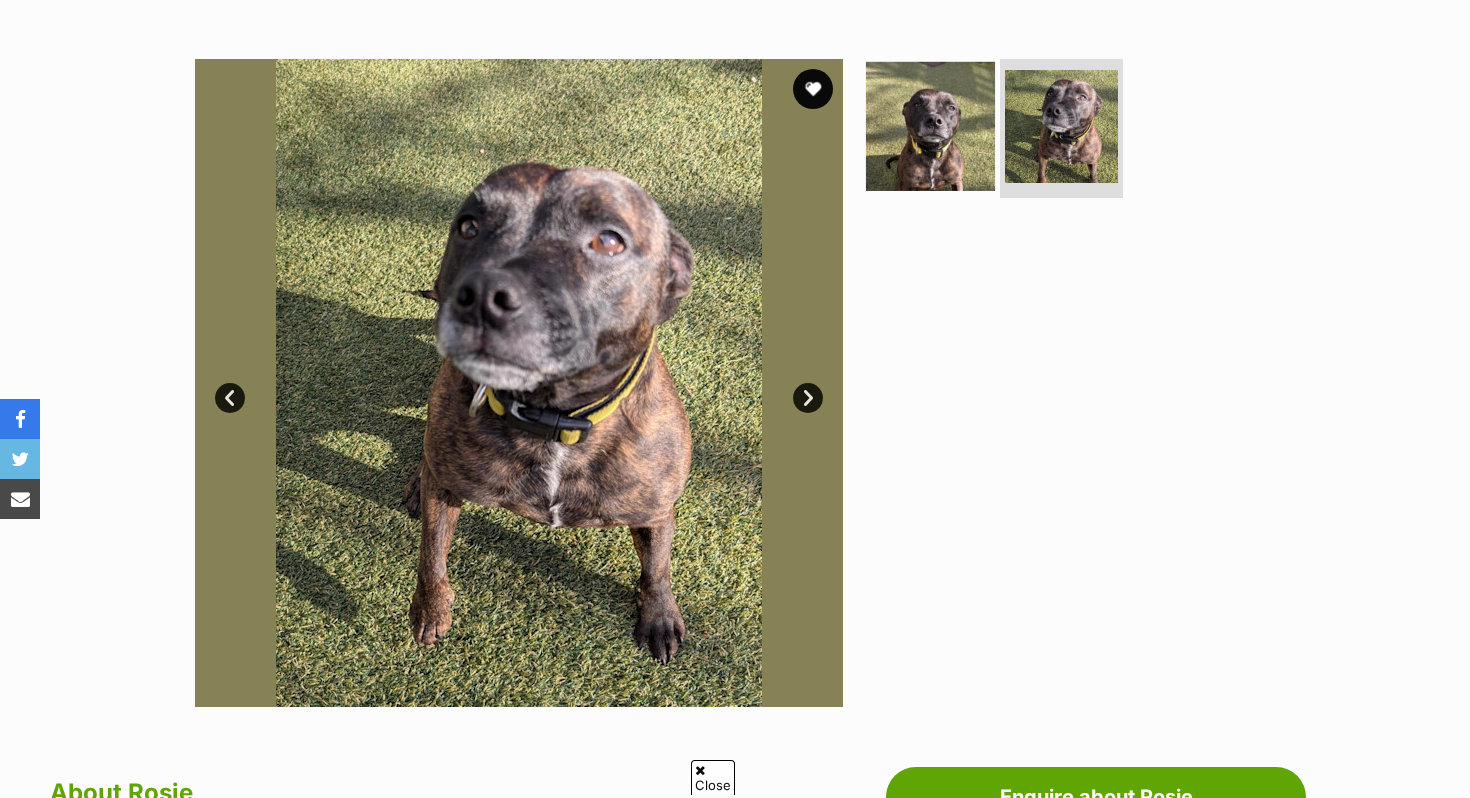 click at bounding box center (930, 125) 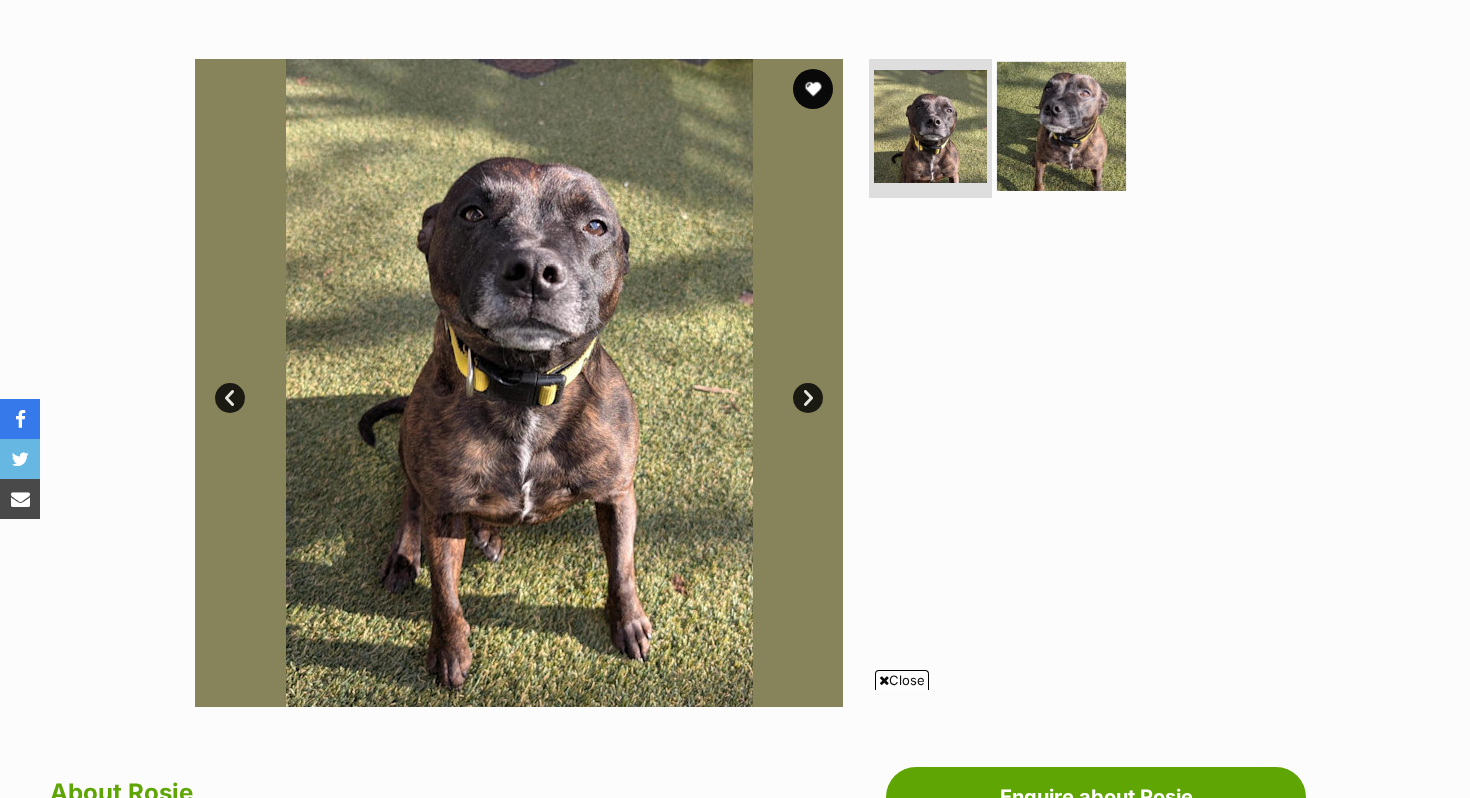 click at bounding box center (1061, 125) 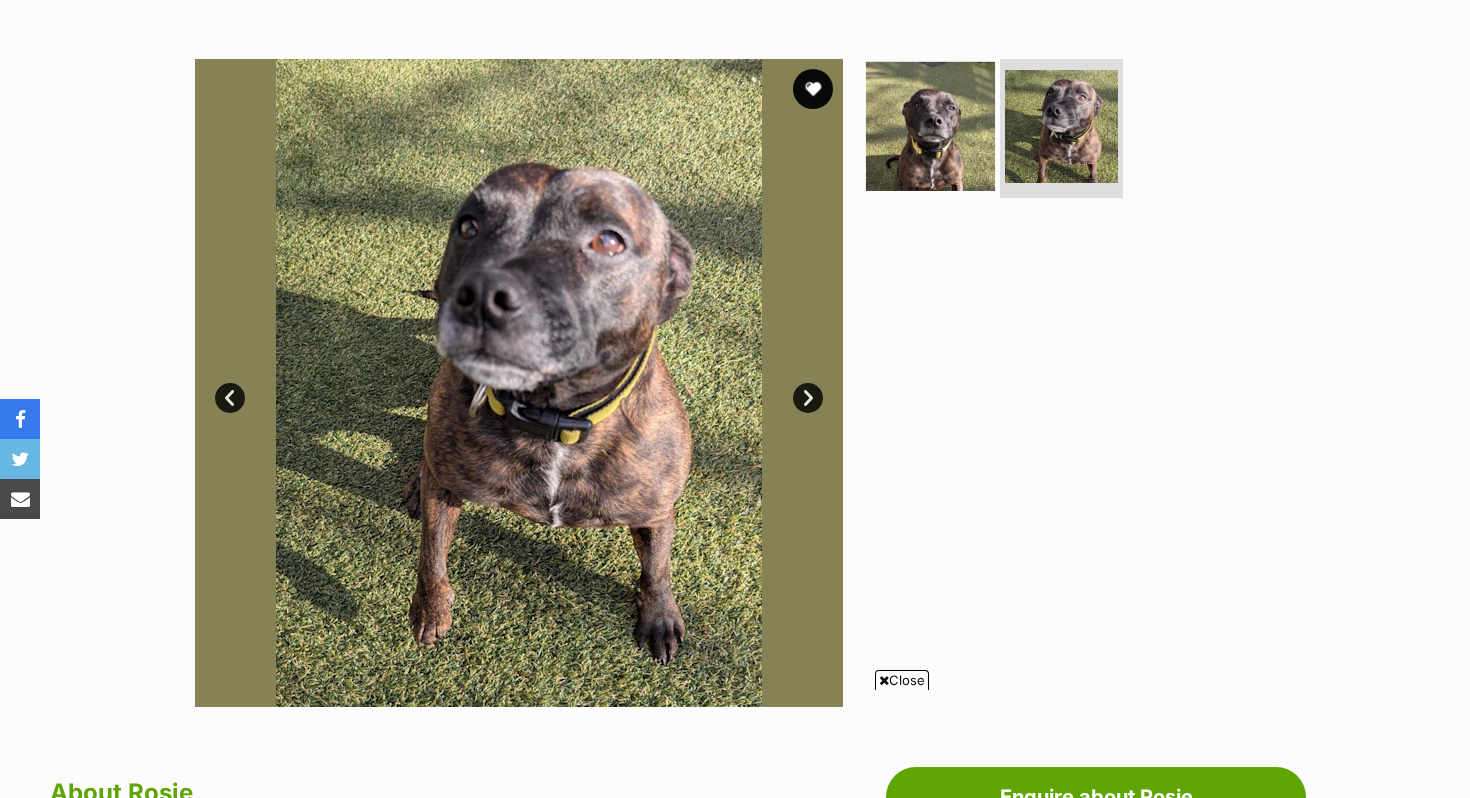 click at bounding box center (930, 125) 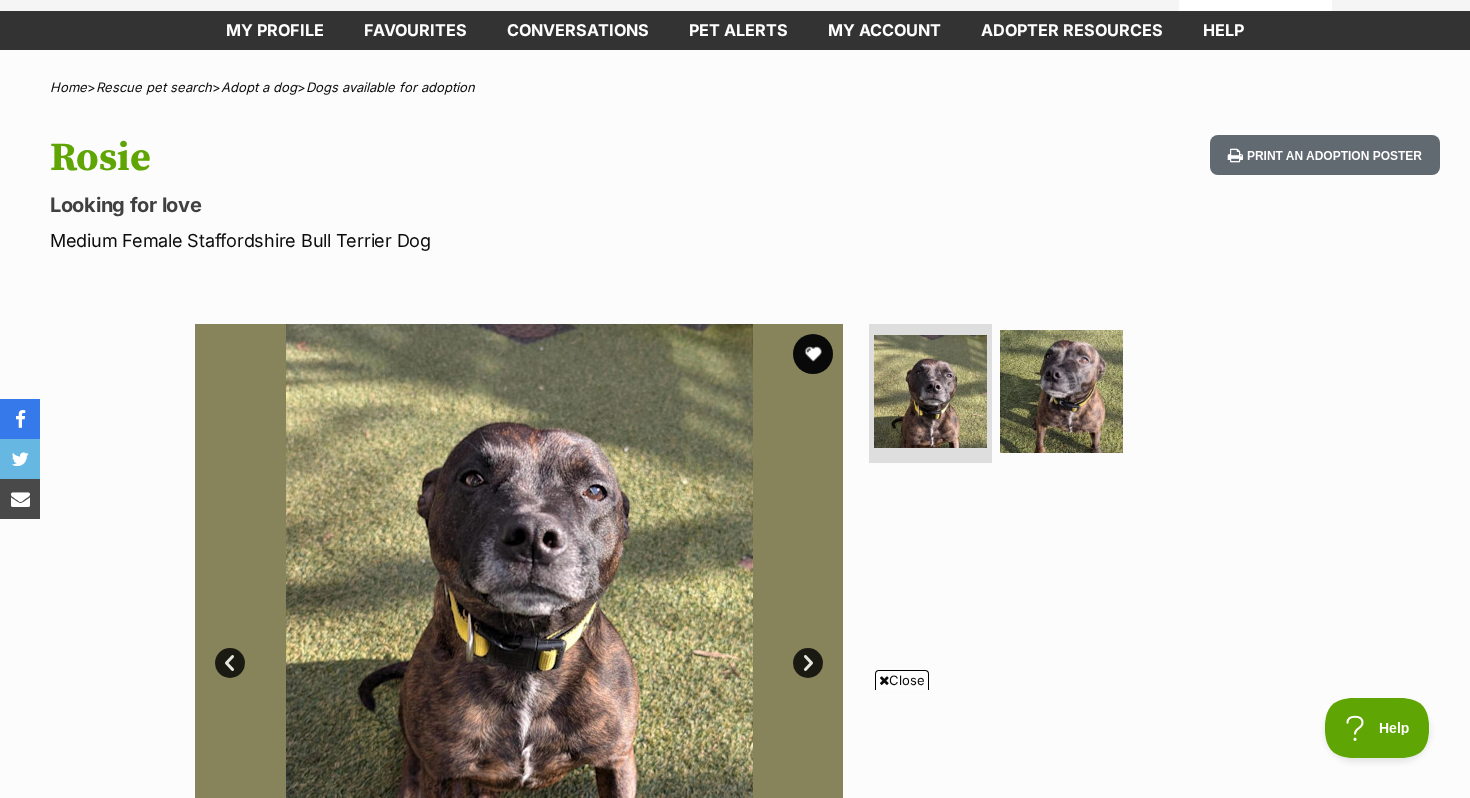 scroll, scrollTop: 0, scrollLeft: 0, axis: both 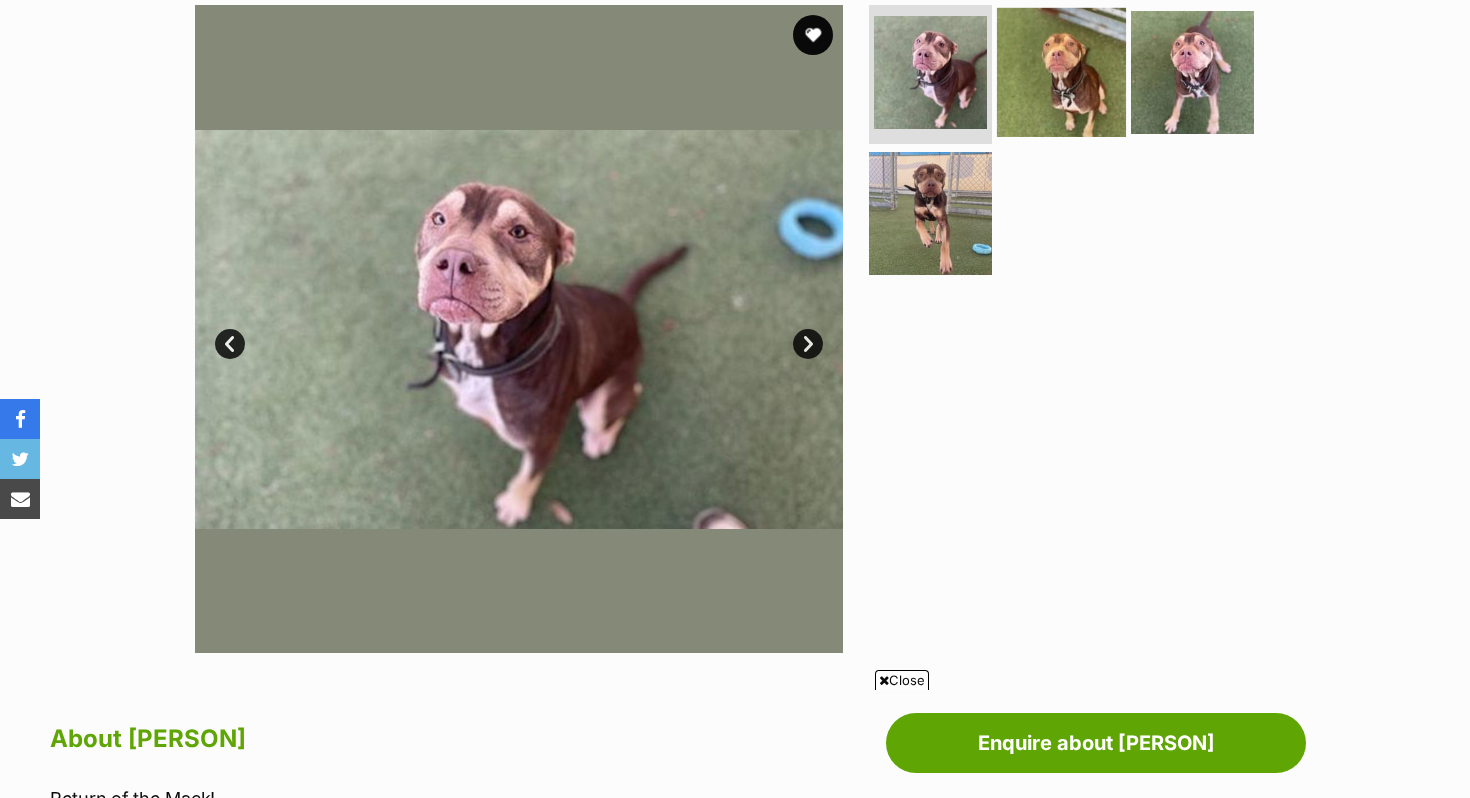 click at bounding box center [1061, 71] 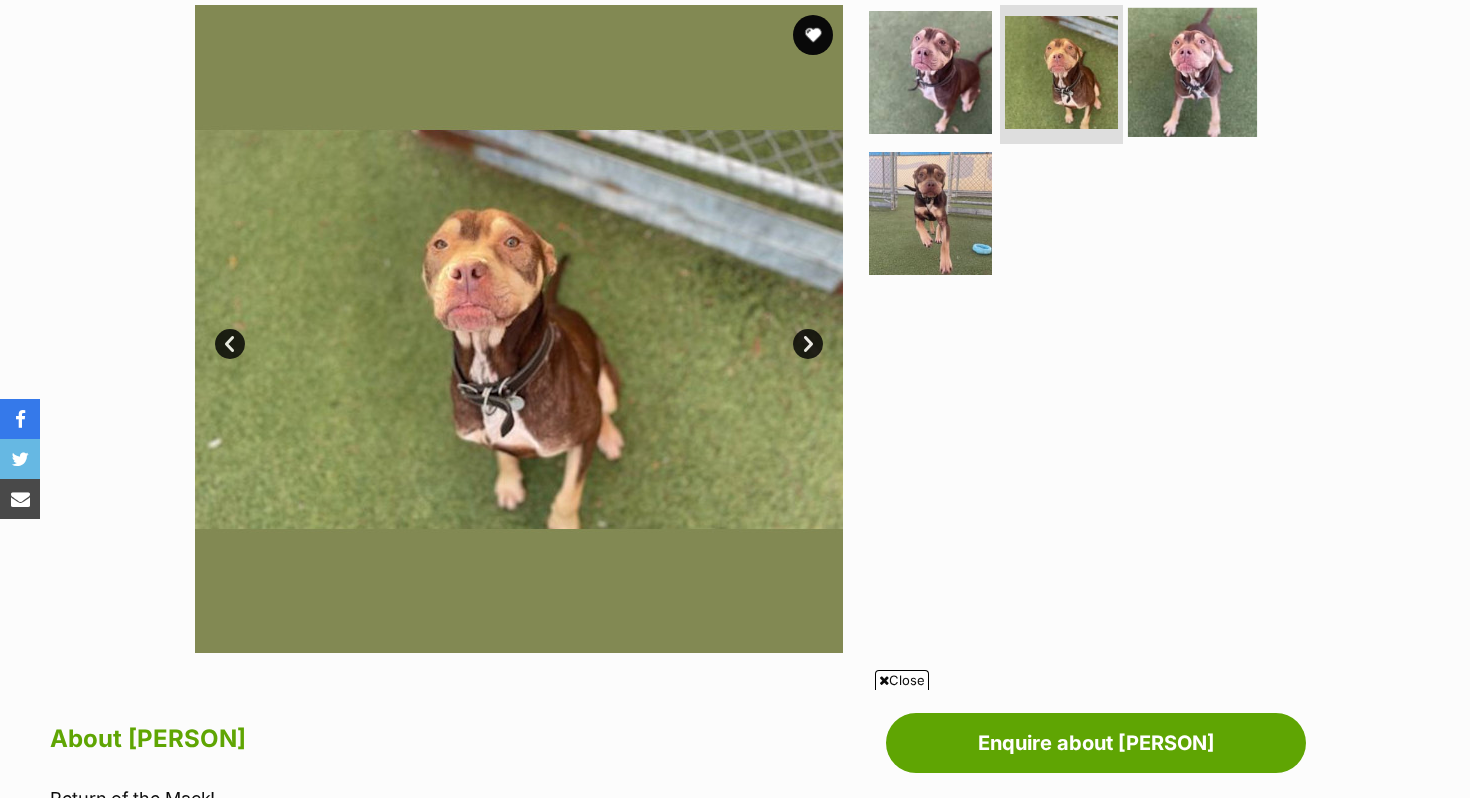 click at bounding box center (1192, 71) 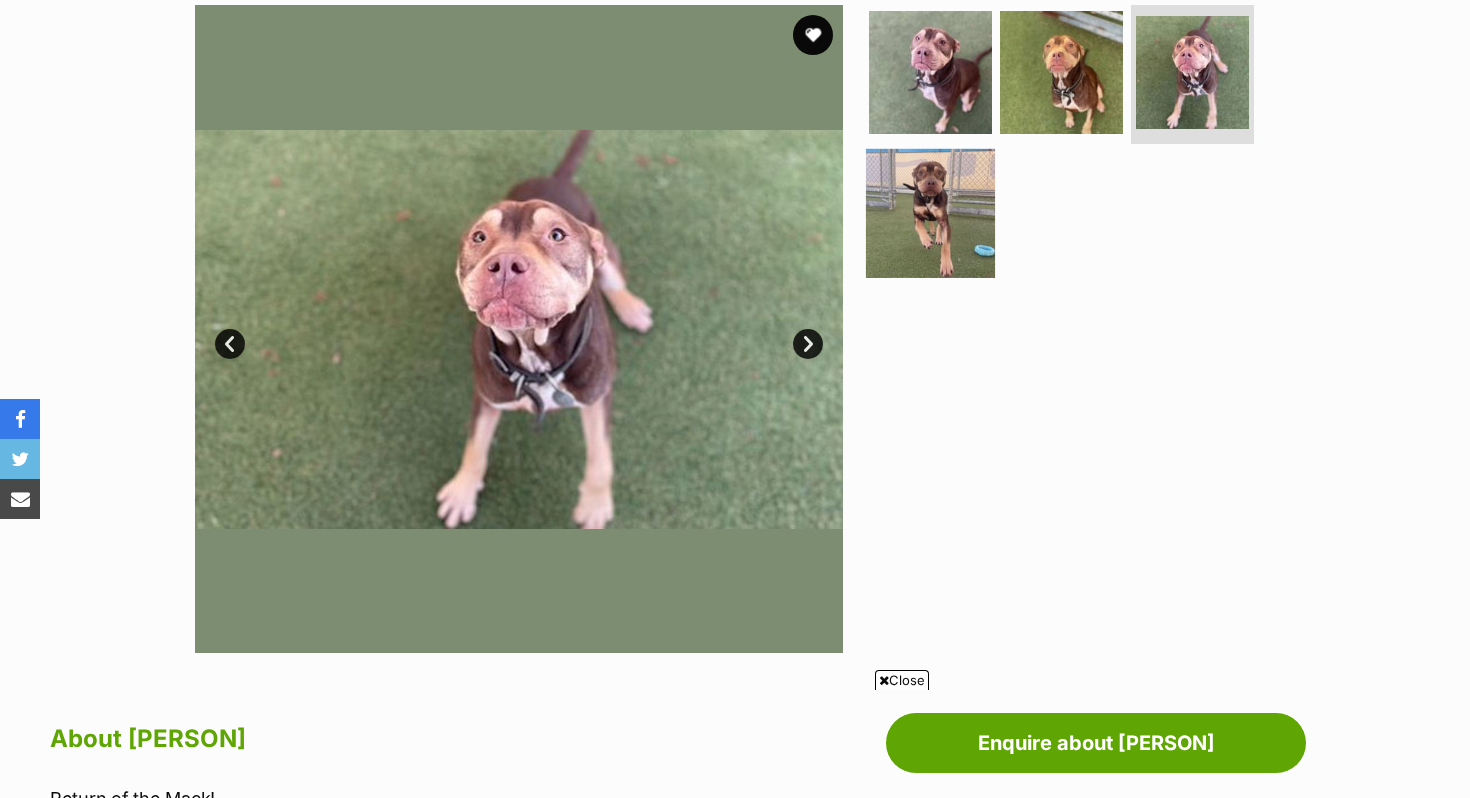 click at bounding box center [930, 213] 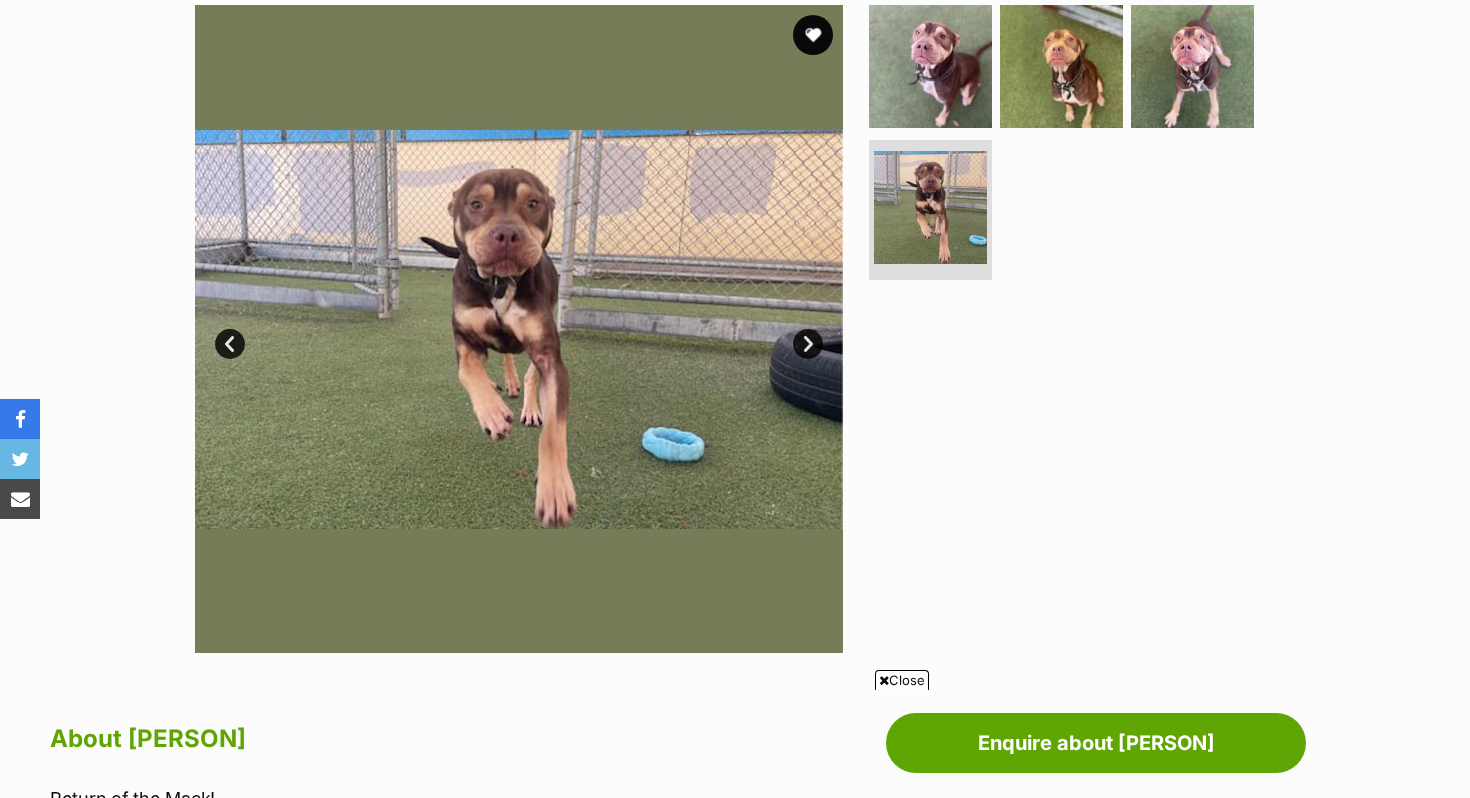 click on "Close" at bounding box center [902, 680] 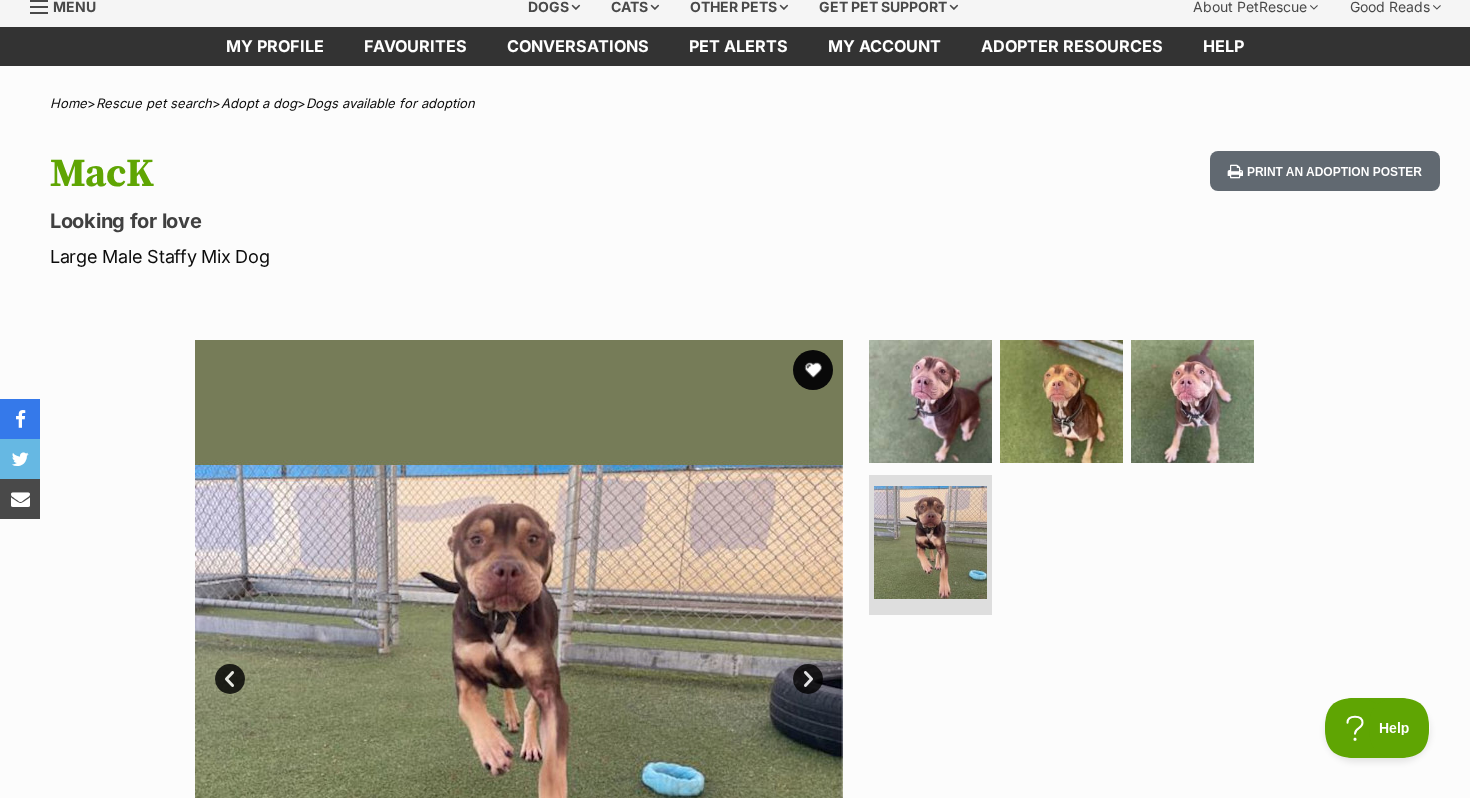 scroll, scrollTop: 3, scrollLeft: 0, axis: vertical 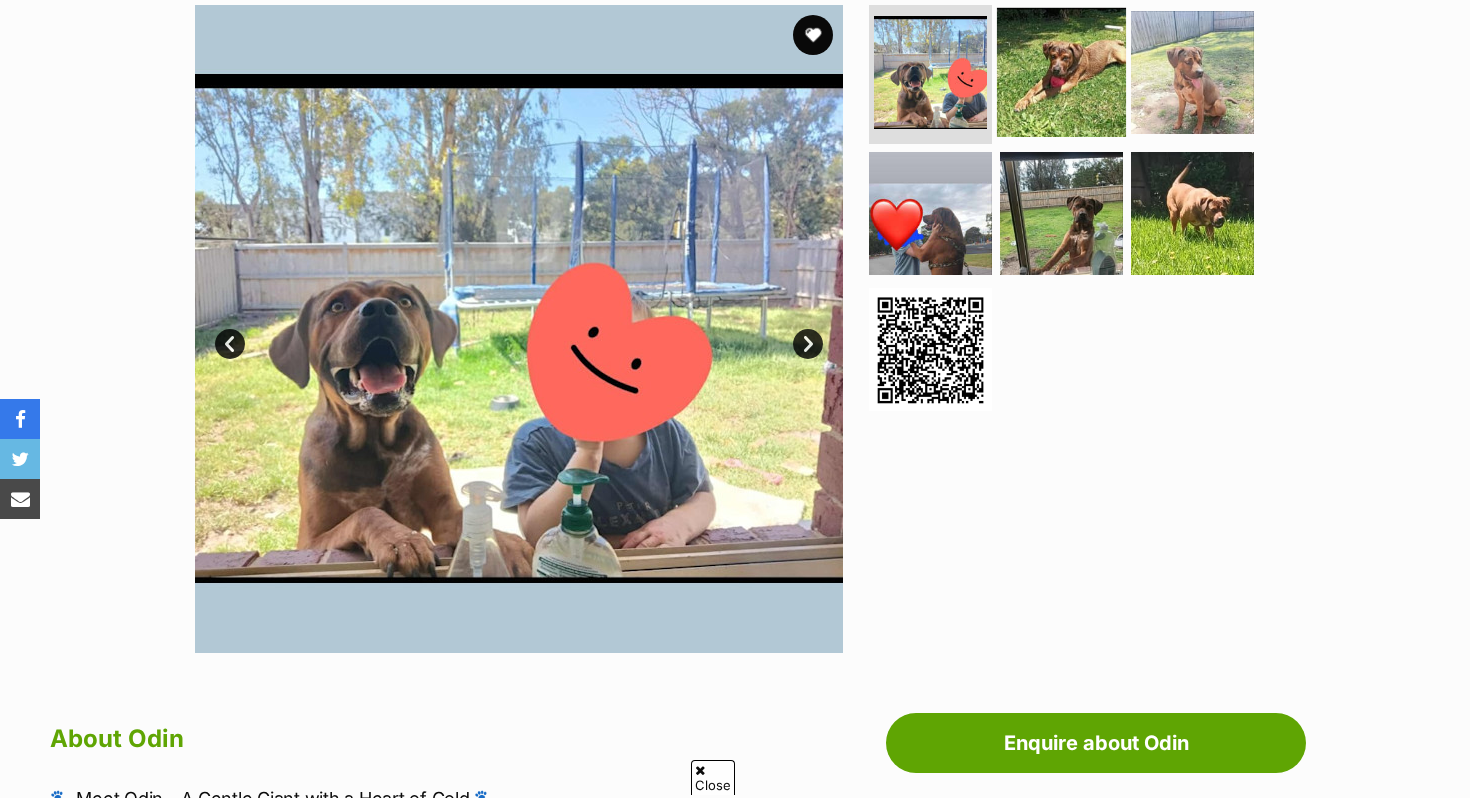 click at bounding box center [1061, 71] 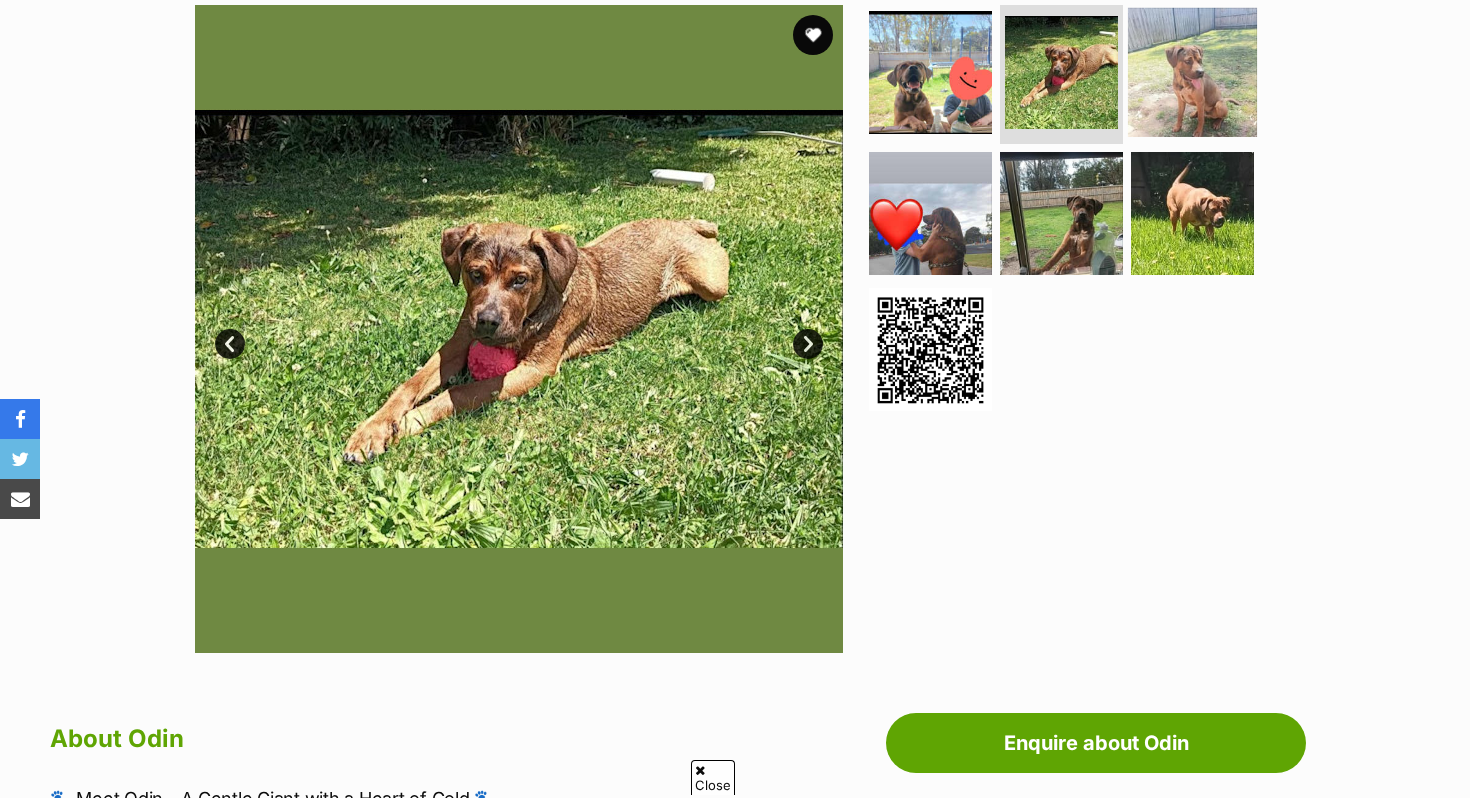click at bounding box center [1192, 71] 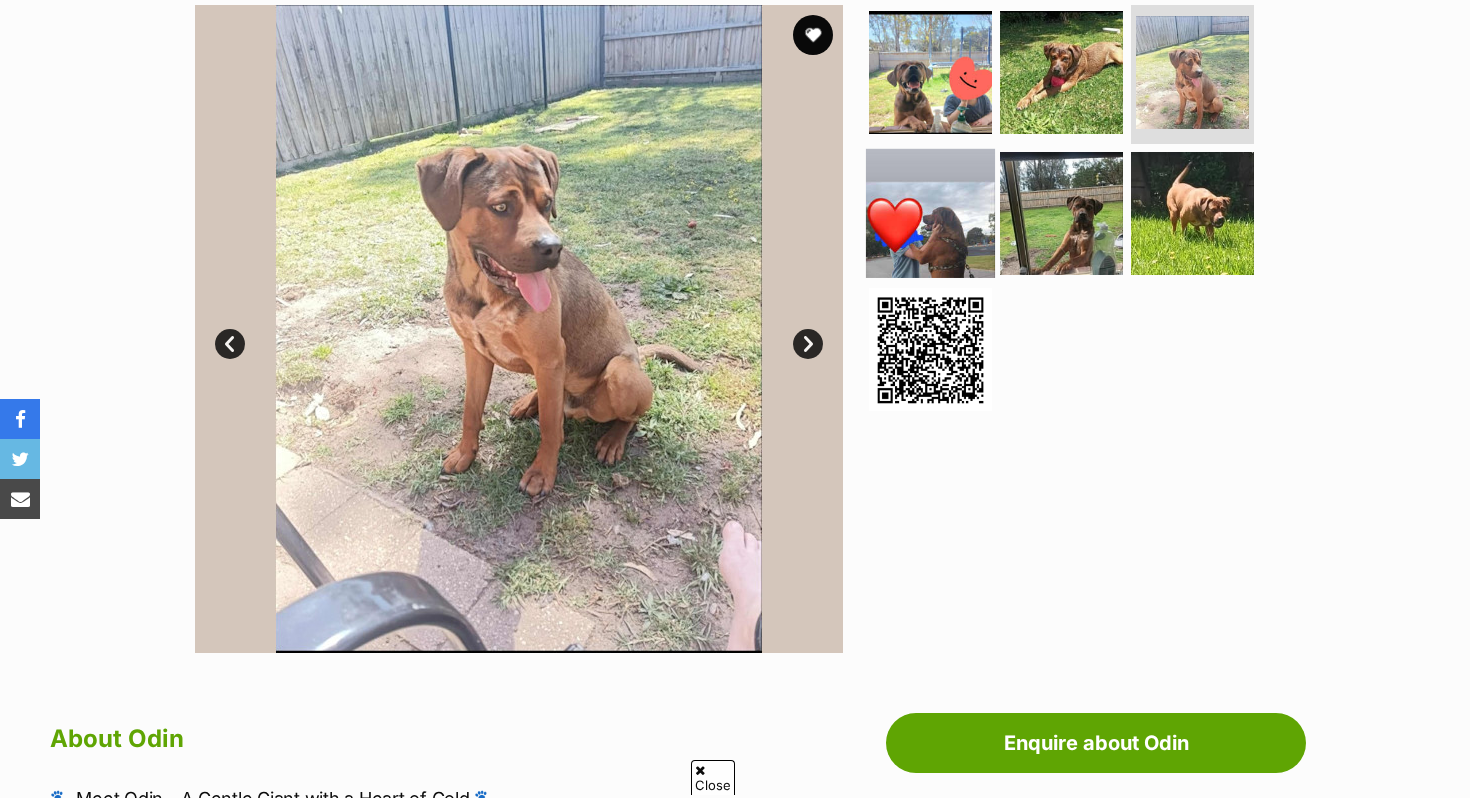 click at bounding box center [930, 213] 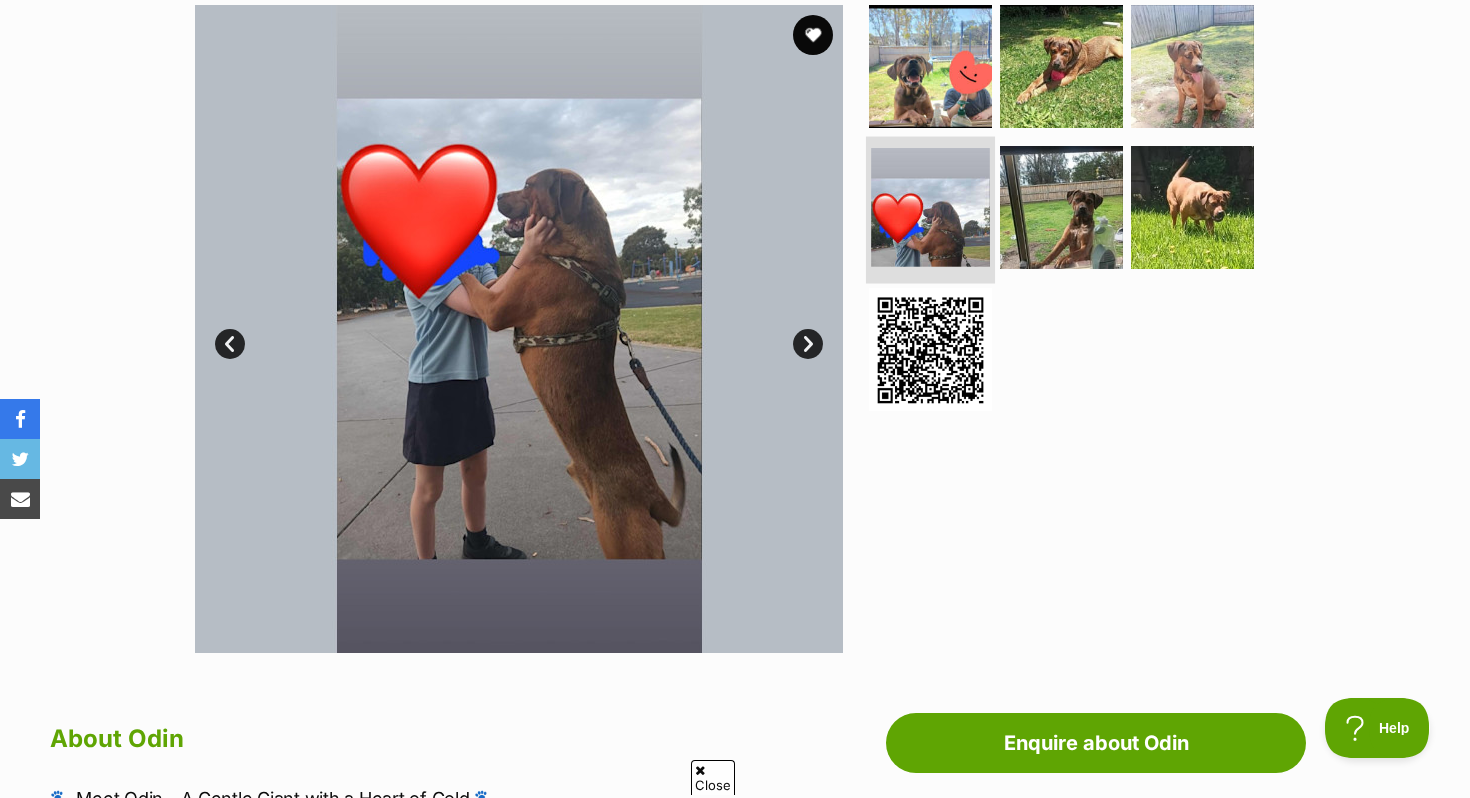 scroll, scrollTop: 0, scrollLeft: 0, axis: both 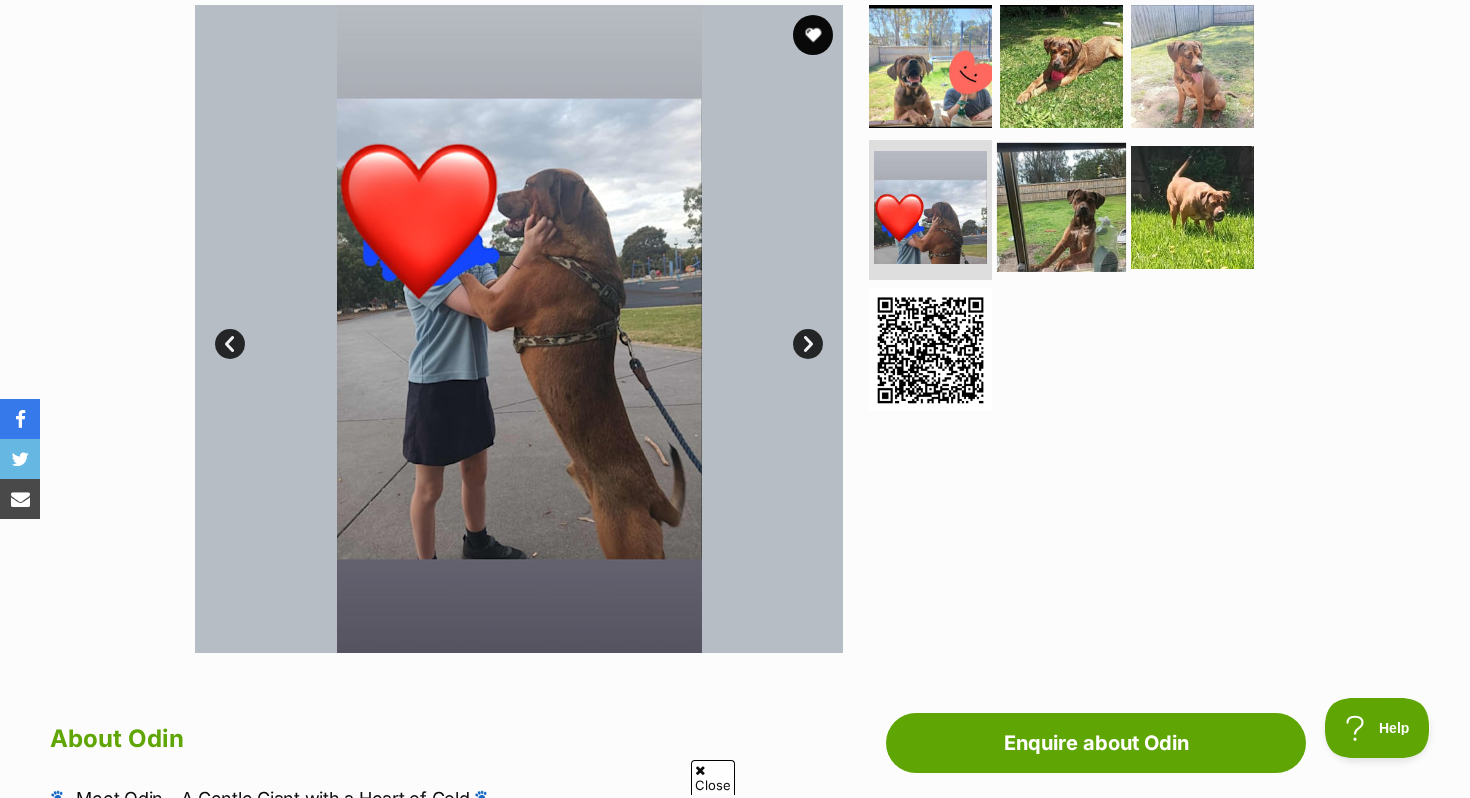 click at bounding box center (1061, 207) 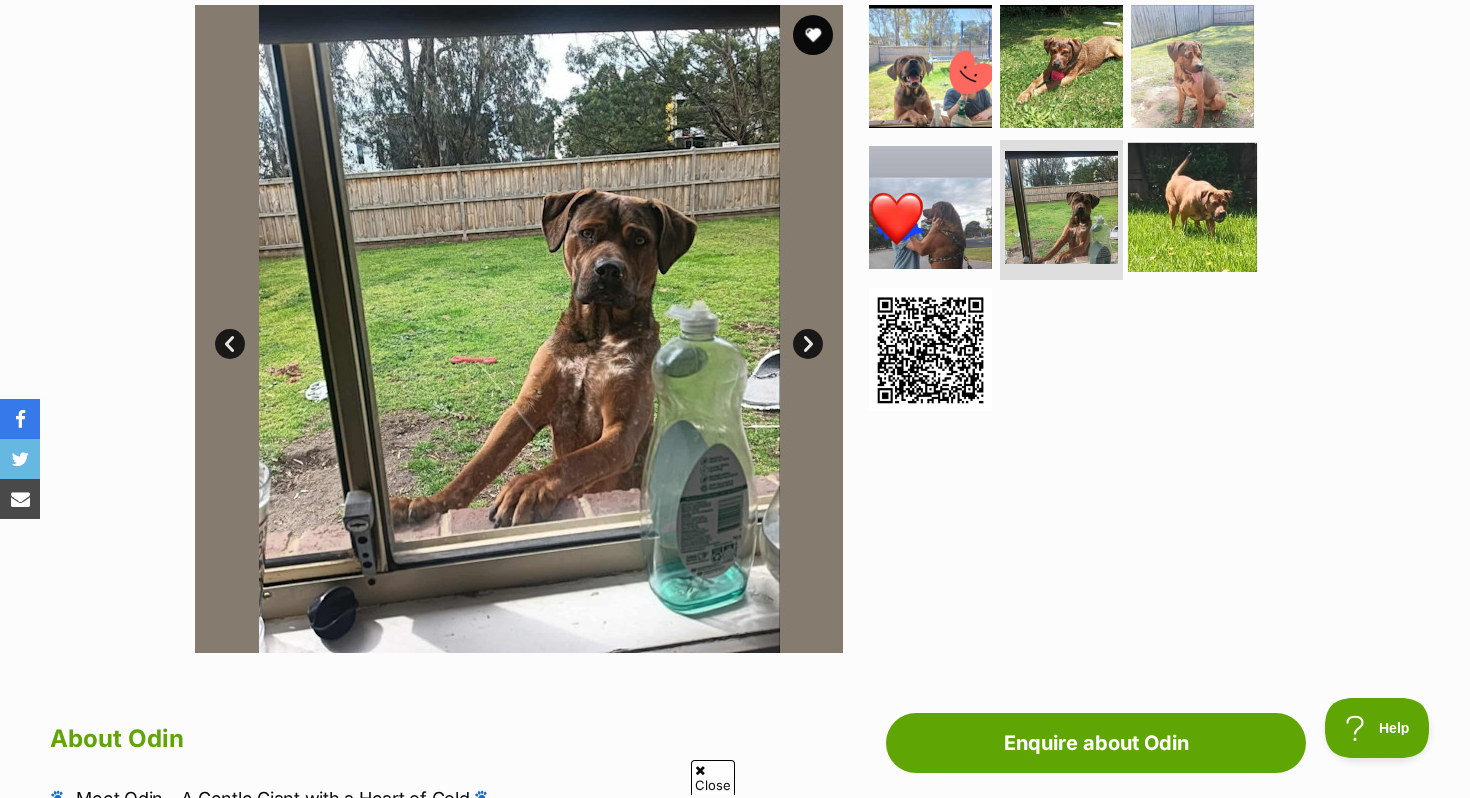 click at bounding box center (1192, 207) 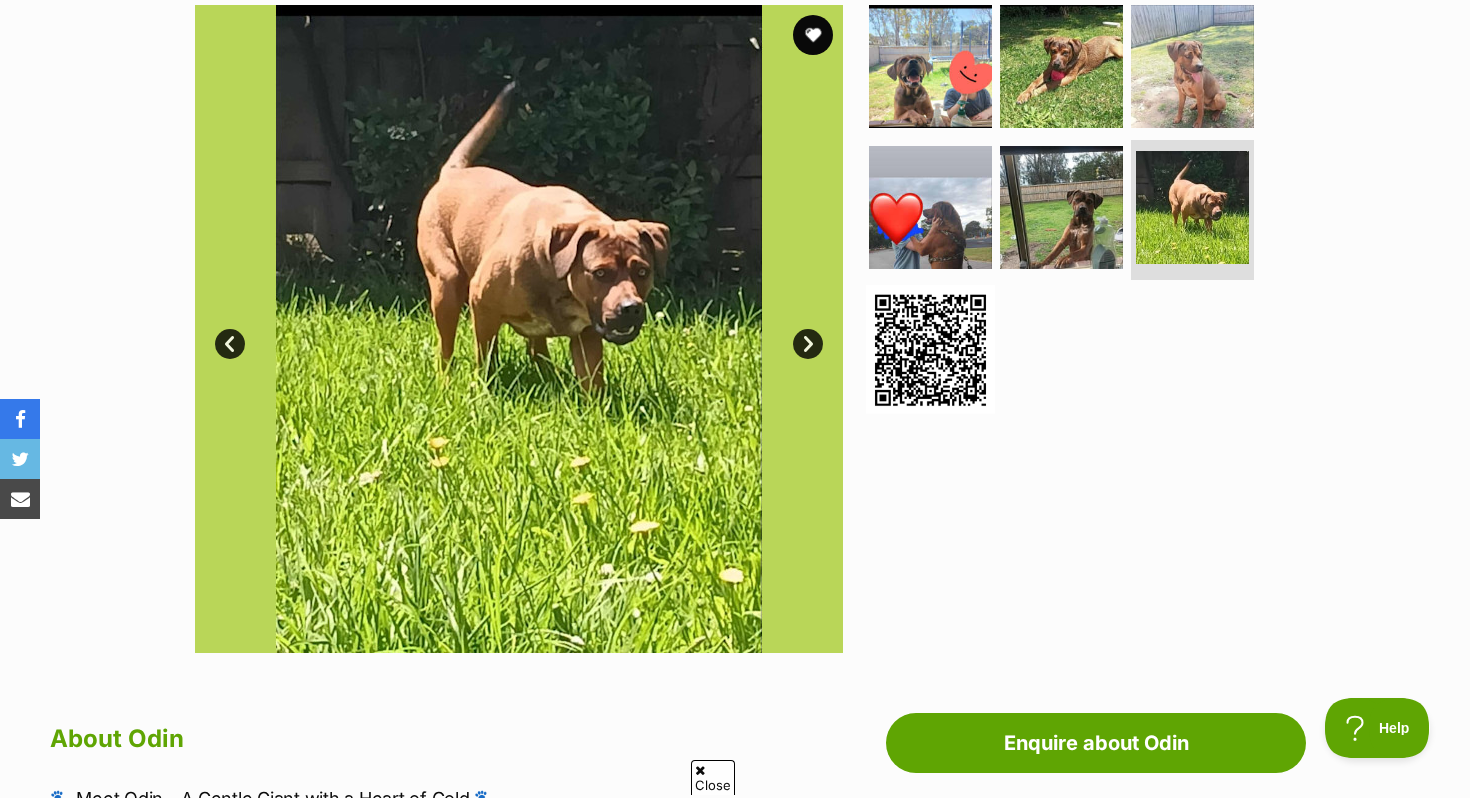 click at bounding box center (930, 349) 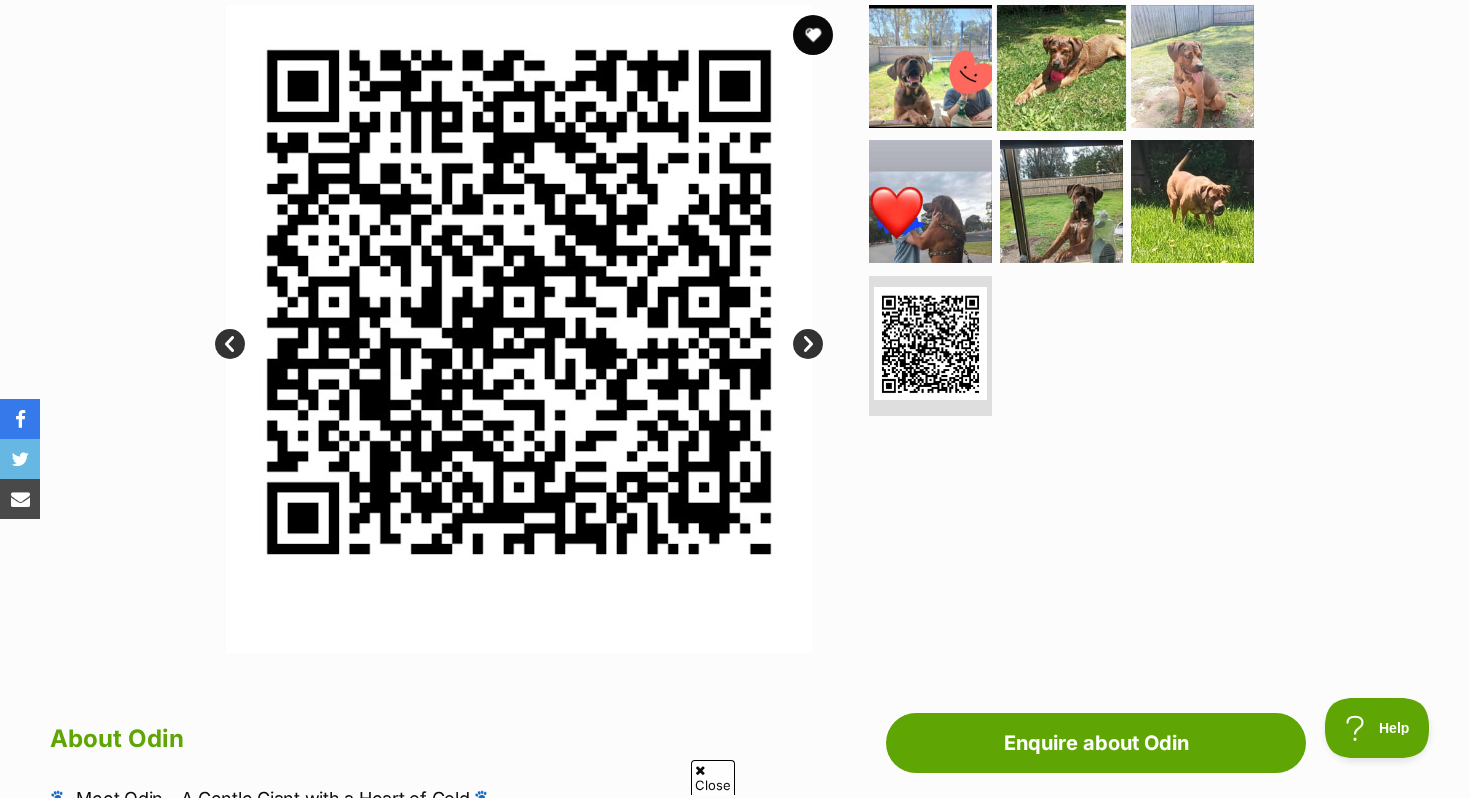 click at bounding box center (1061, 65) 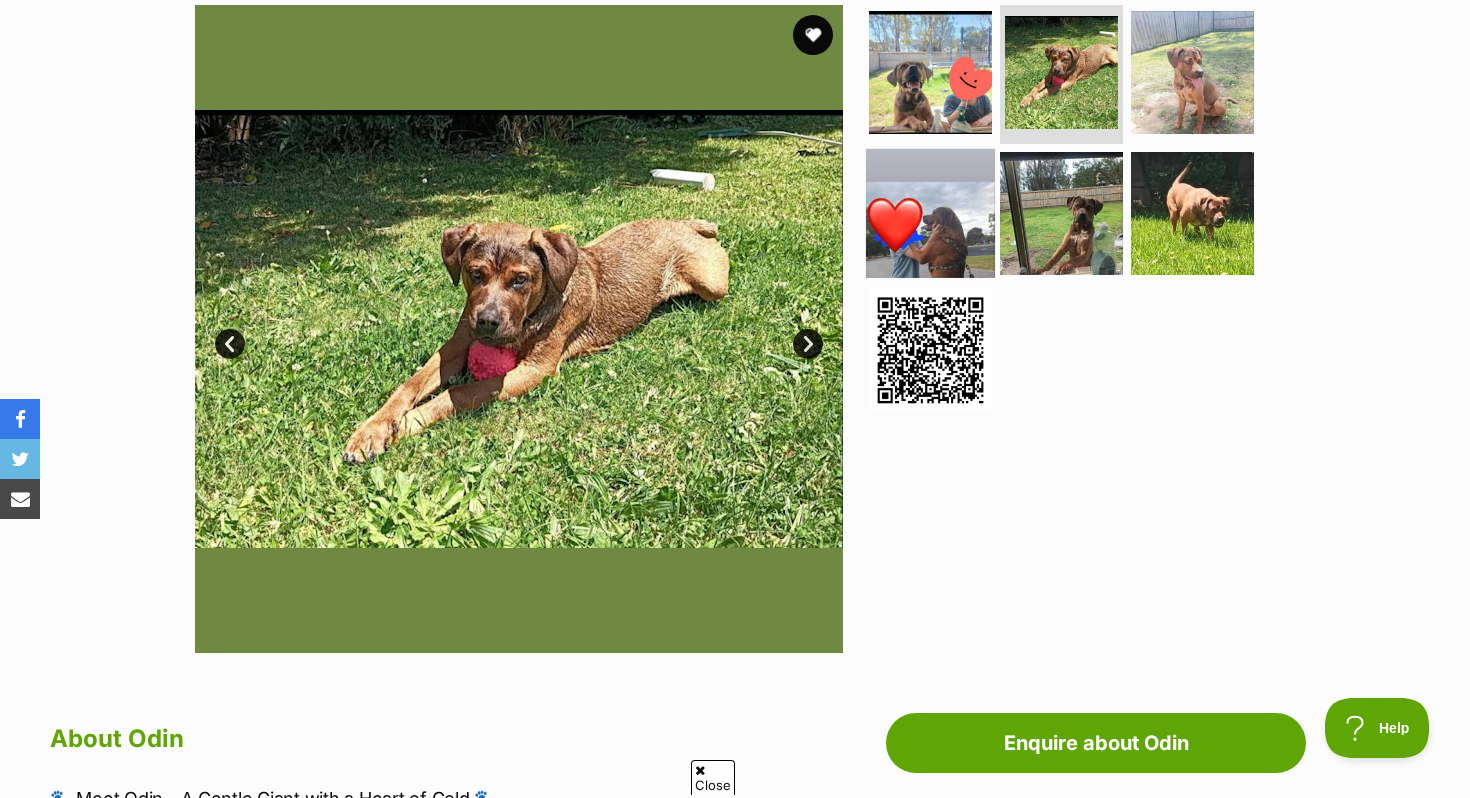 click at bounding box center (930, 213) 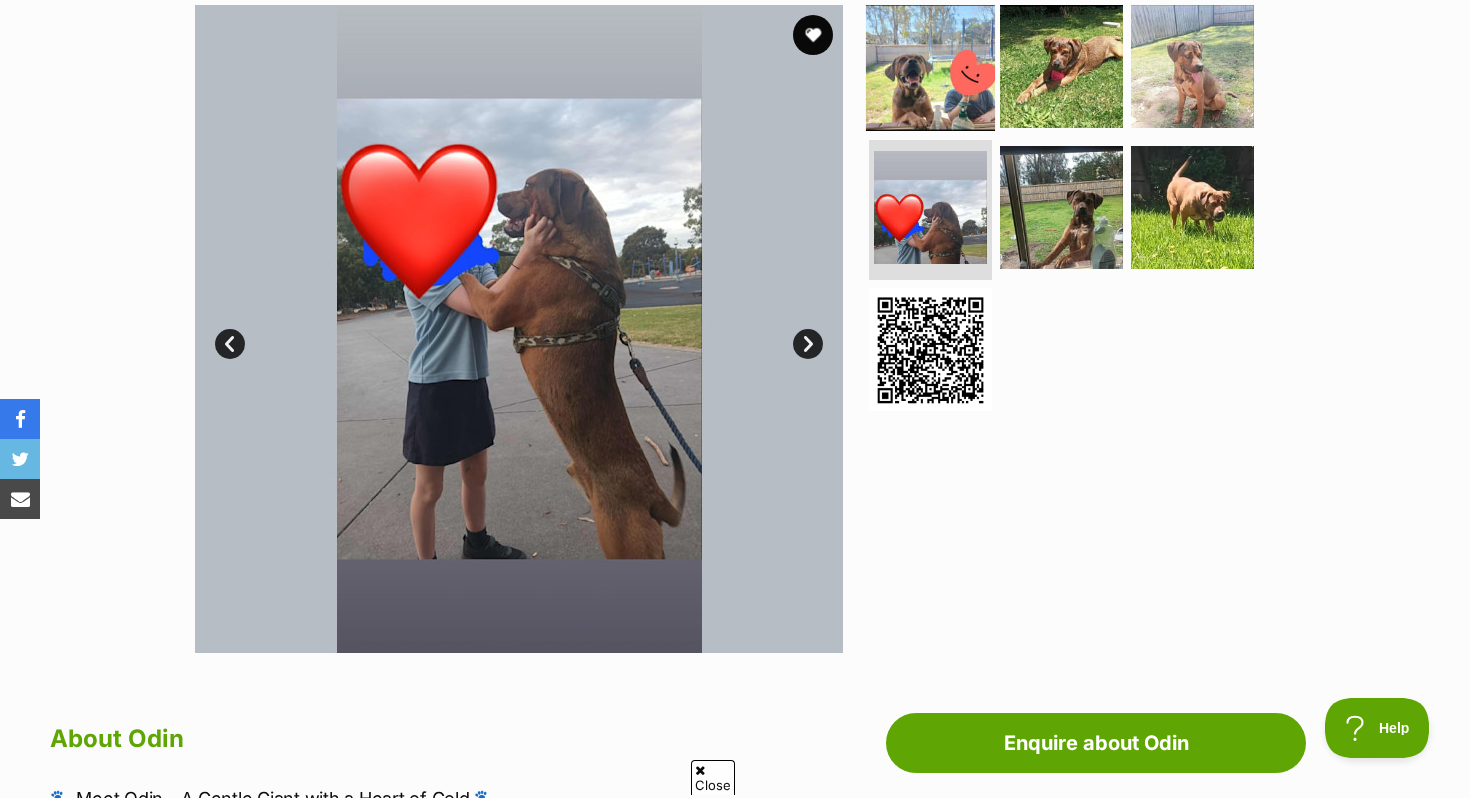 click at bounding box center [930, 65] 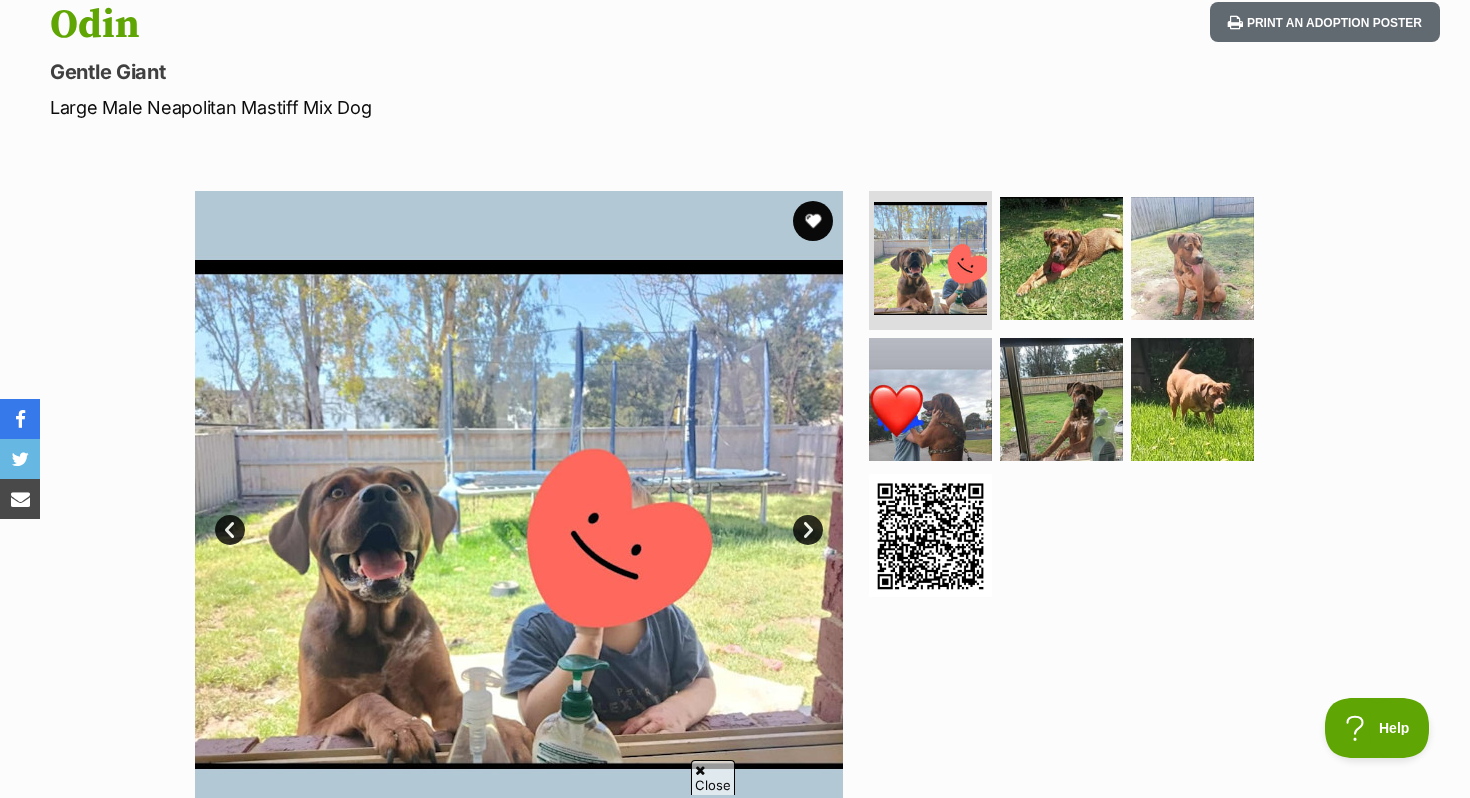 scroll, scrollTop: 199, scrollLeft: 0, axis: vertical 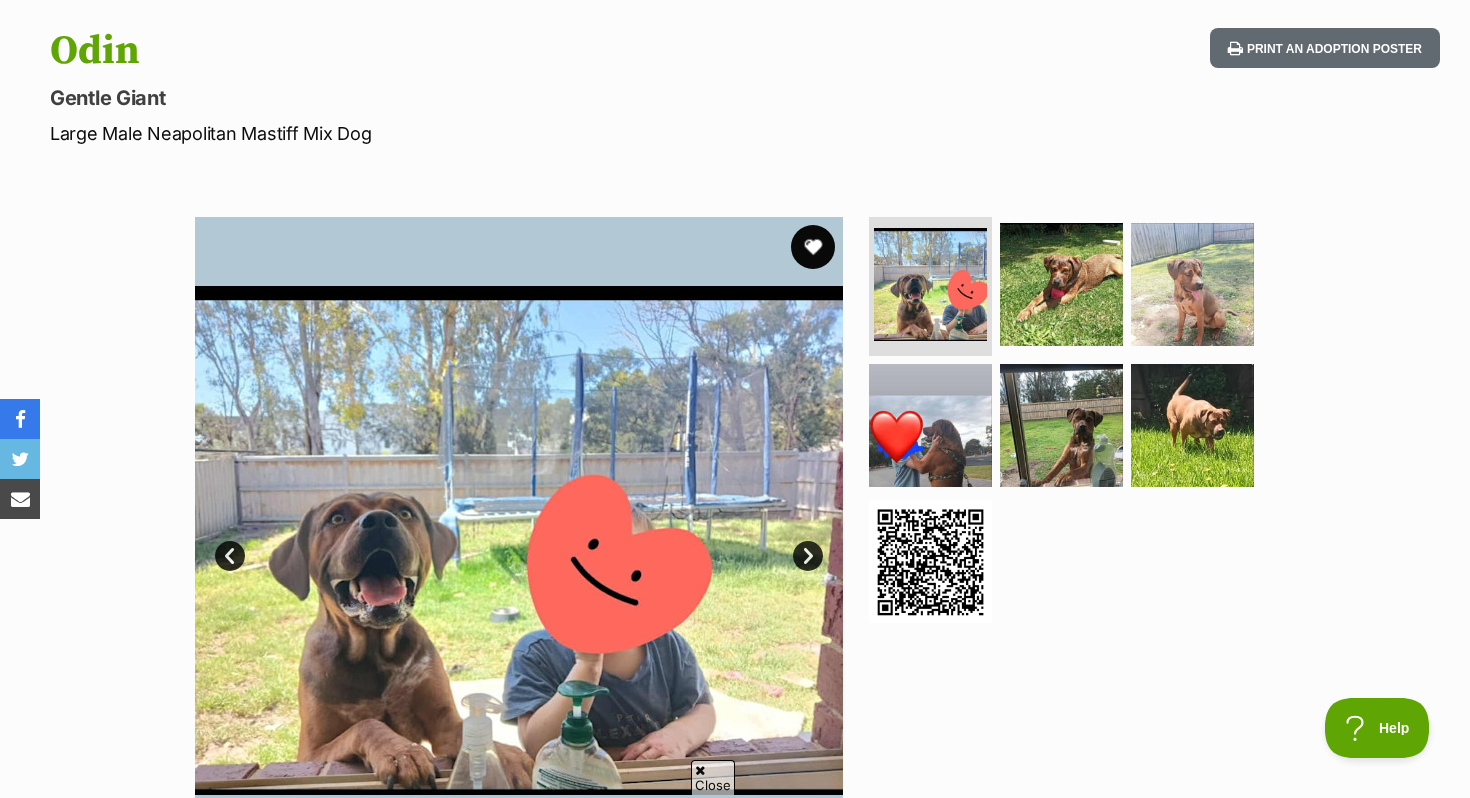 click at bounding box center [813, 247] 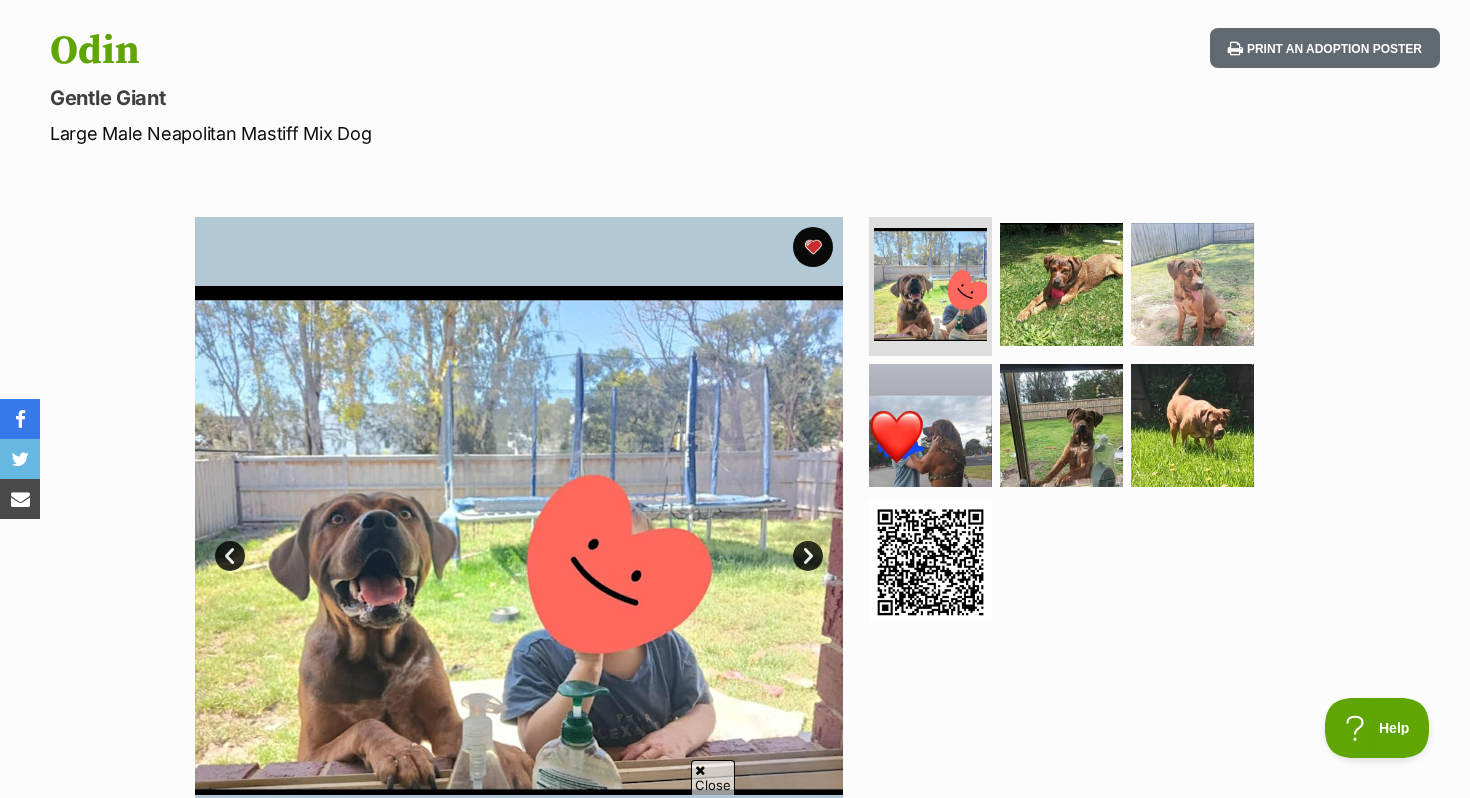 scroll, scrollTop: 0, scrollLeft: 0, axis: both 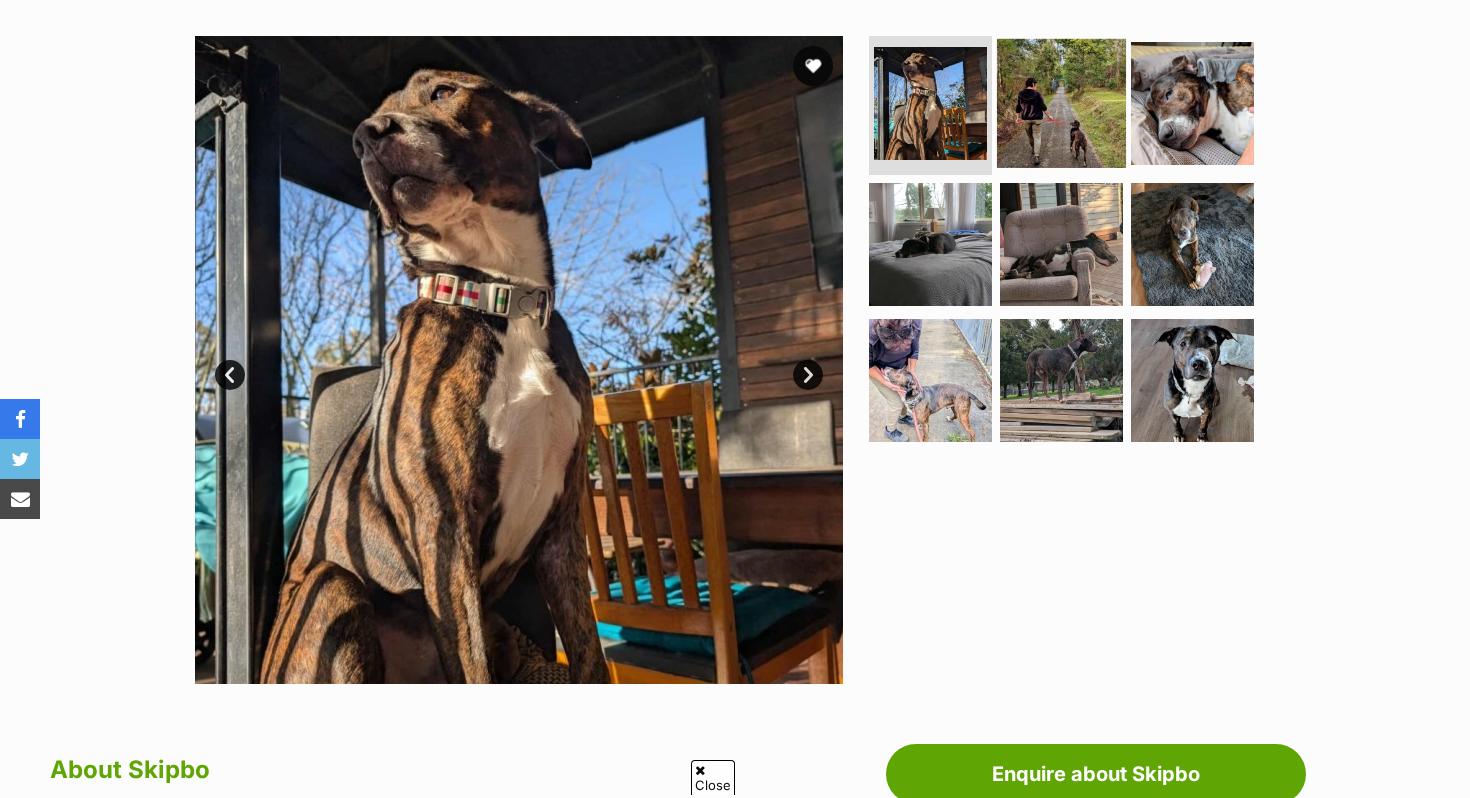 click at bounding box center [1061, 102] 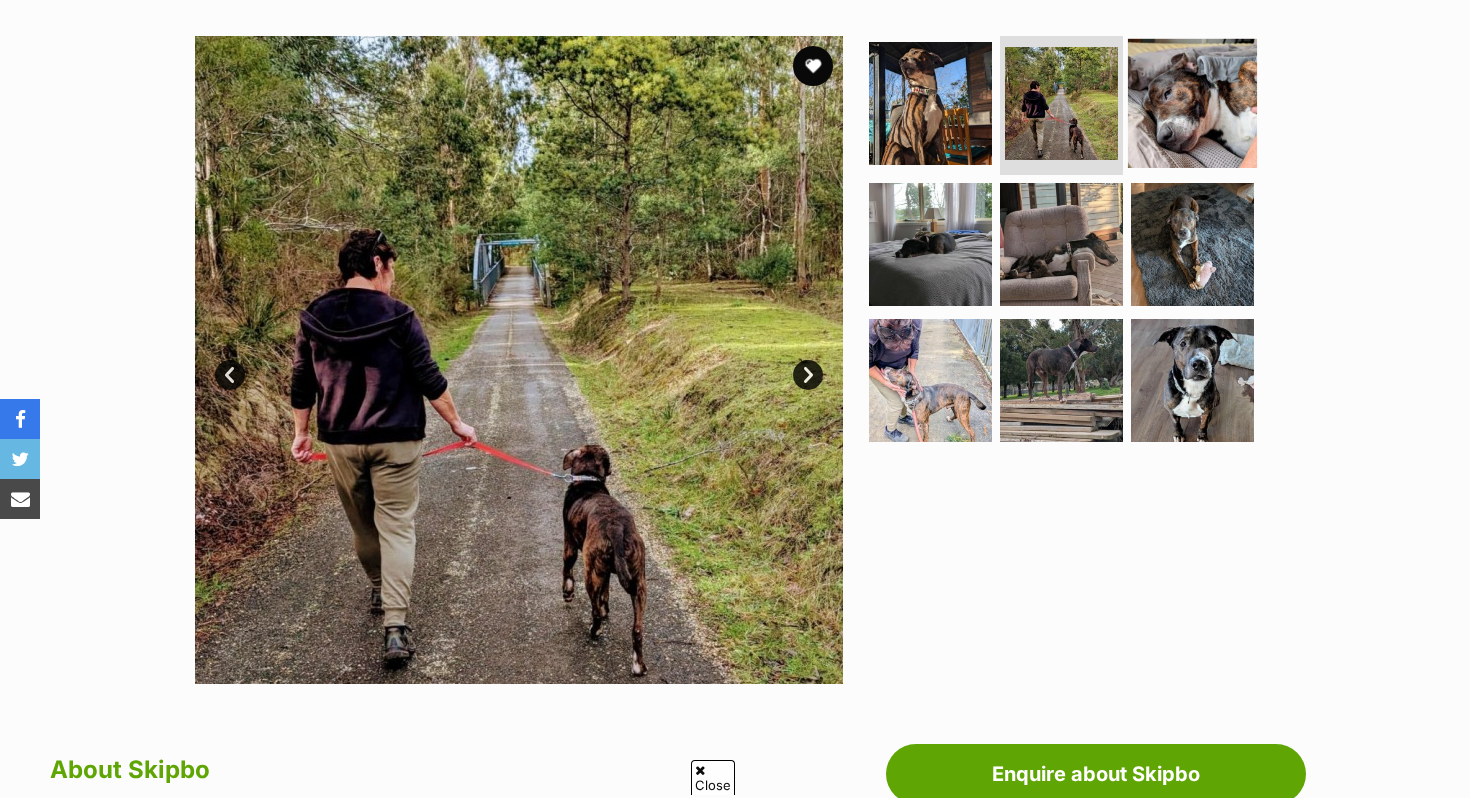 click at bounding box center [1192, 102] 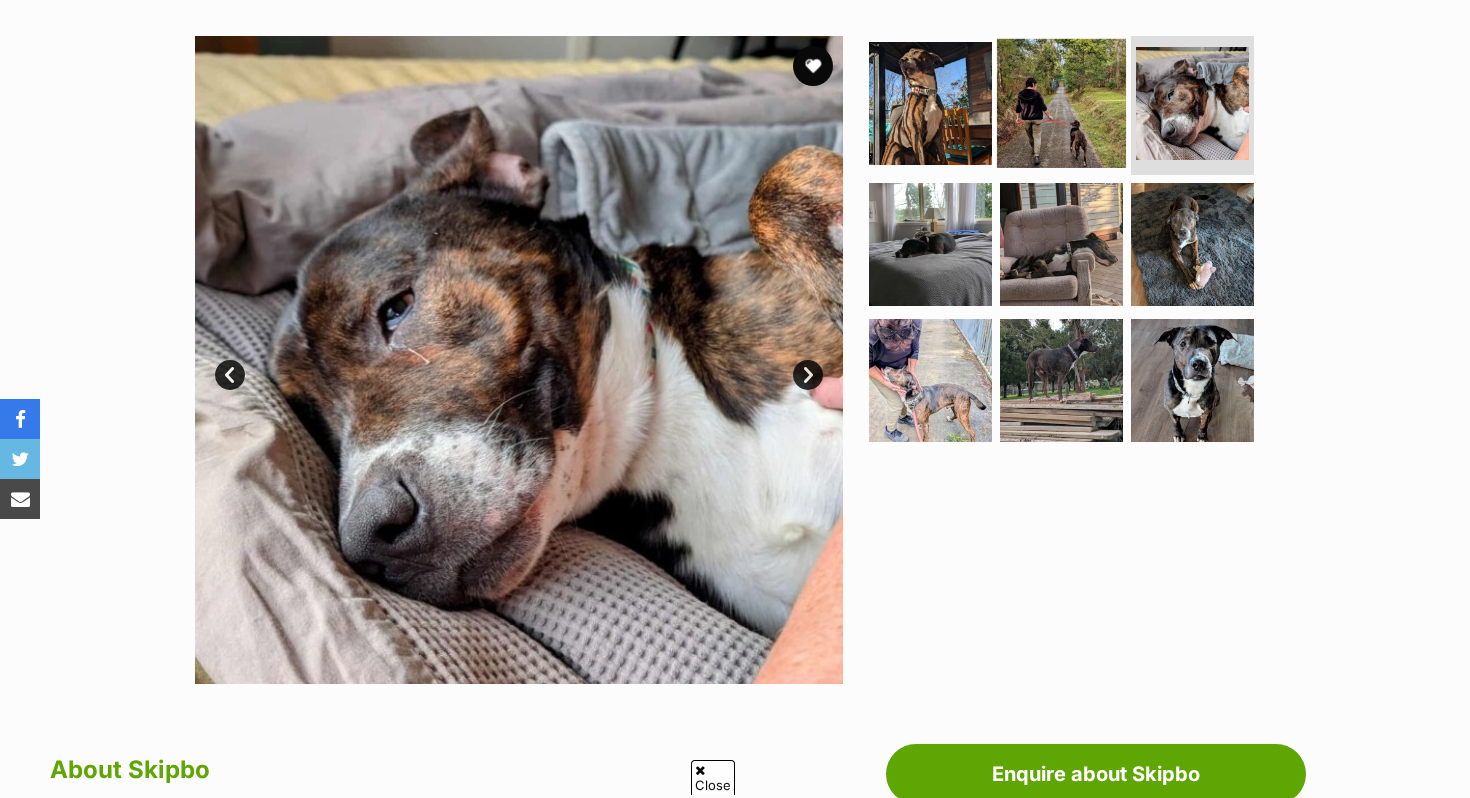 click at bounding box center (1061, 102) 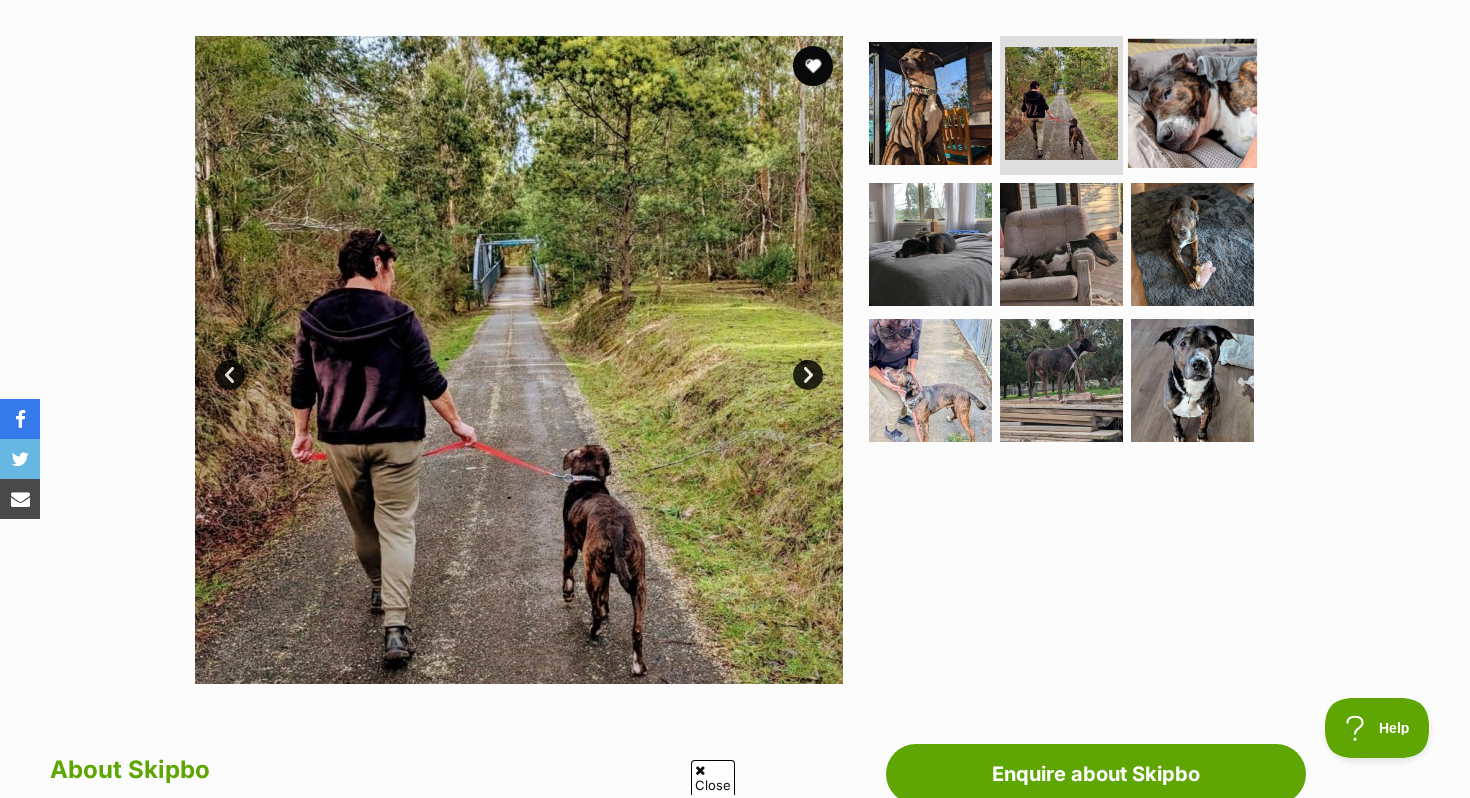 scroll, scrollTop: 0, scrollLeft: 0, axis: both 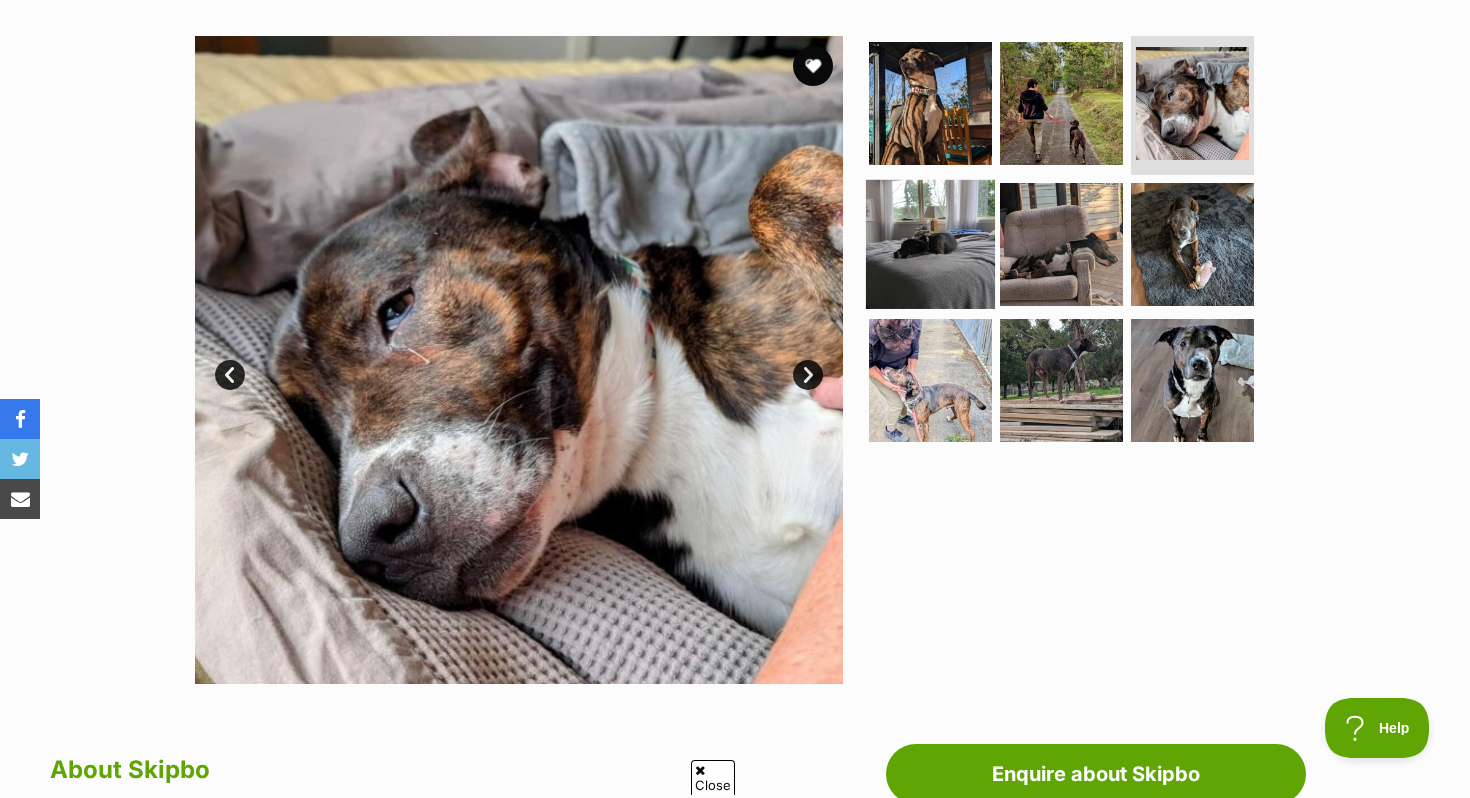click at bounding box center [930, 244] 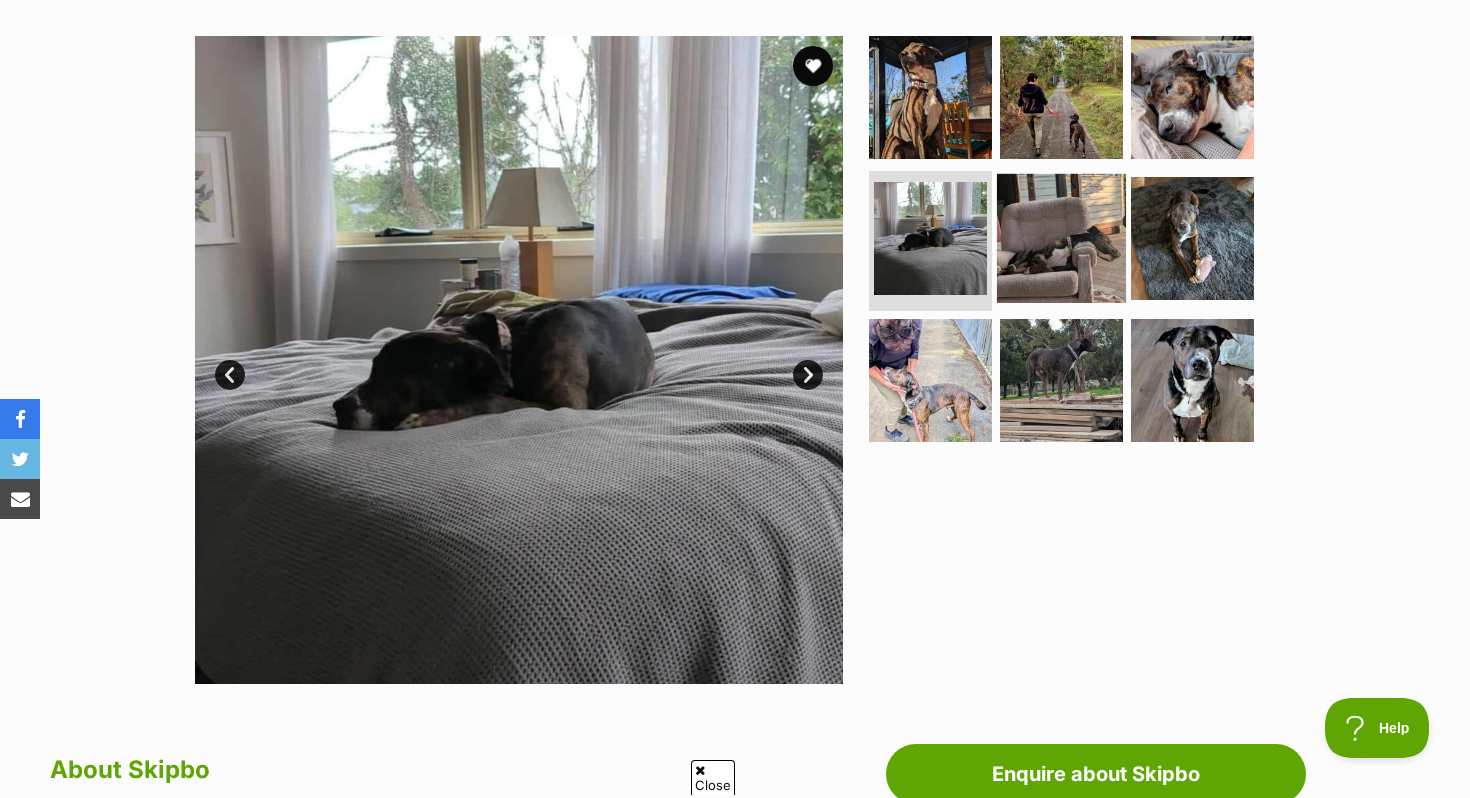 click at bounding box center (1061, 238) 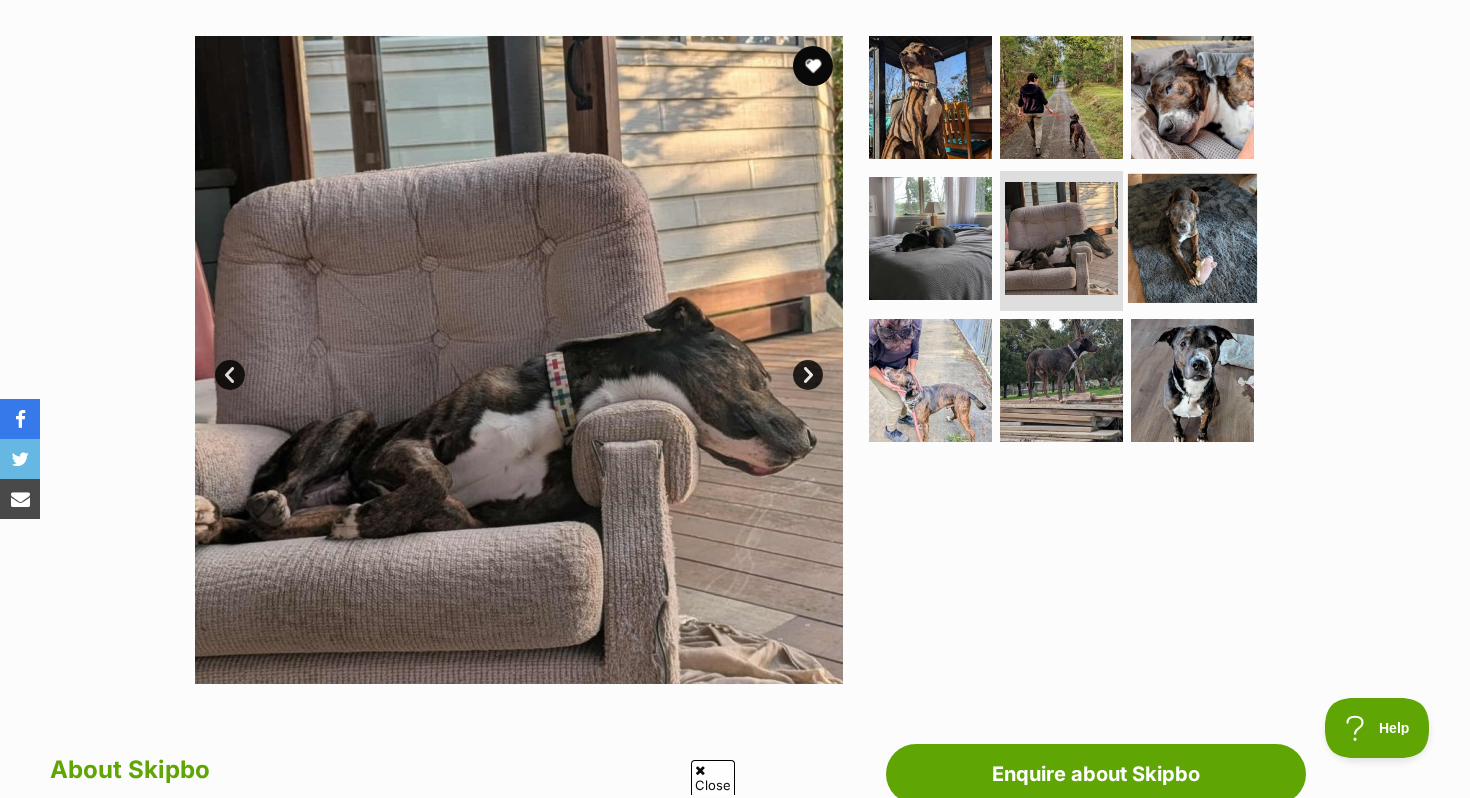 click at bounding box center [1192, 238] 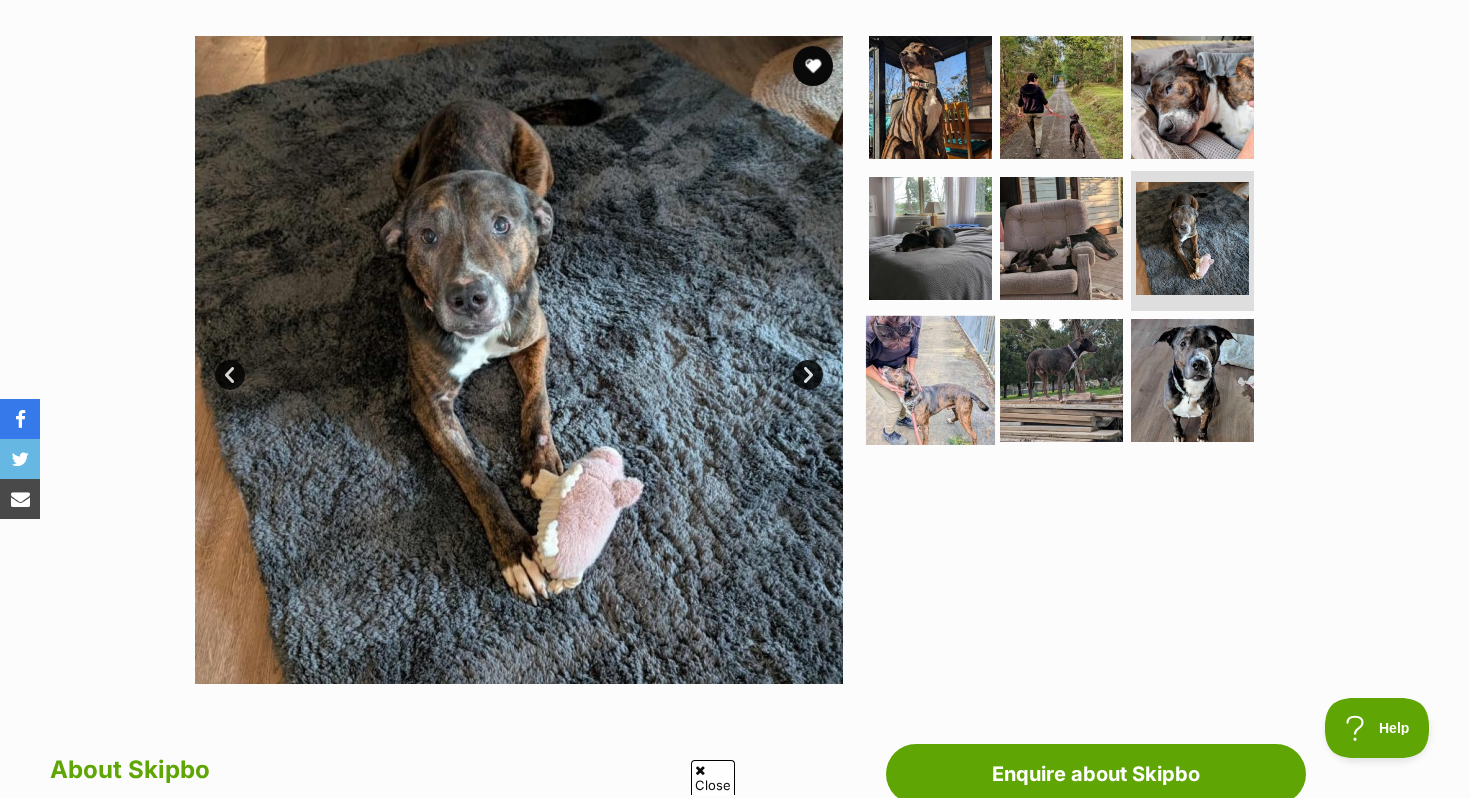 click at bounding box center [930, 380] 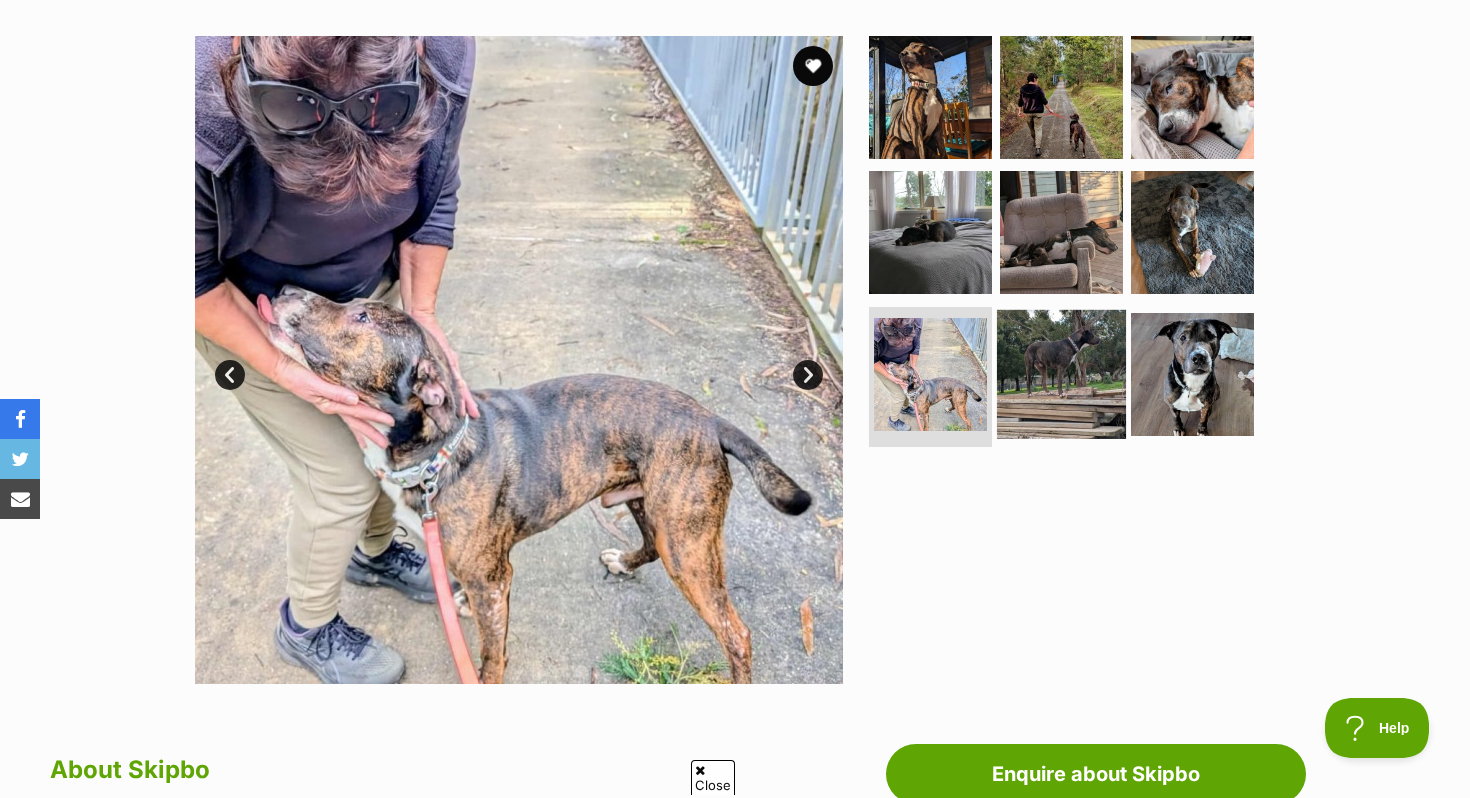 click at bounding box center [1061, 374] 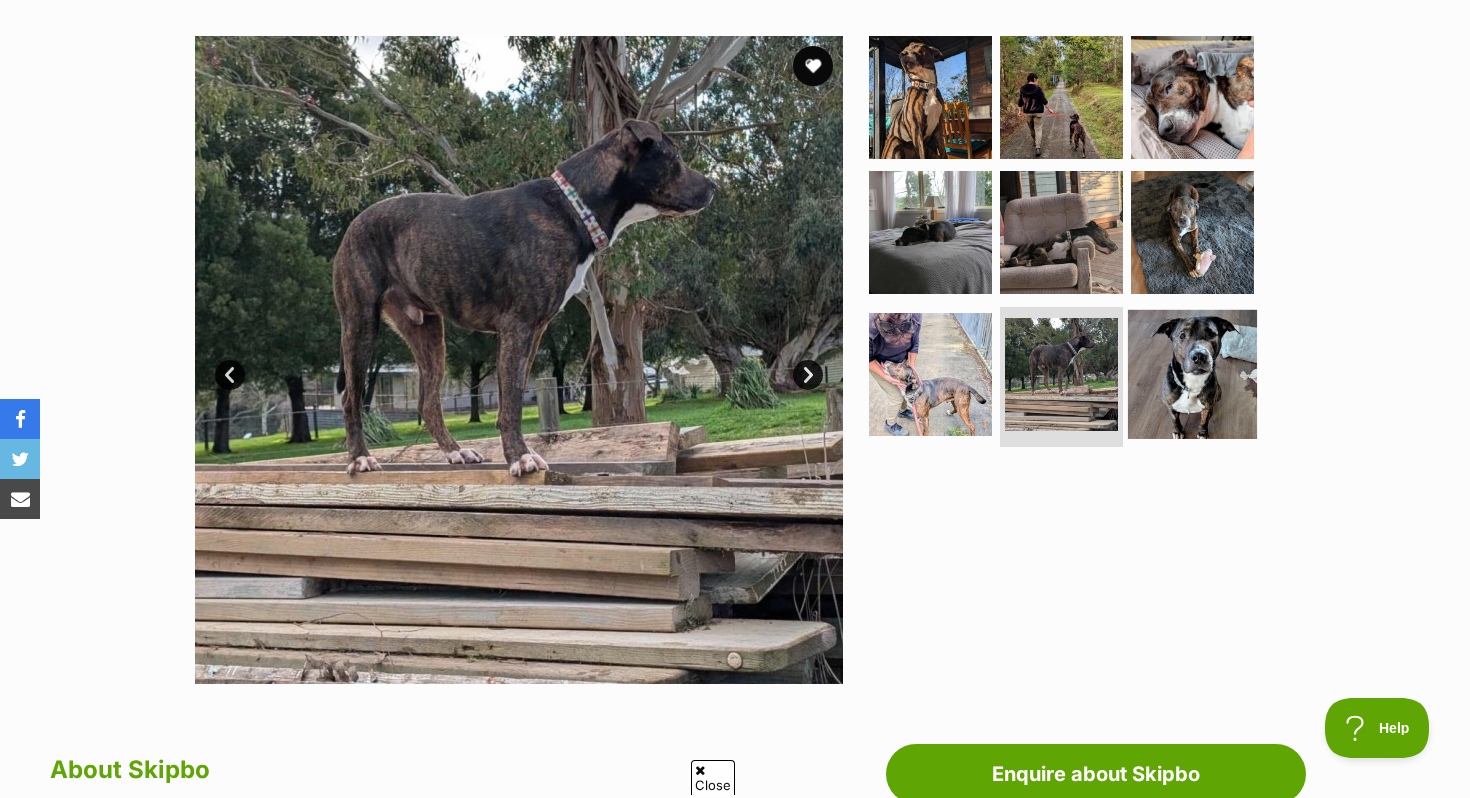 click at bounding box center (1192, 374) 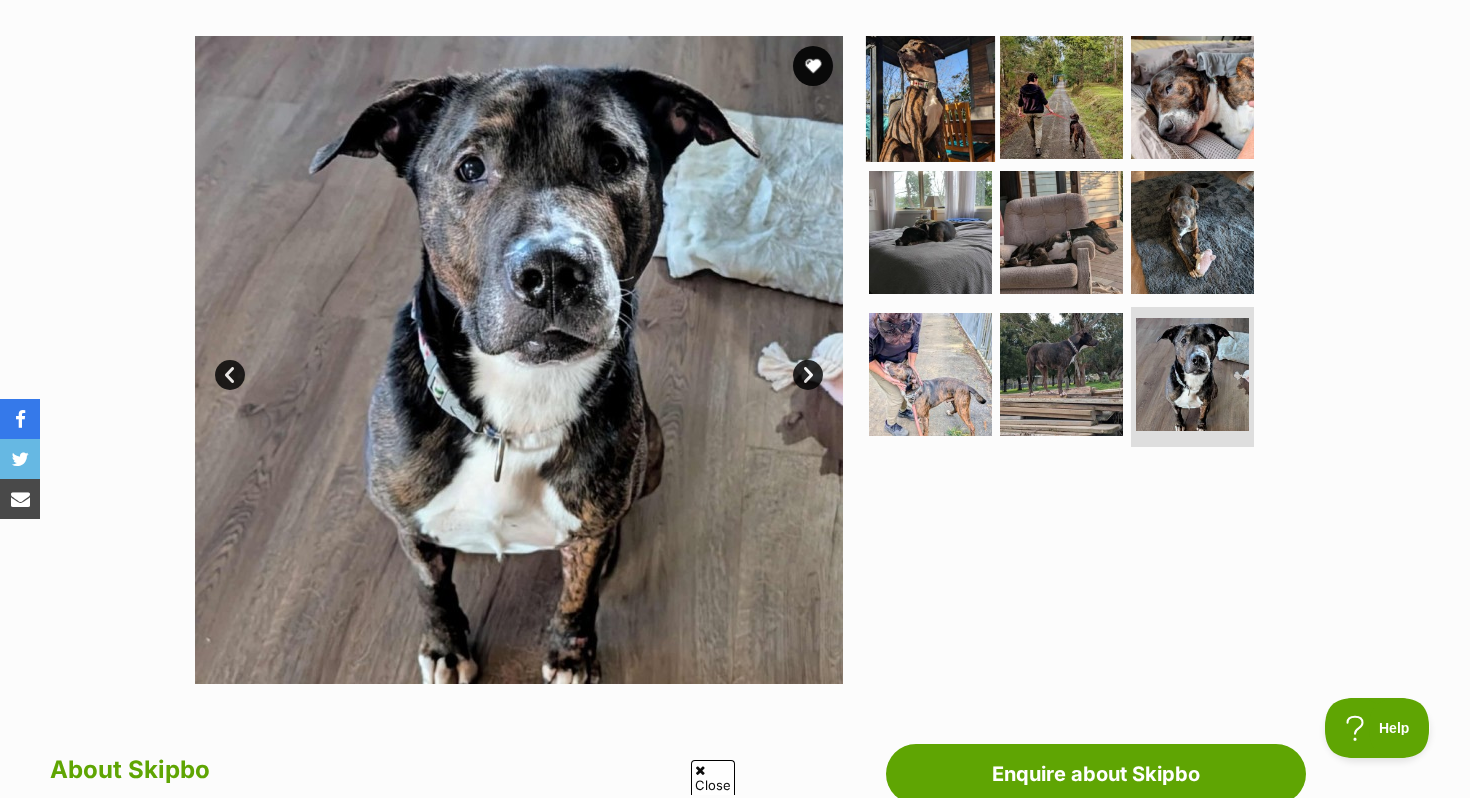 click at bounding box center [930, 96] 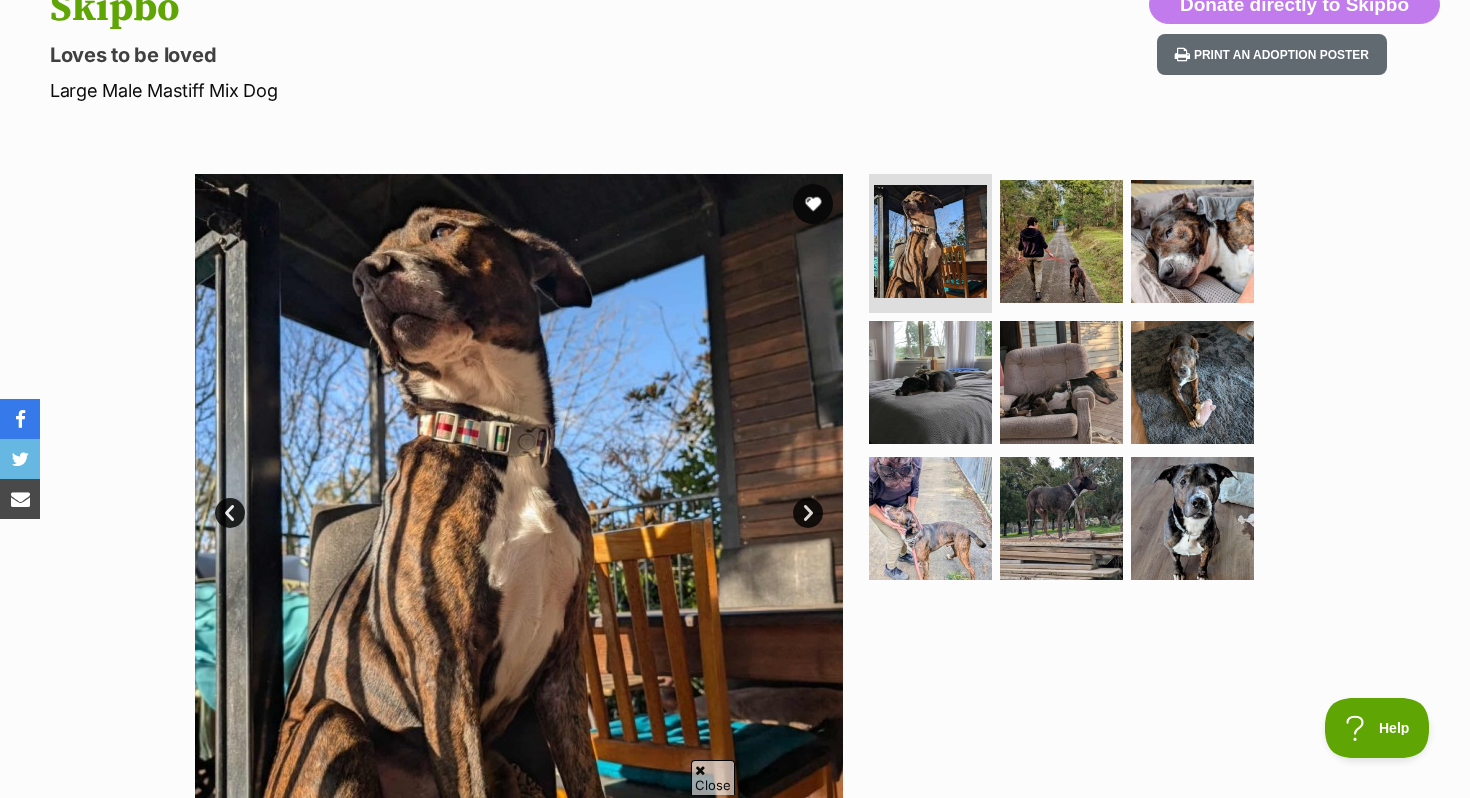scroll, scrollTop: 239, scrollLeft: 0, axis: vertical 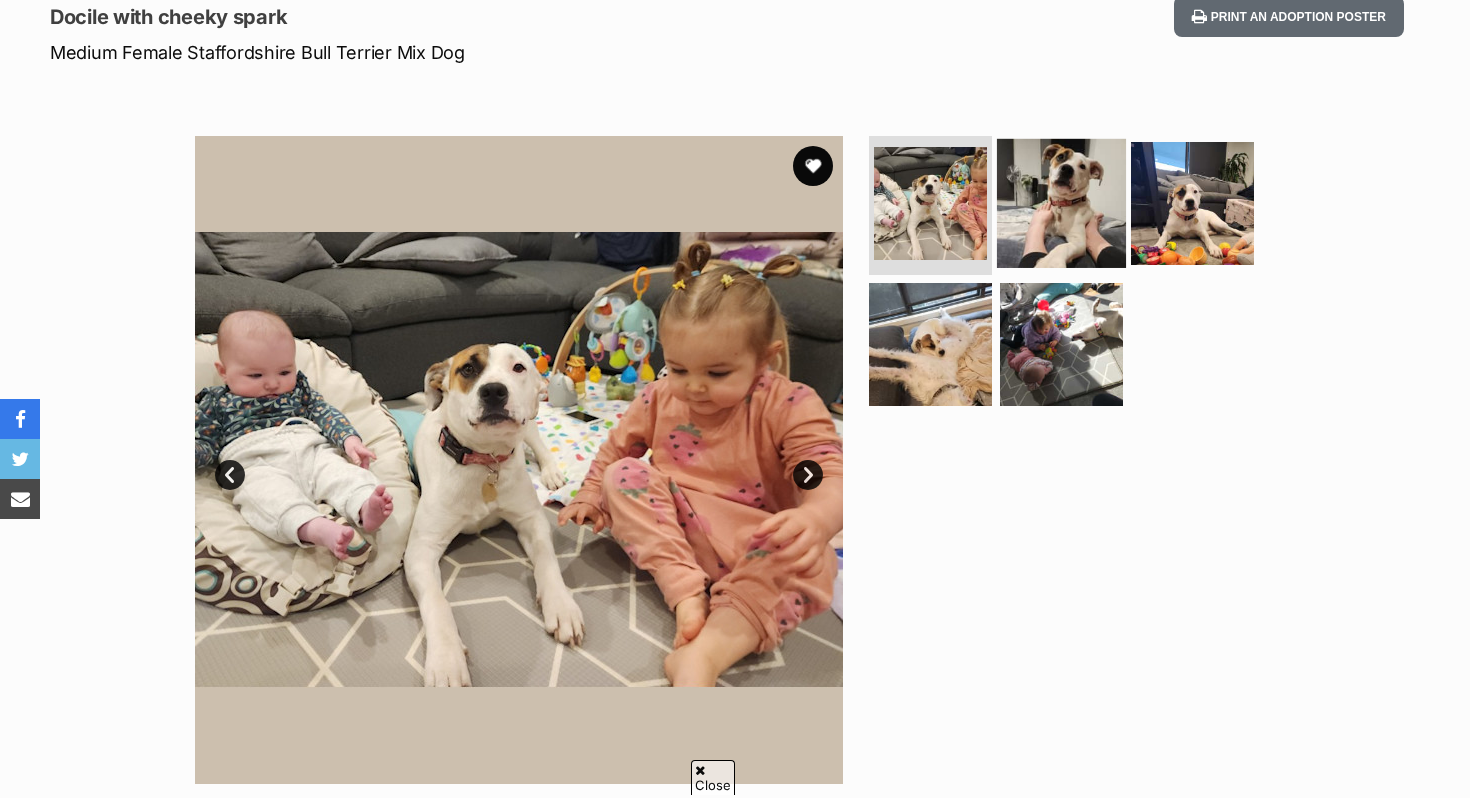 click at bounding box center [1061, 202] 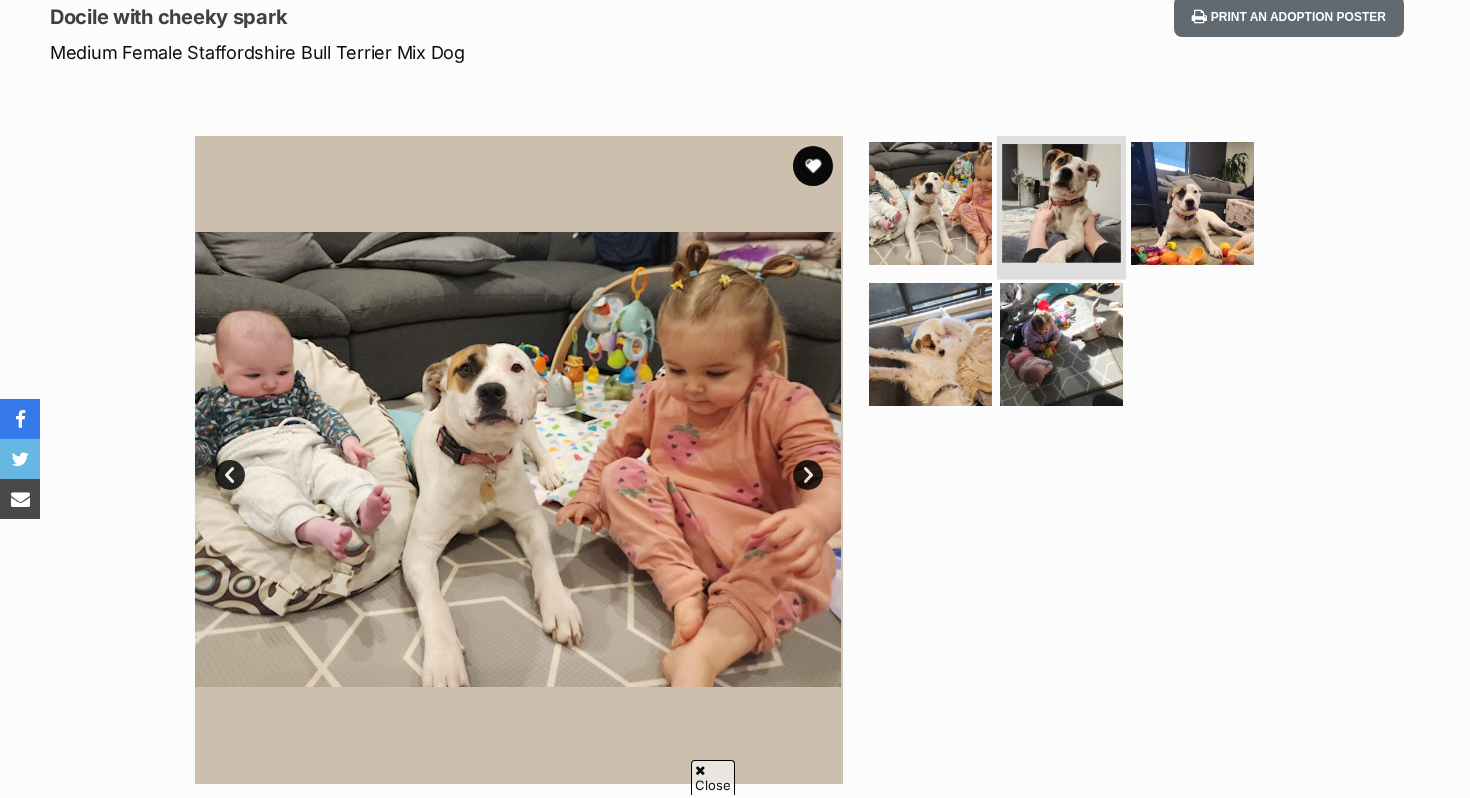 scroll, scrollTop: 0, scrollLeft: 0, axis: both 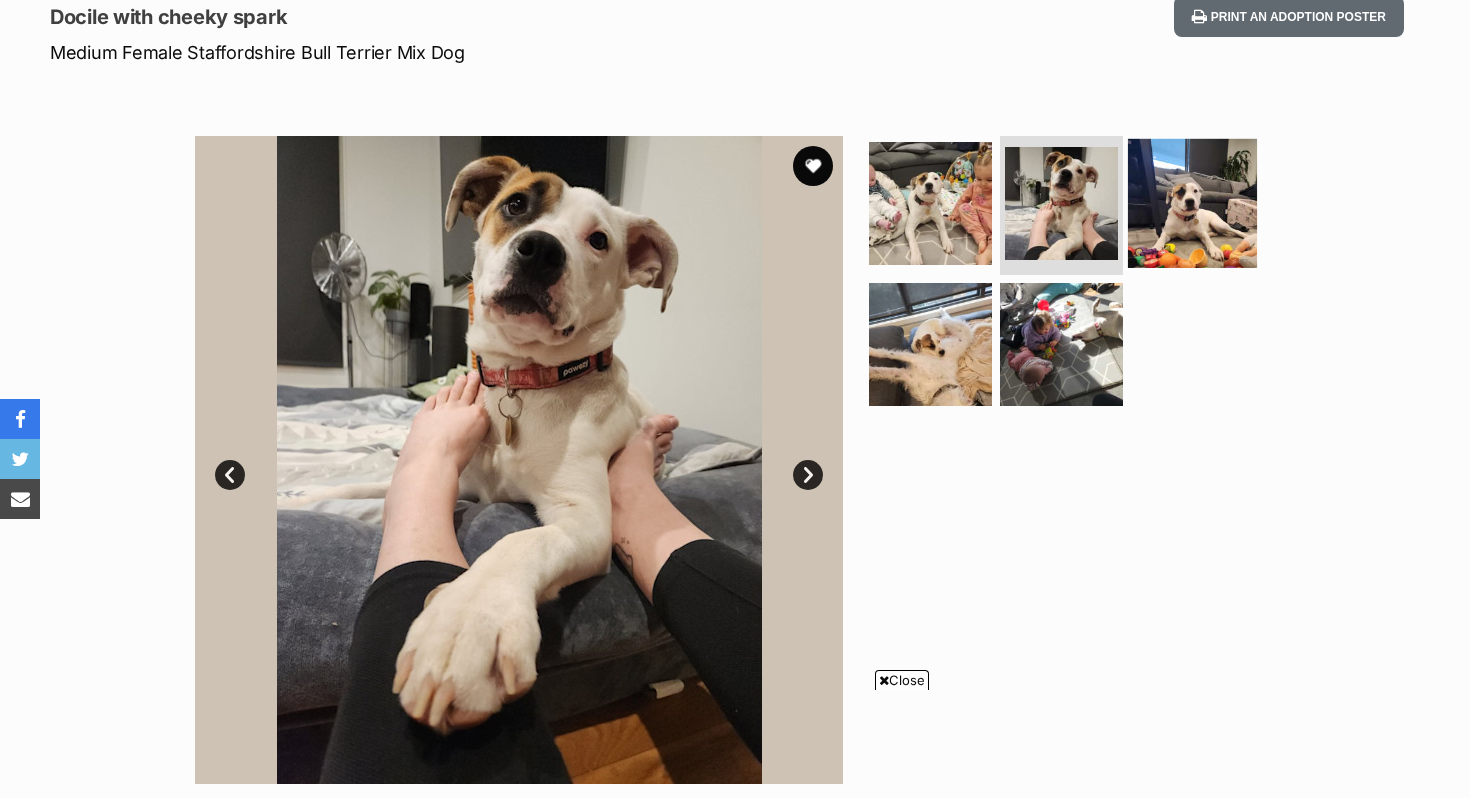 click at bounding box center (1192, 202) 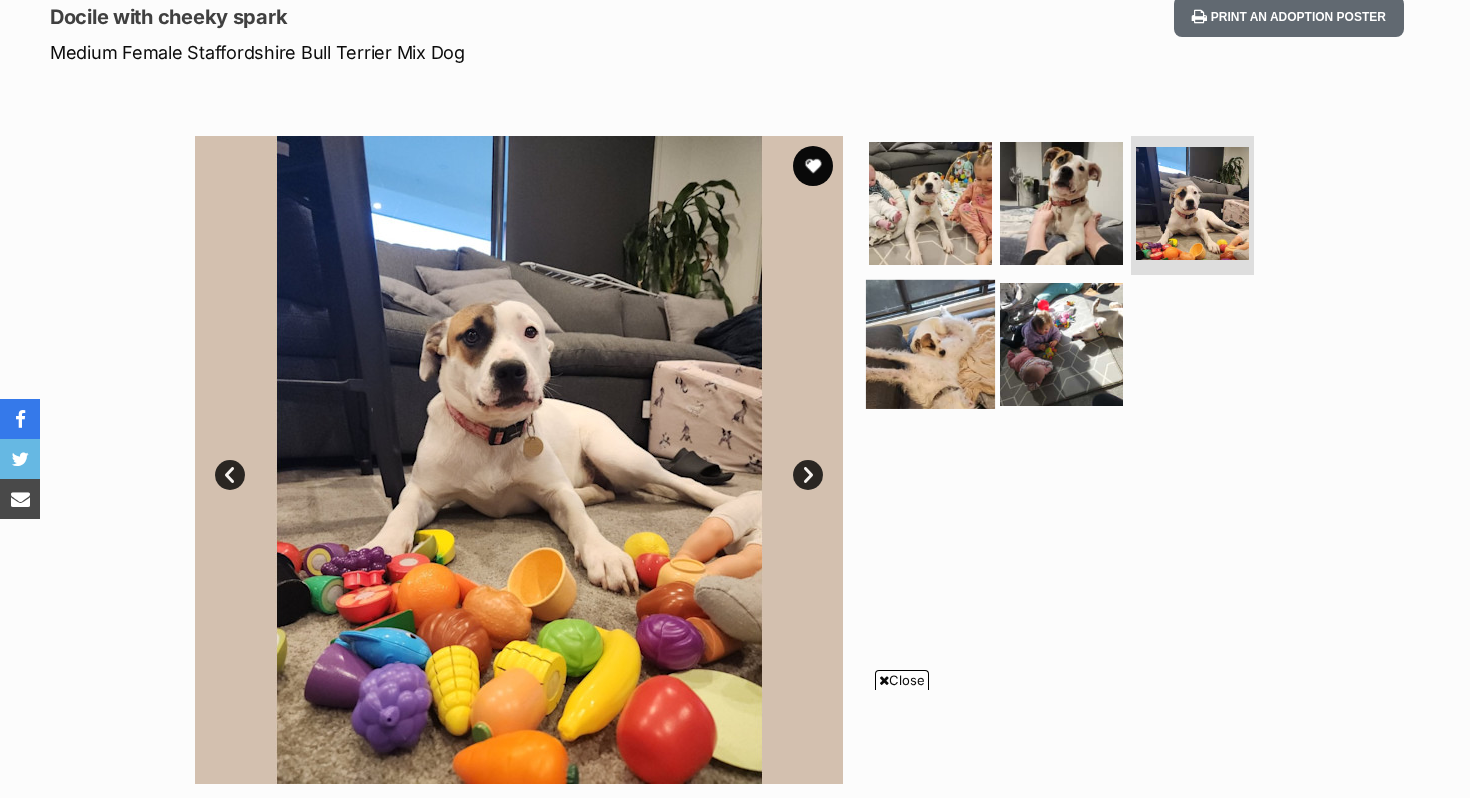 click at bounding box center (930, 344) 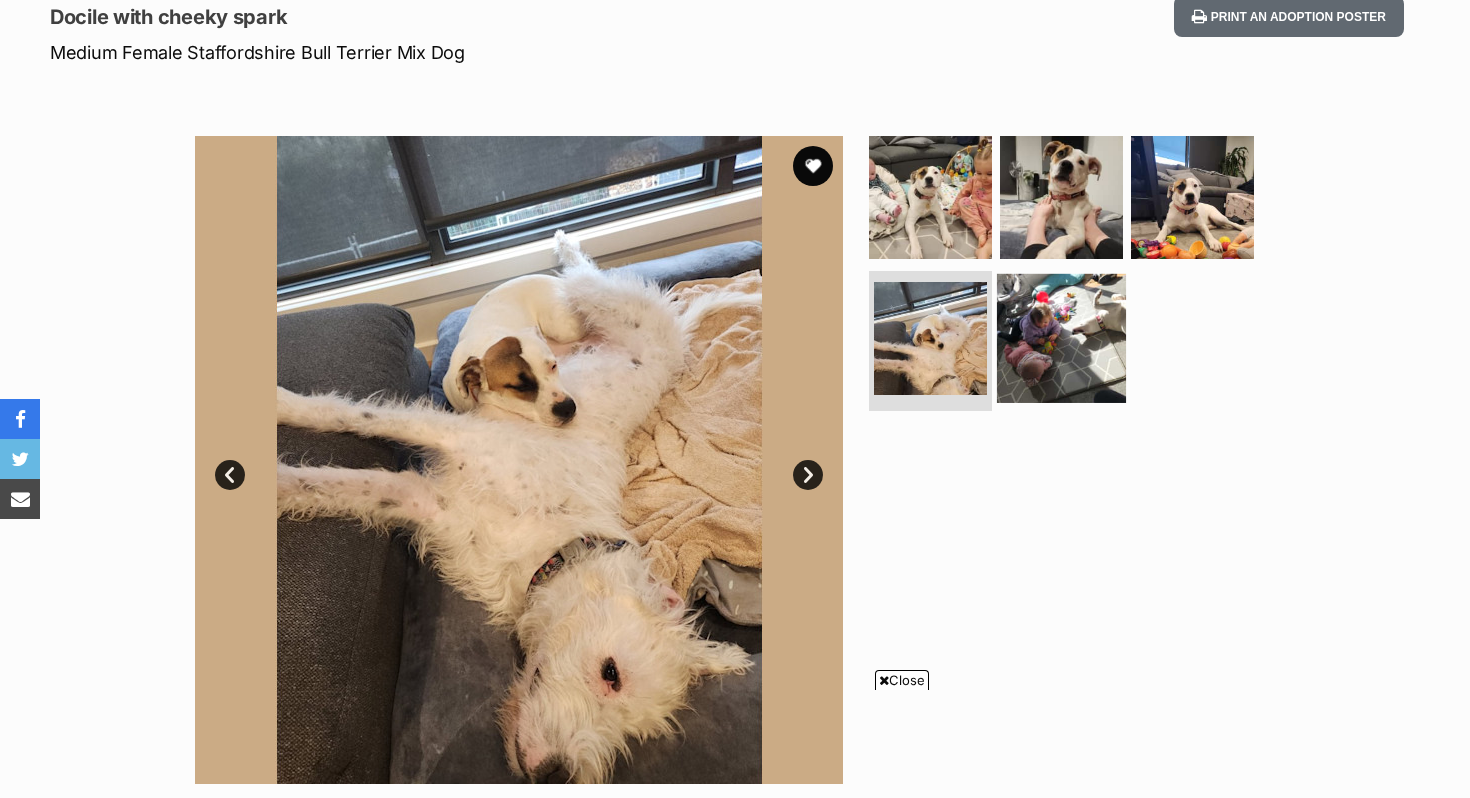 click at bounding box center (1061, 338) 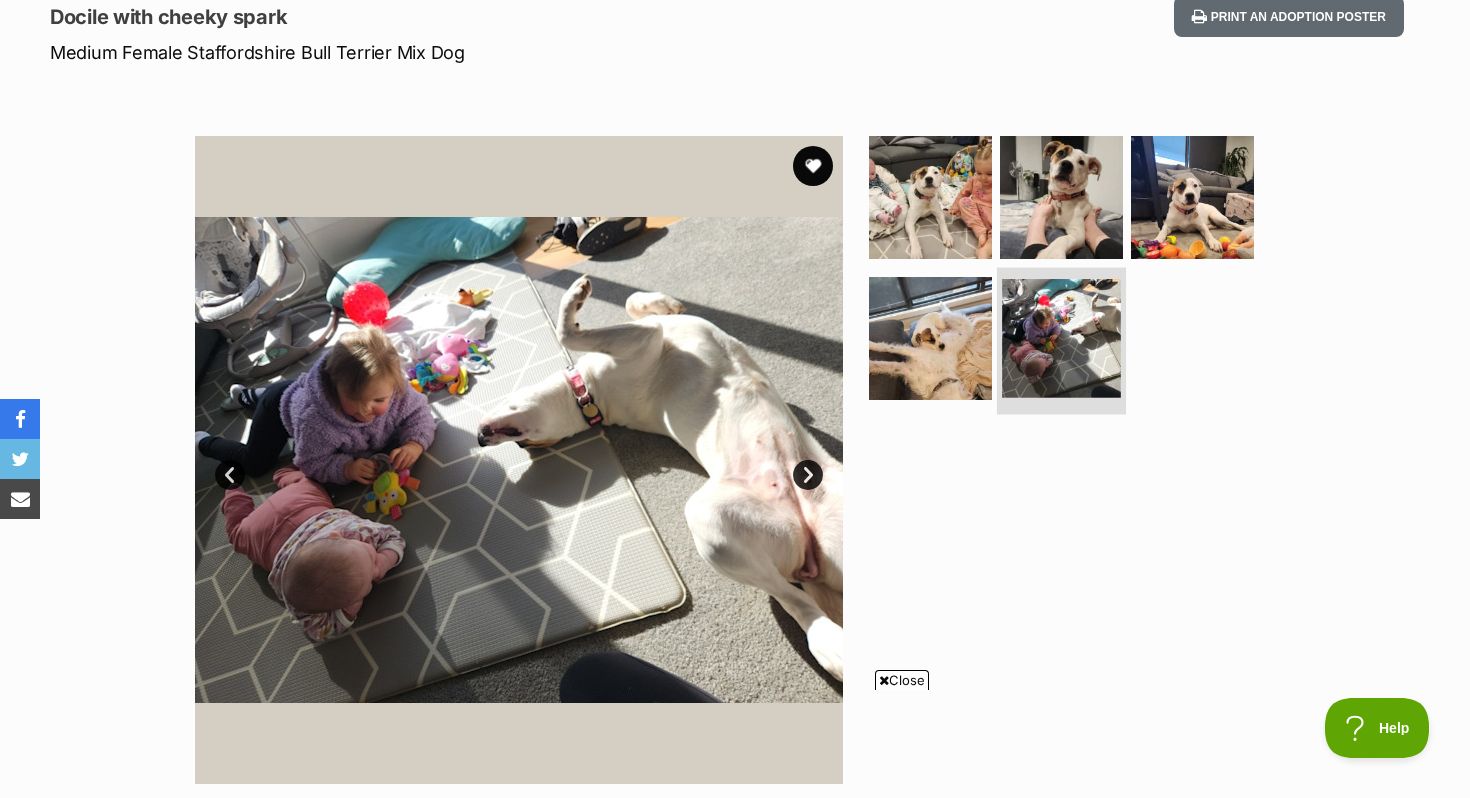 scroll, scrollTop: 0, scrollLeft: 0, axis: both 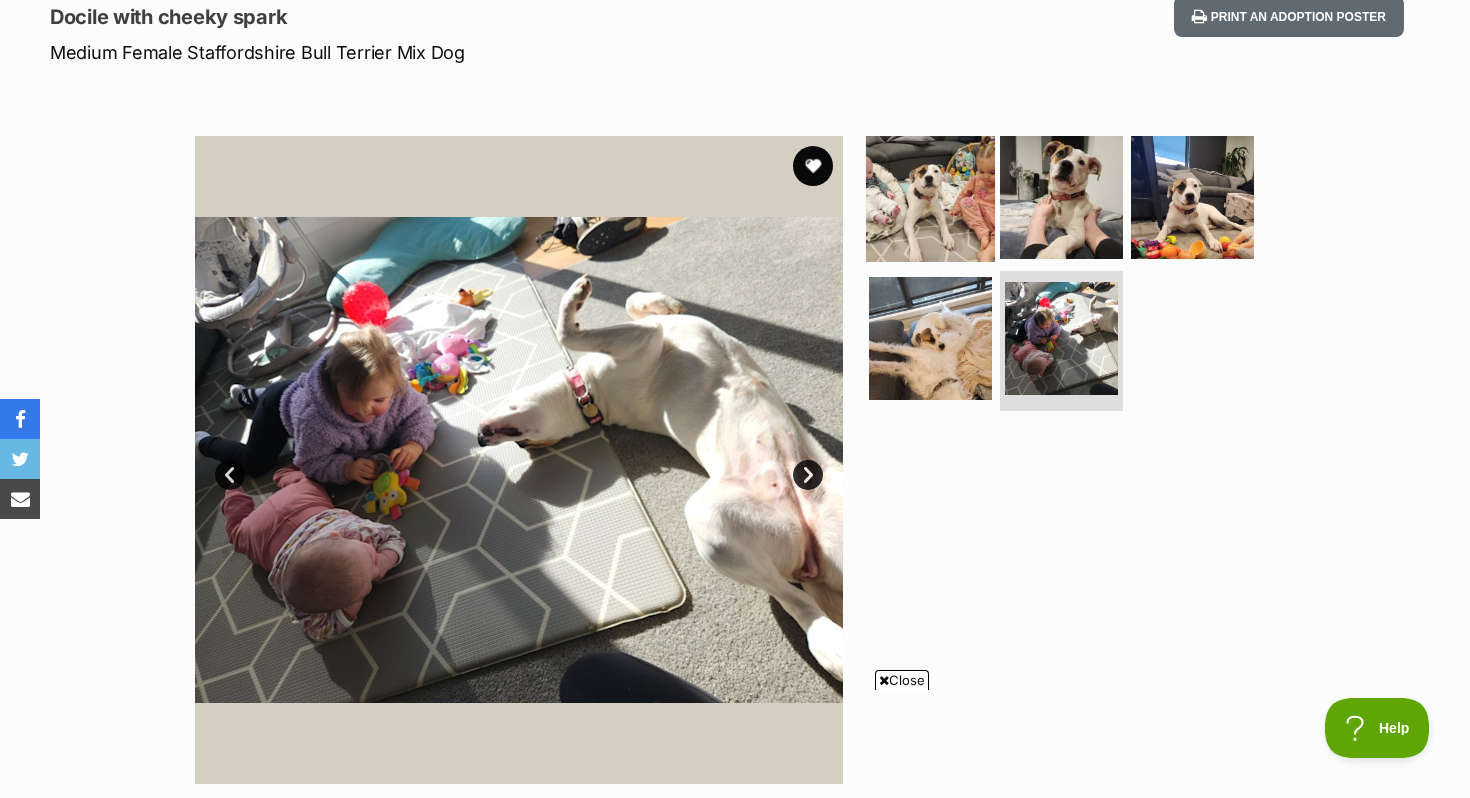 click at bounding box center (930, 196) 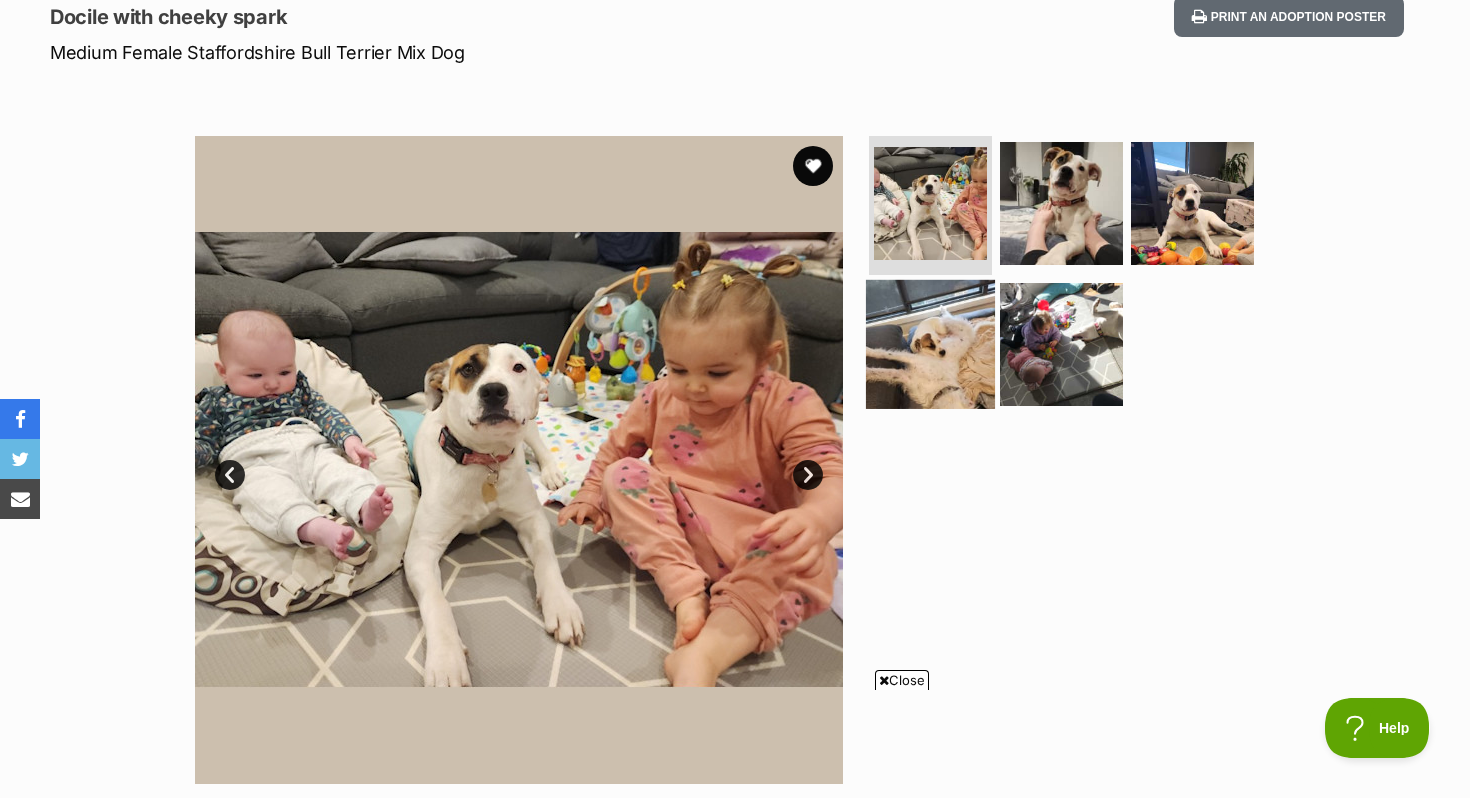 click at bounding box center [930, 344] 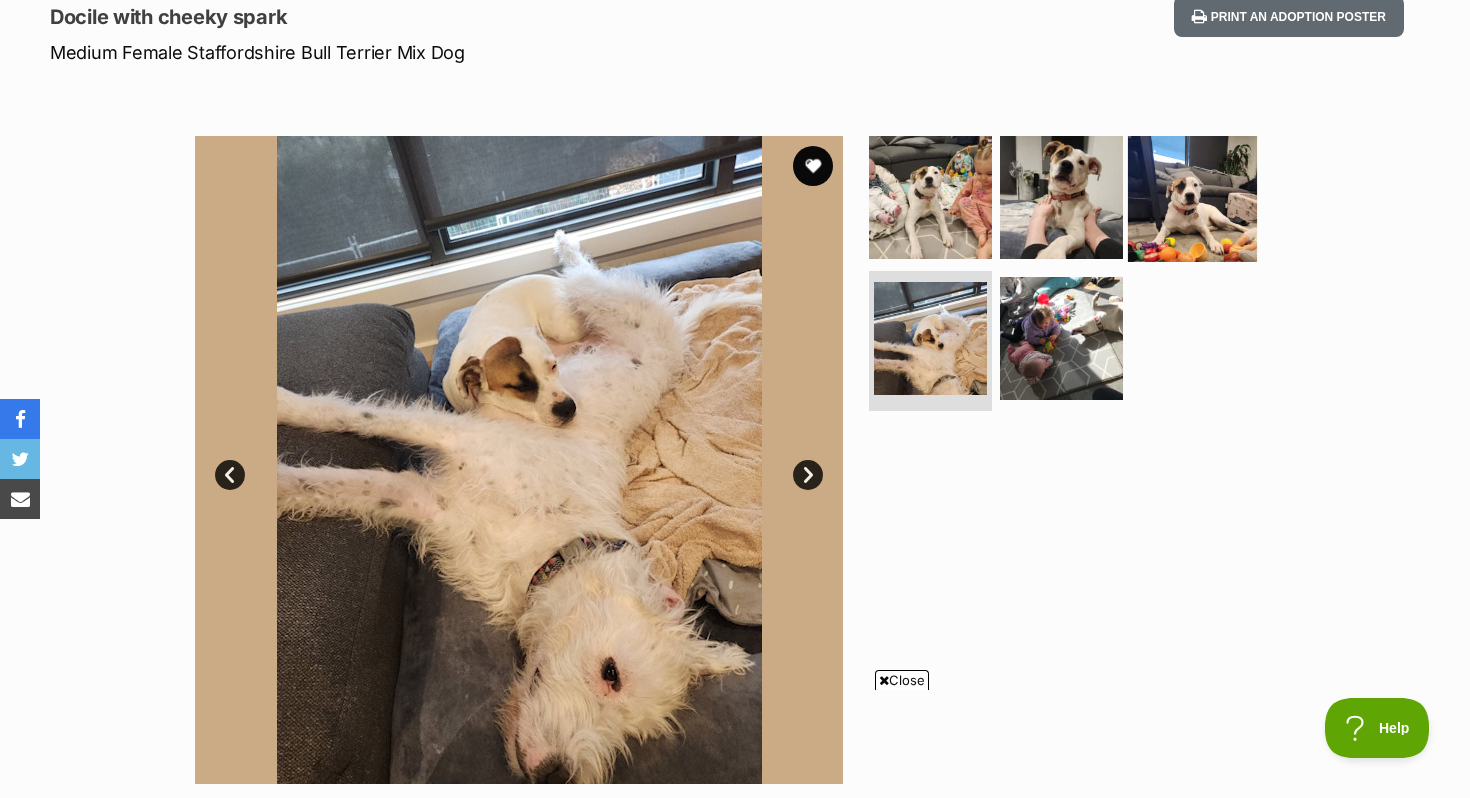 click at bounding box center (1192, 196) 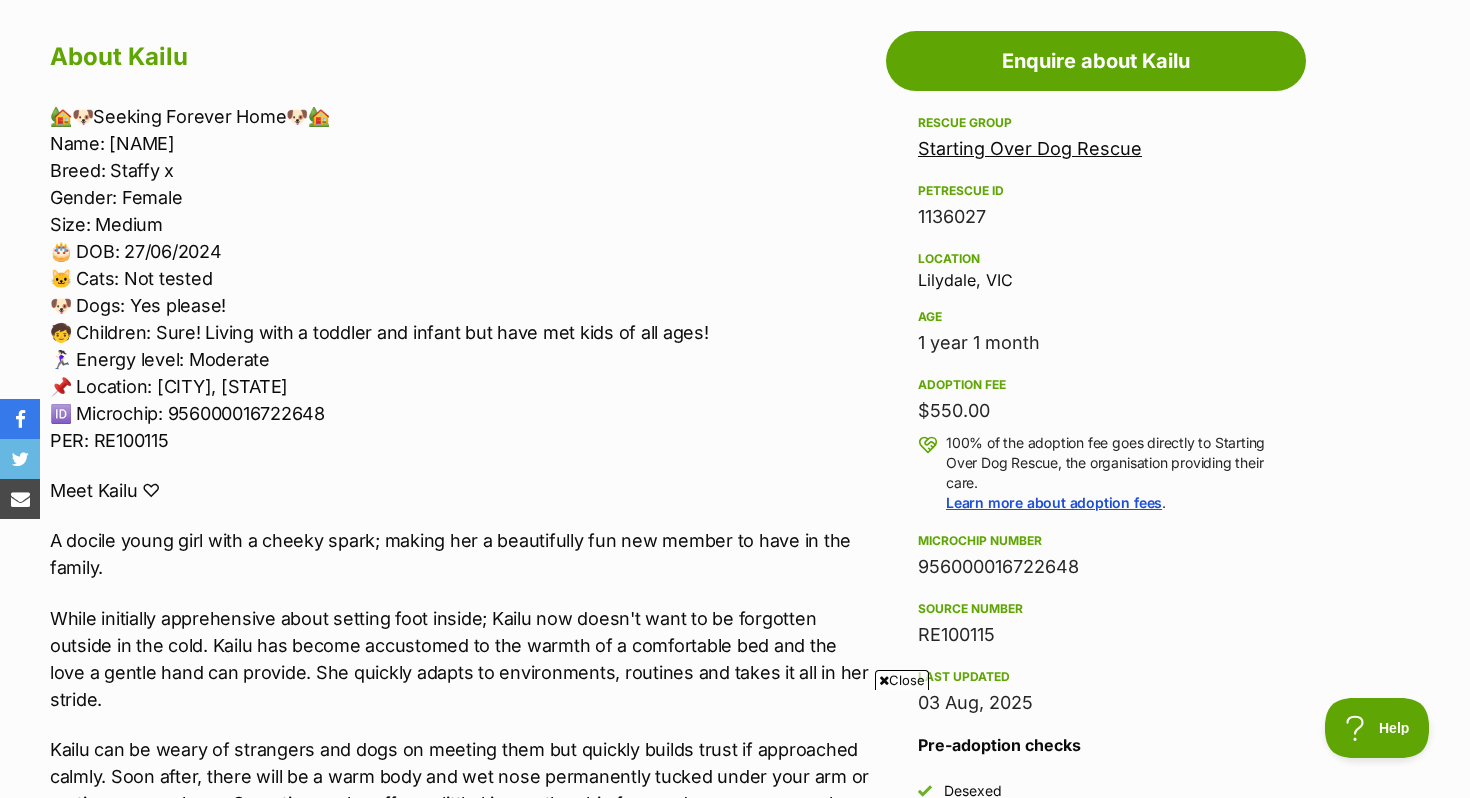 scroll, scrollTop: 1097, scrollLeft: 0, axis: vertical 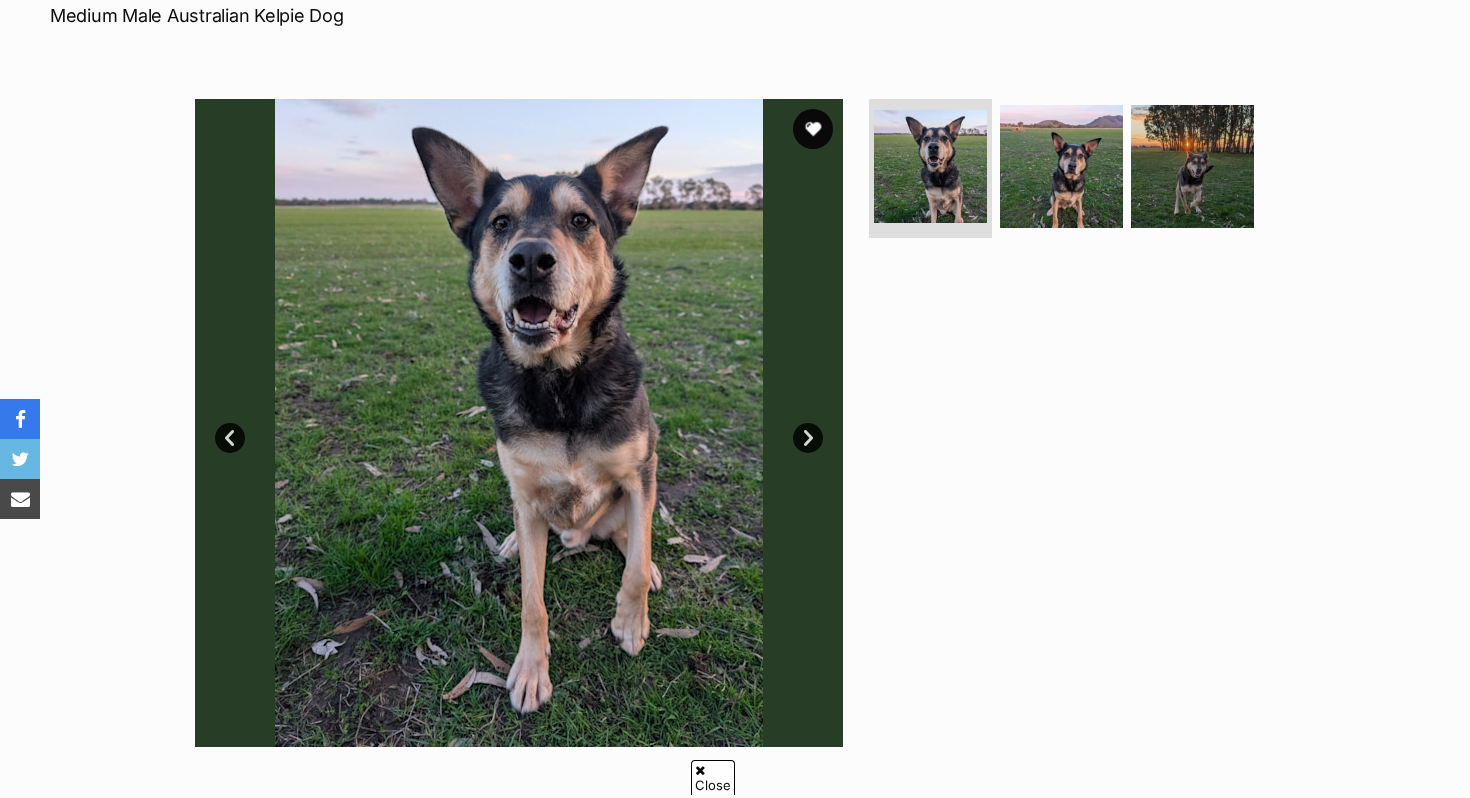 click at bounding box center [1070, 173] 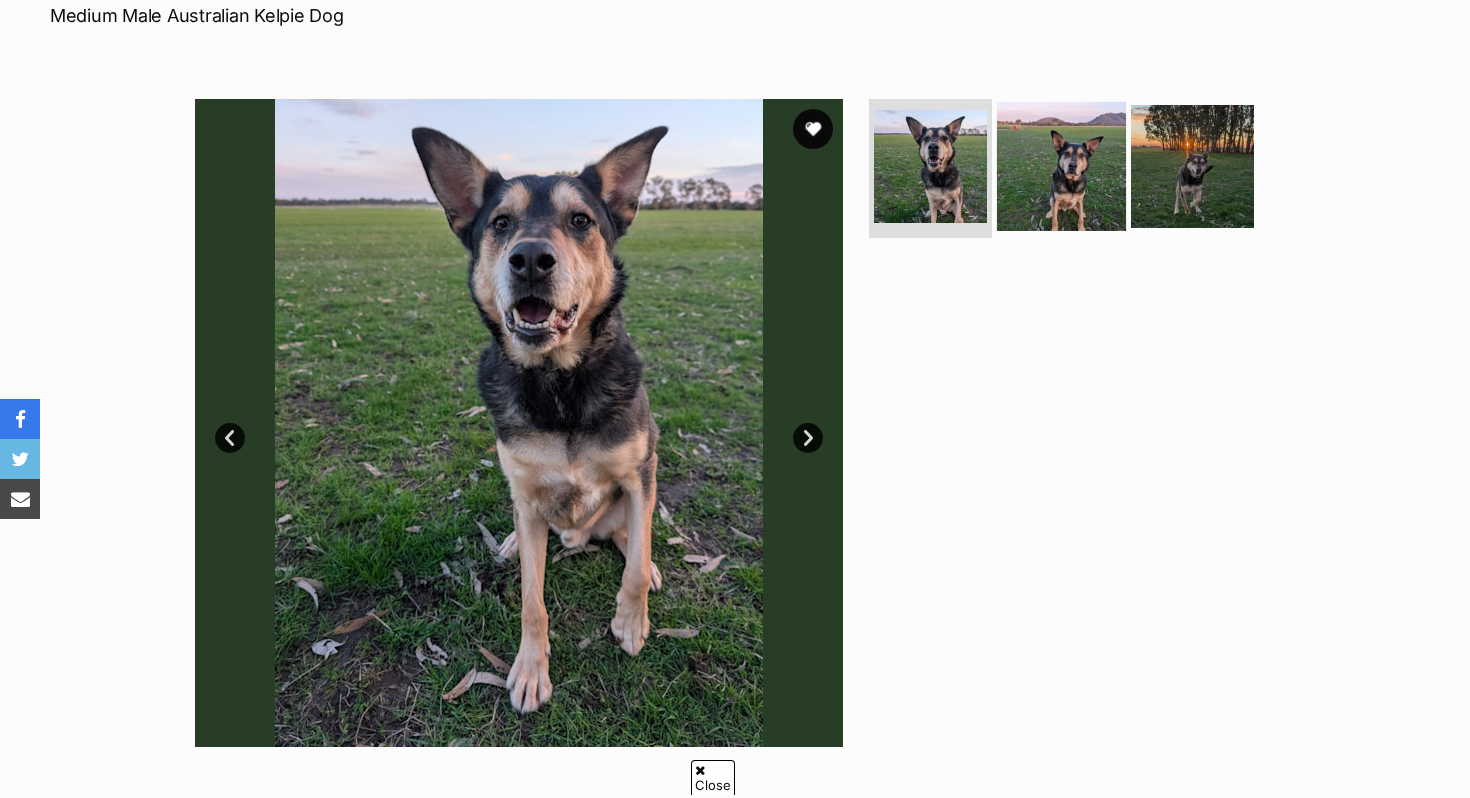 click at bounding box center [1061, 165] 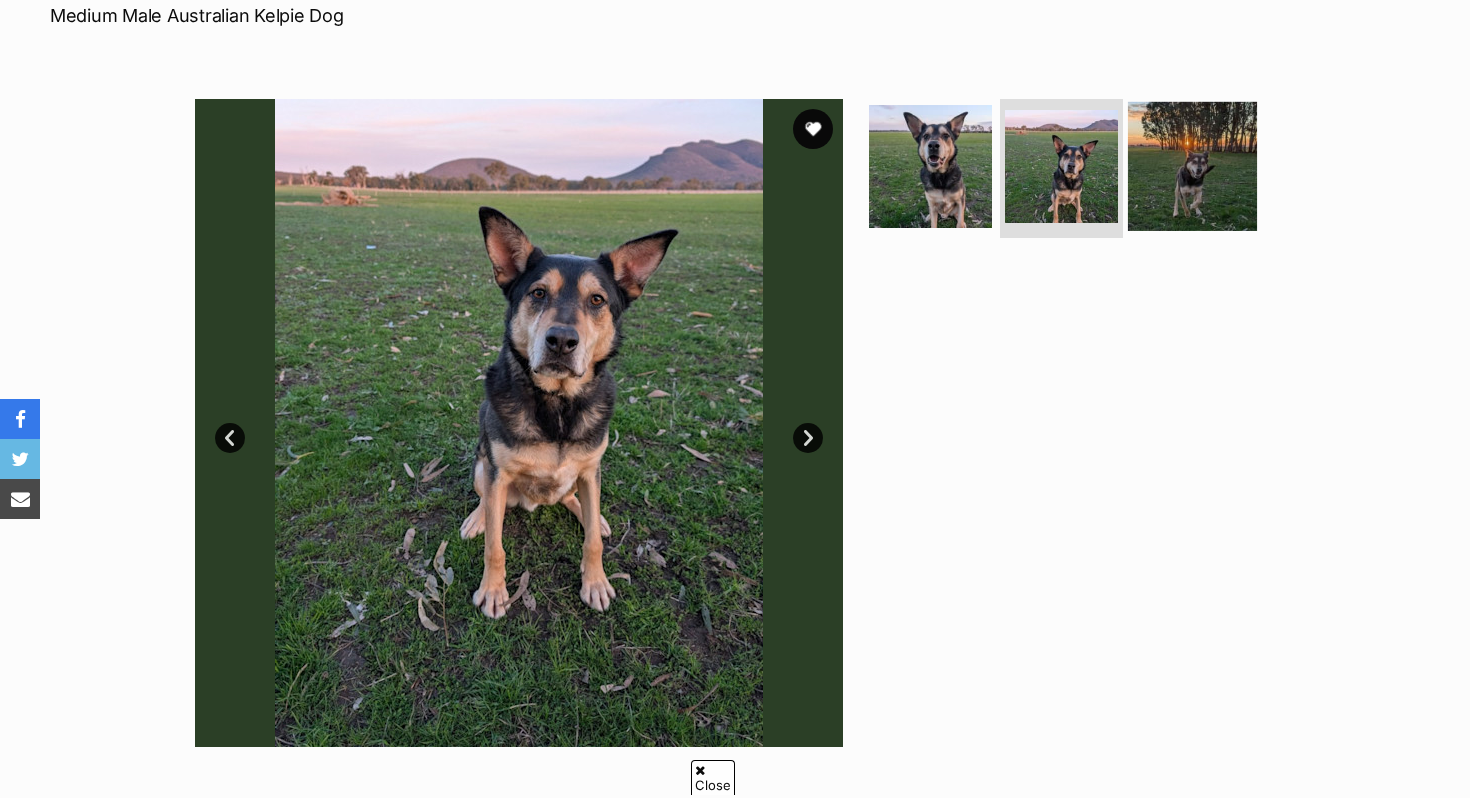 click at bounding box center (1192, 165) 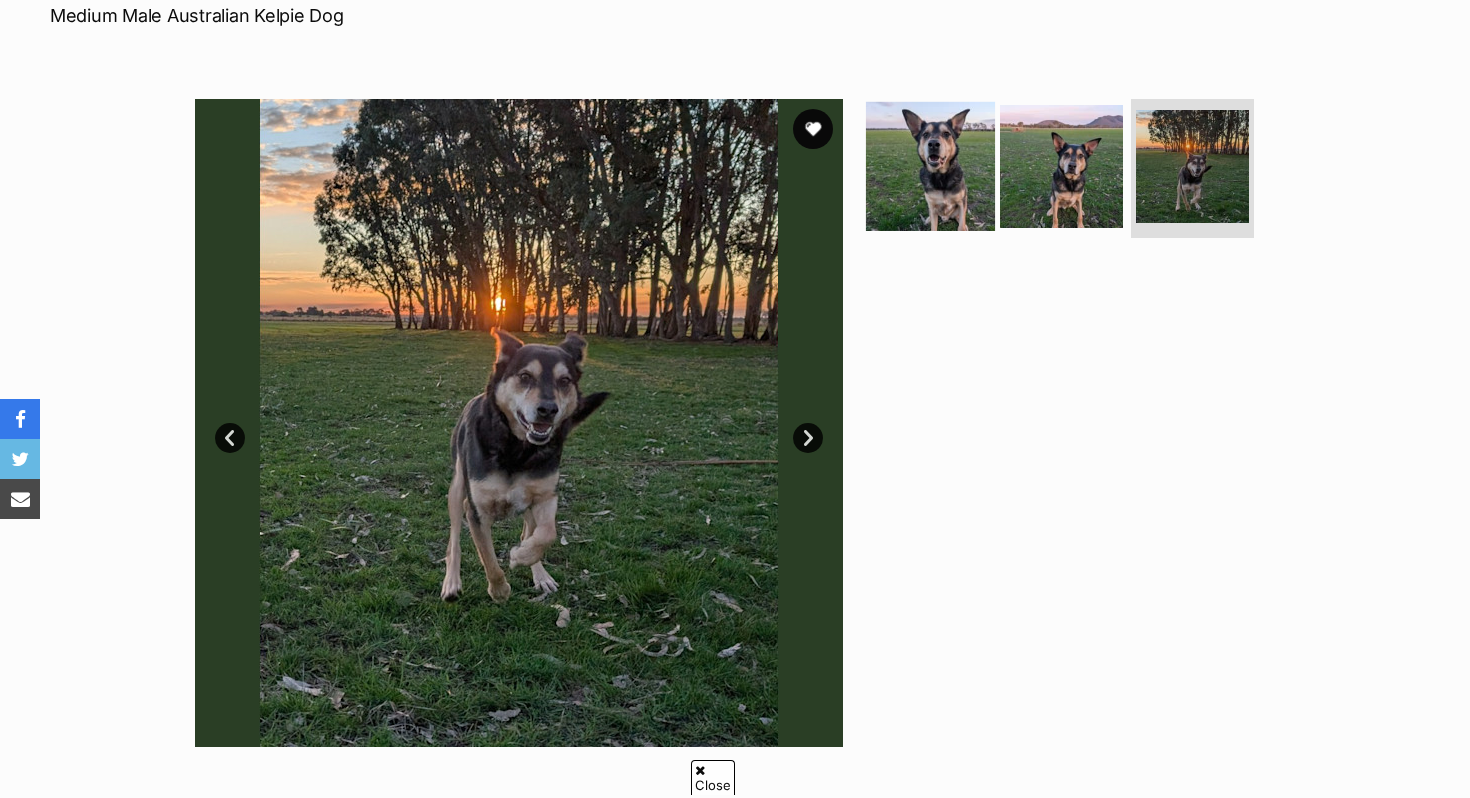 click at bounding box center (930, 165) 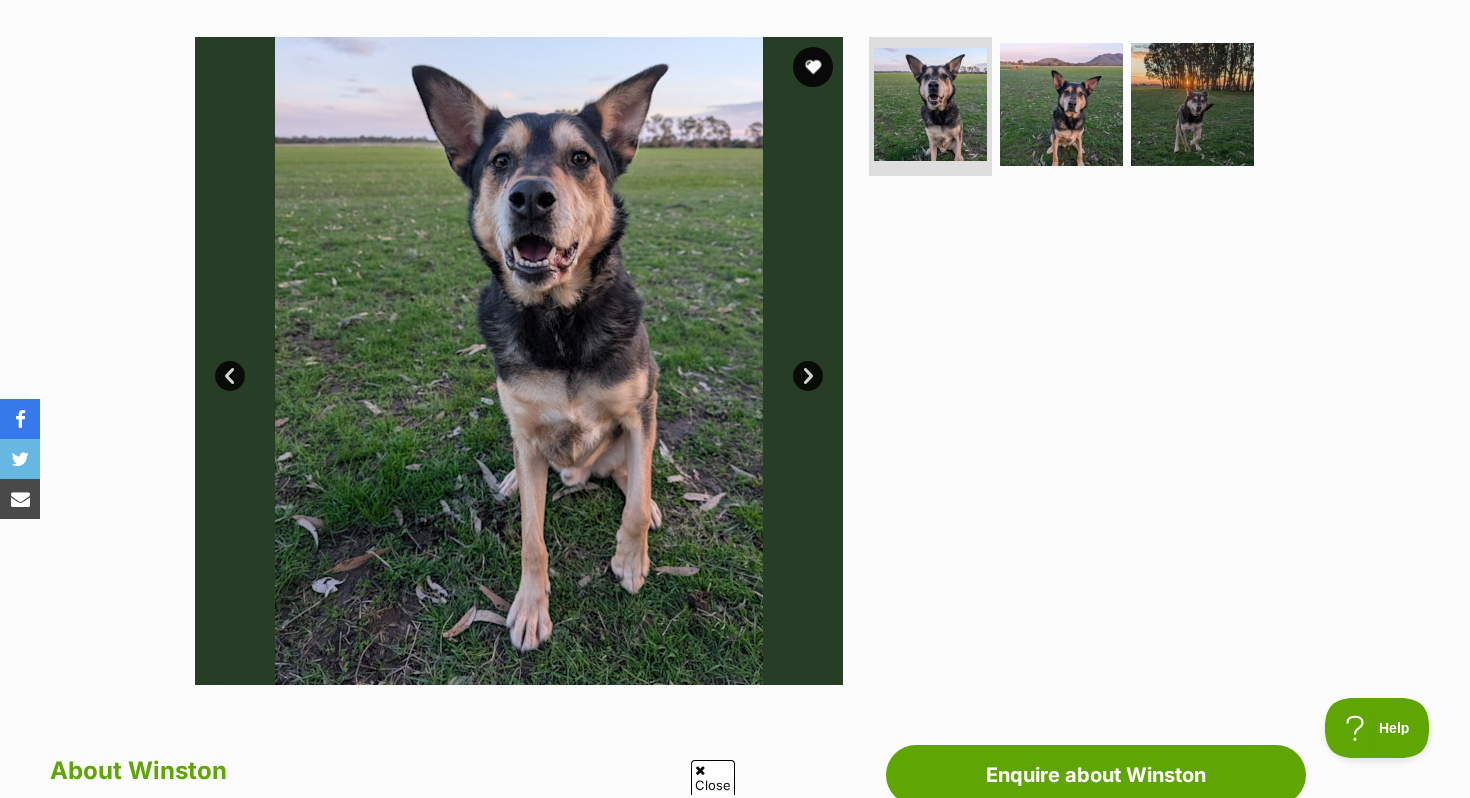 scroll, scrollTop: 375, scrollLeft: 0, axis: vertical 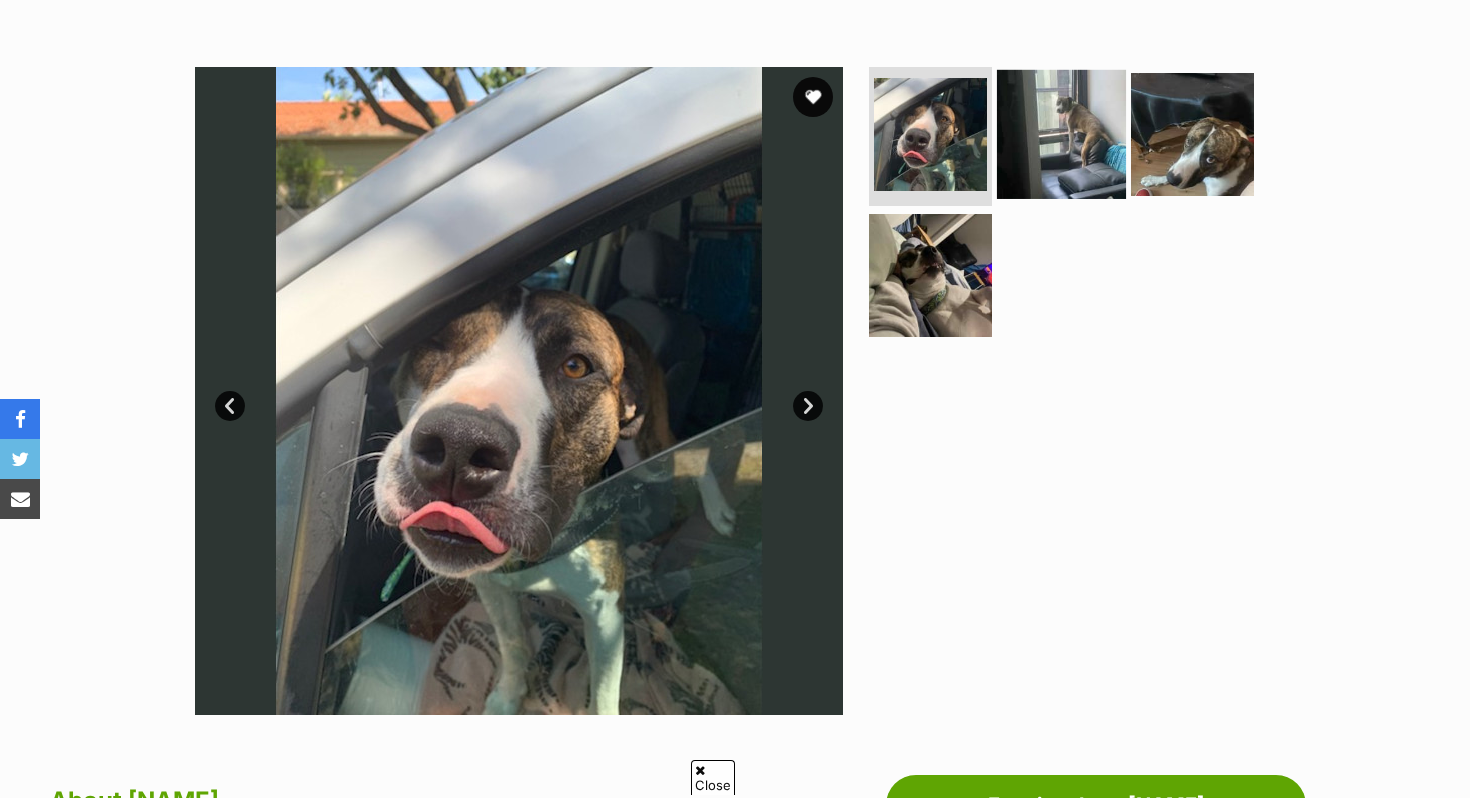 click at bounding box center [1061, 133] 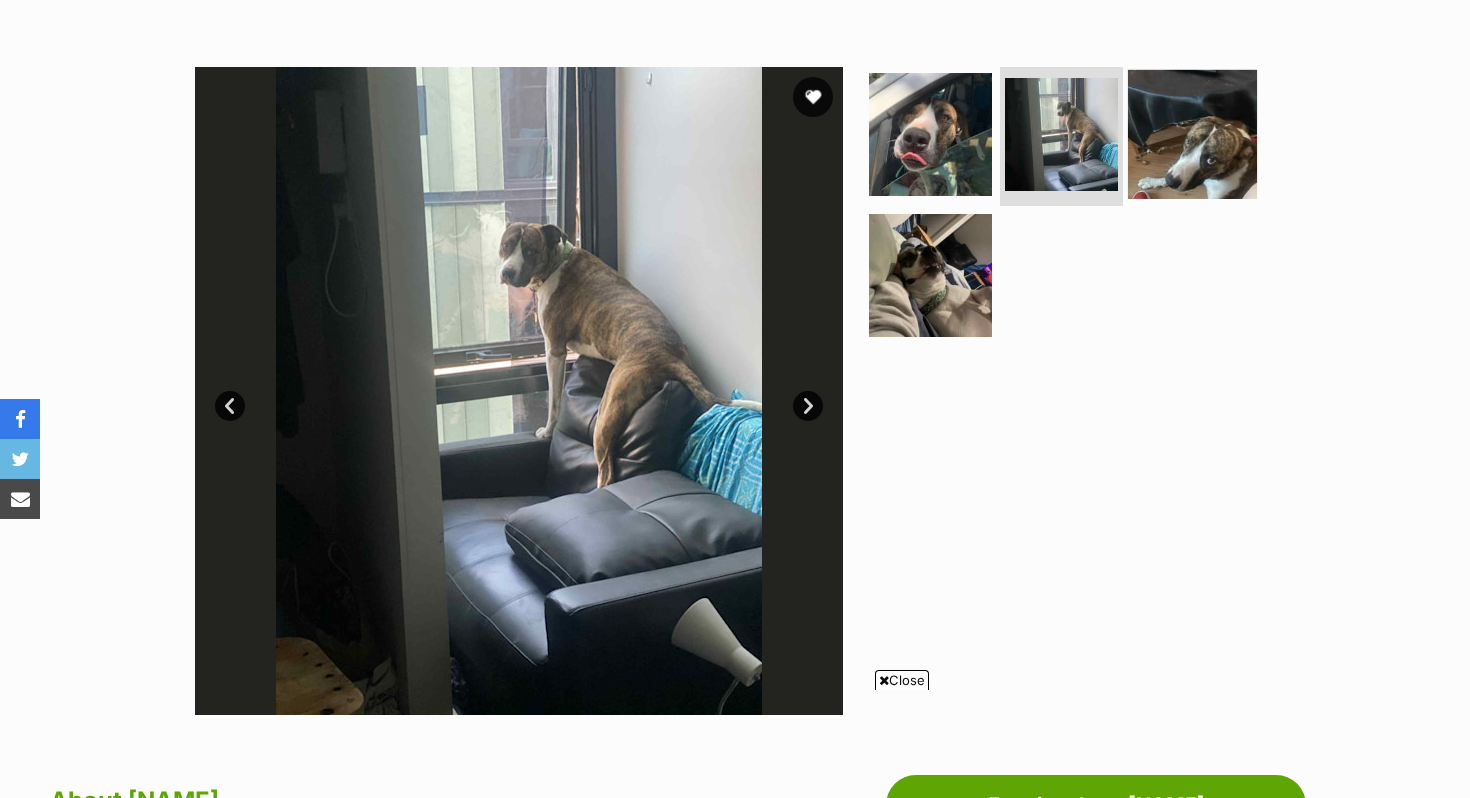 scroll, scrollTop: 0, scrollLeft: 0, axis: both 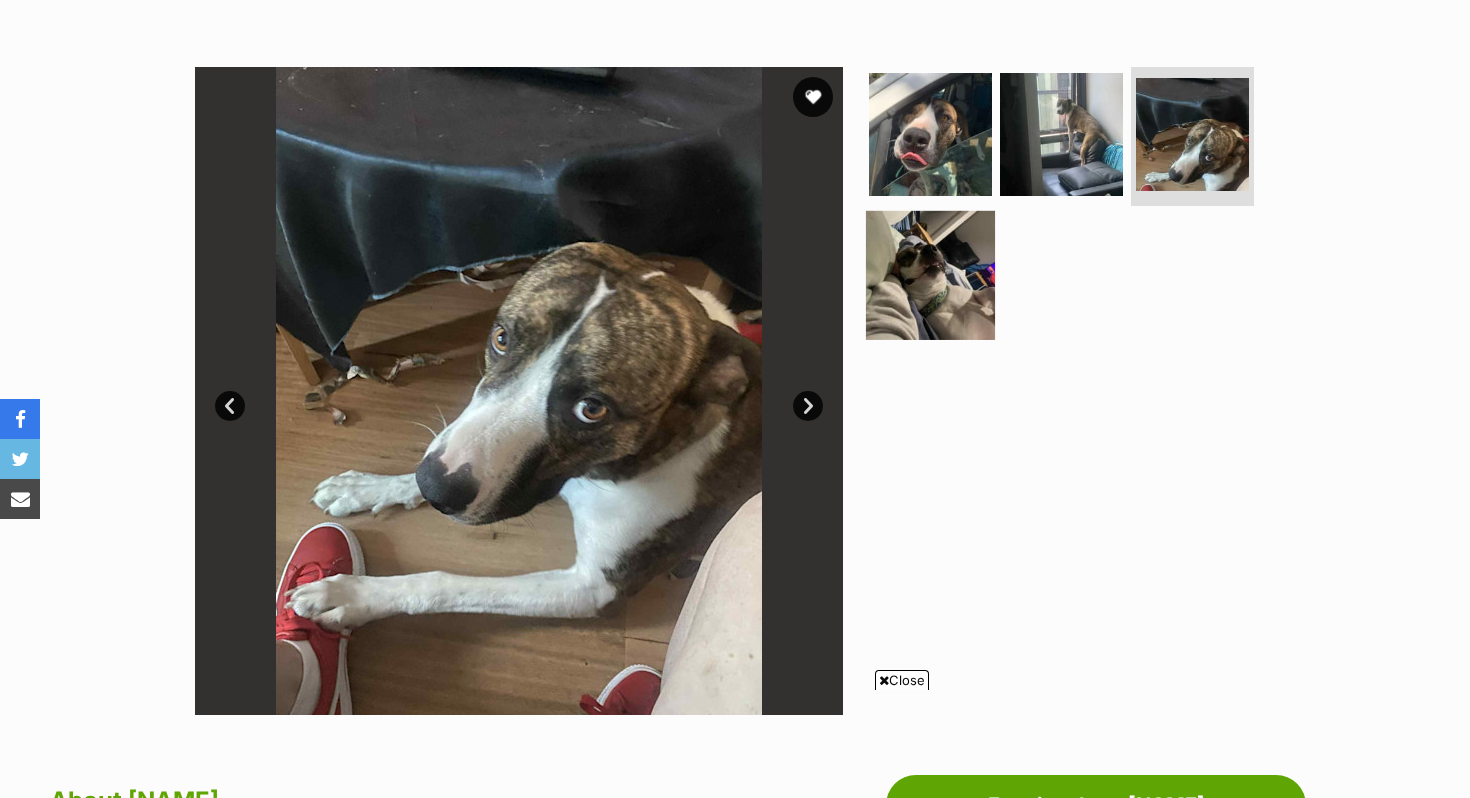 click at bounding box center (930, 275) 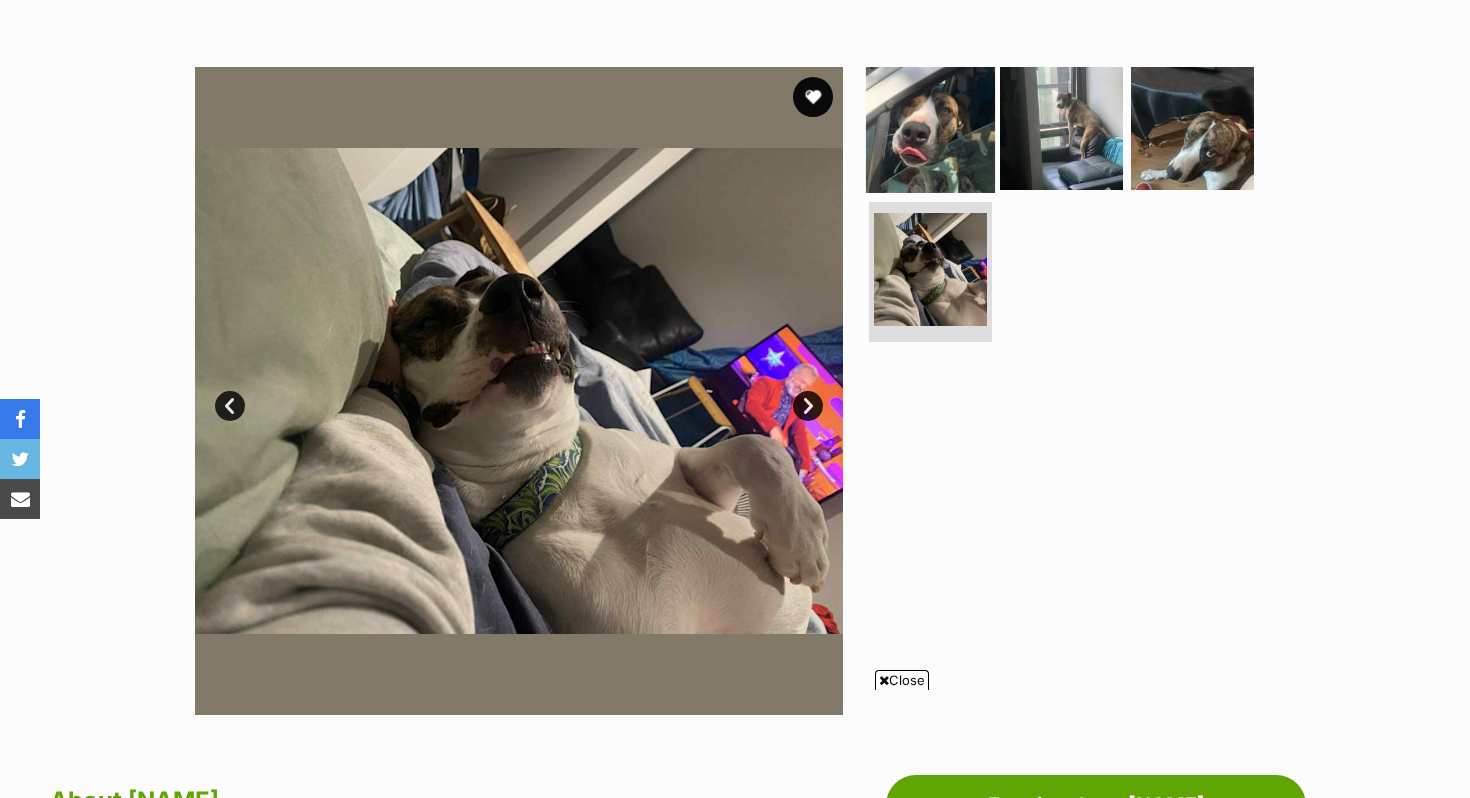 click at bounding box center [930, 127] 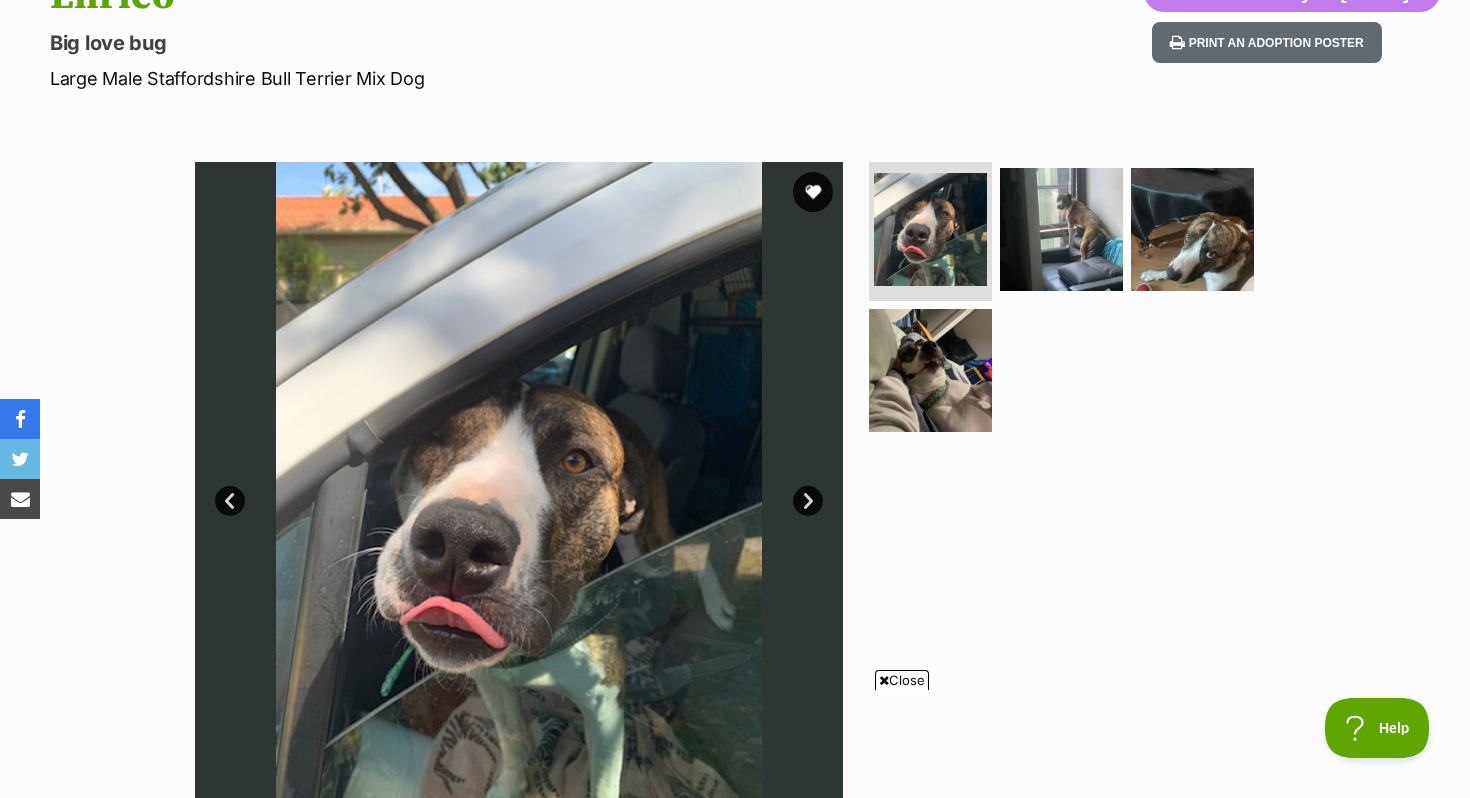 scroll, scrollTop: 245, scrollLeft: 0, axis: vertical 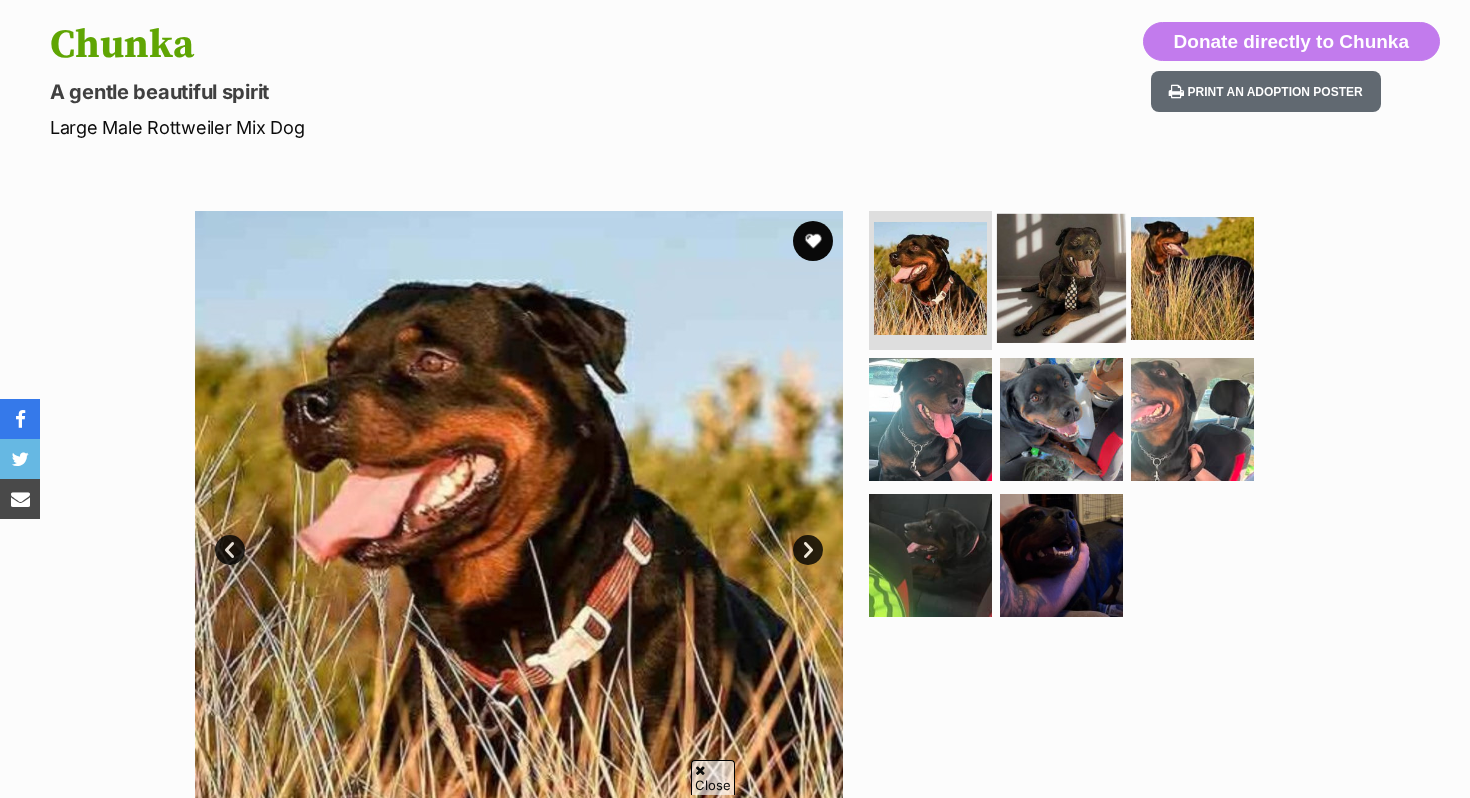click at bounding box center (1061, 277) 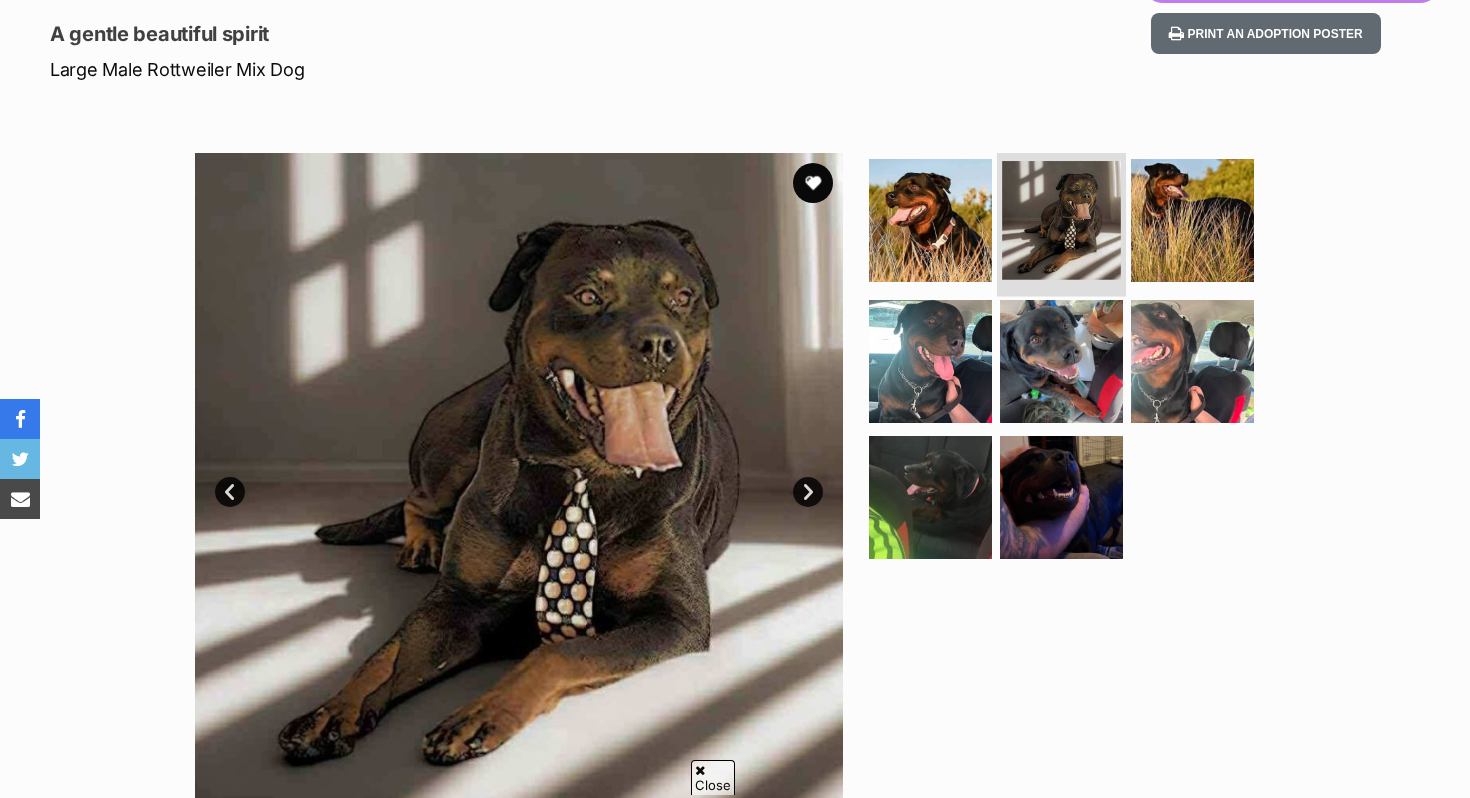 scroll, scrollTop: 276, scrollLeft: 0, axis: vertical 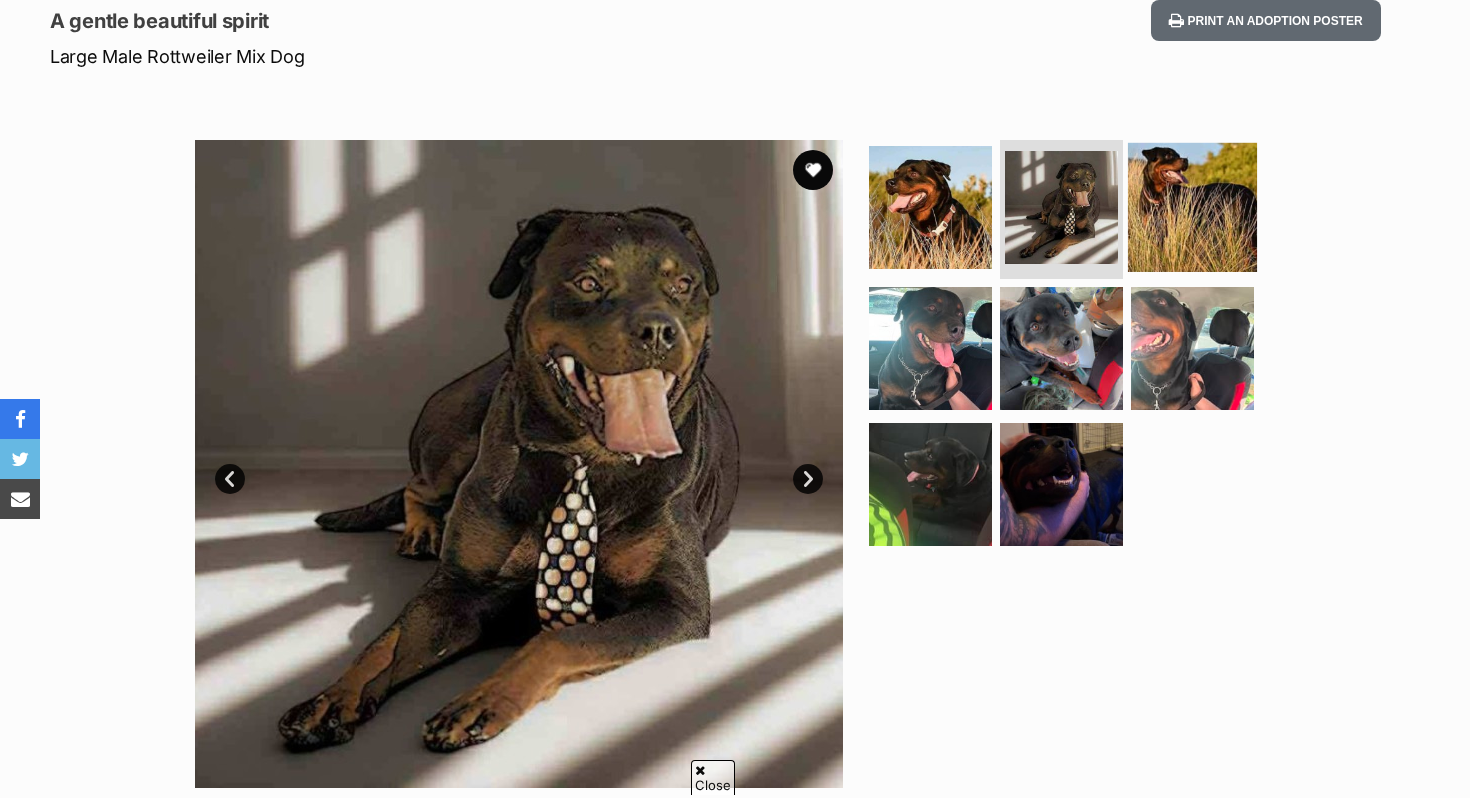 click at bounding box center (1192, 206) 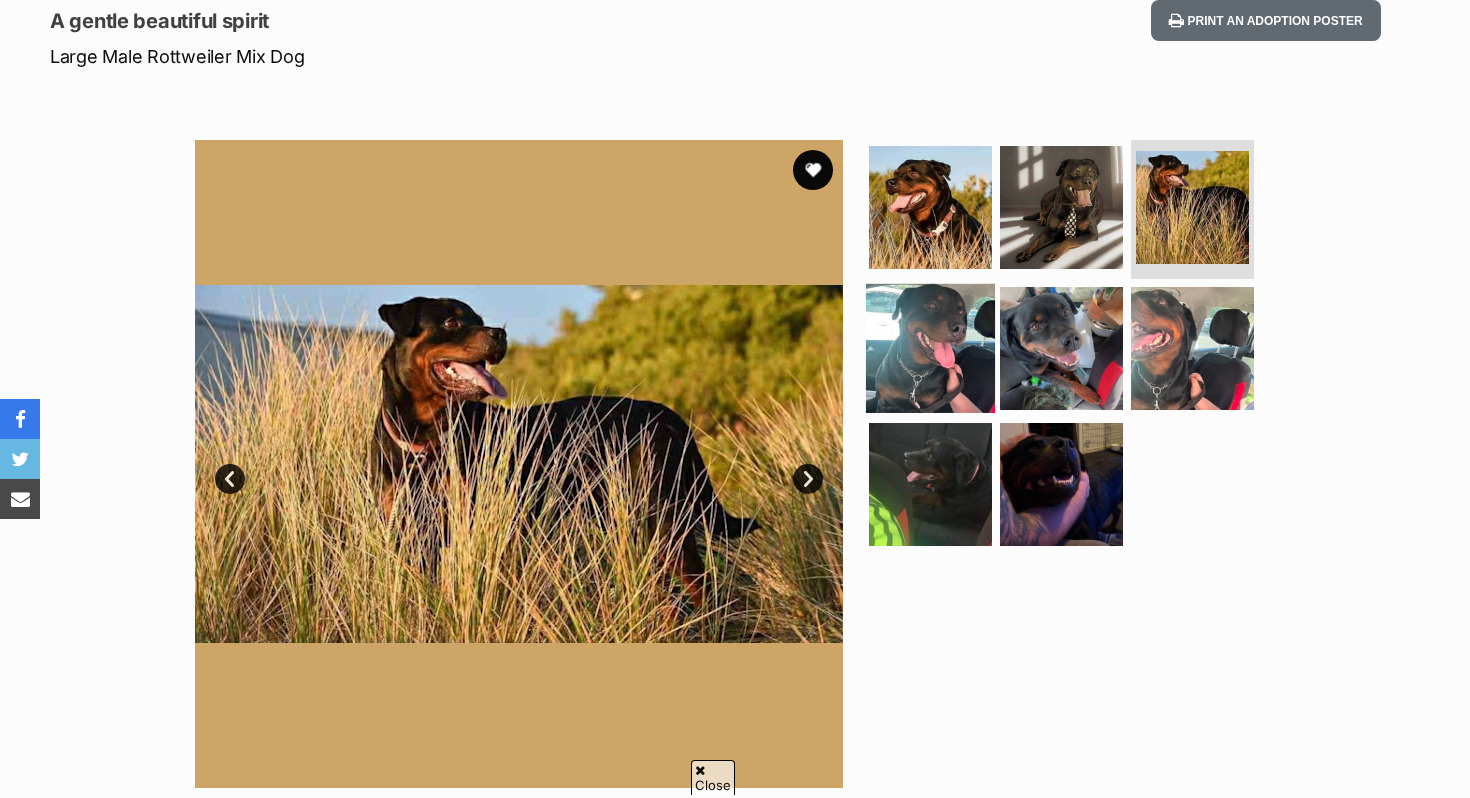 click at bounding box center (930, 348) 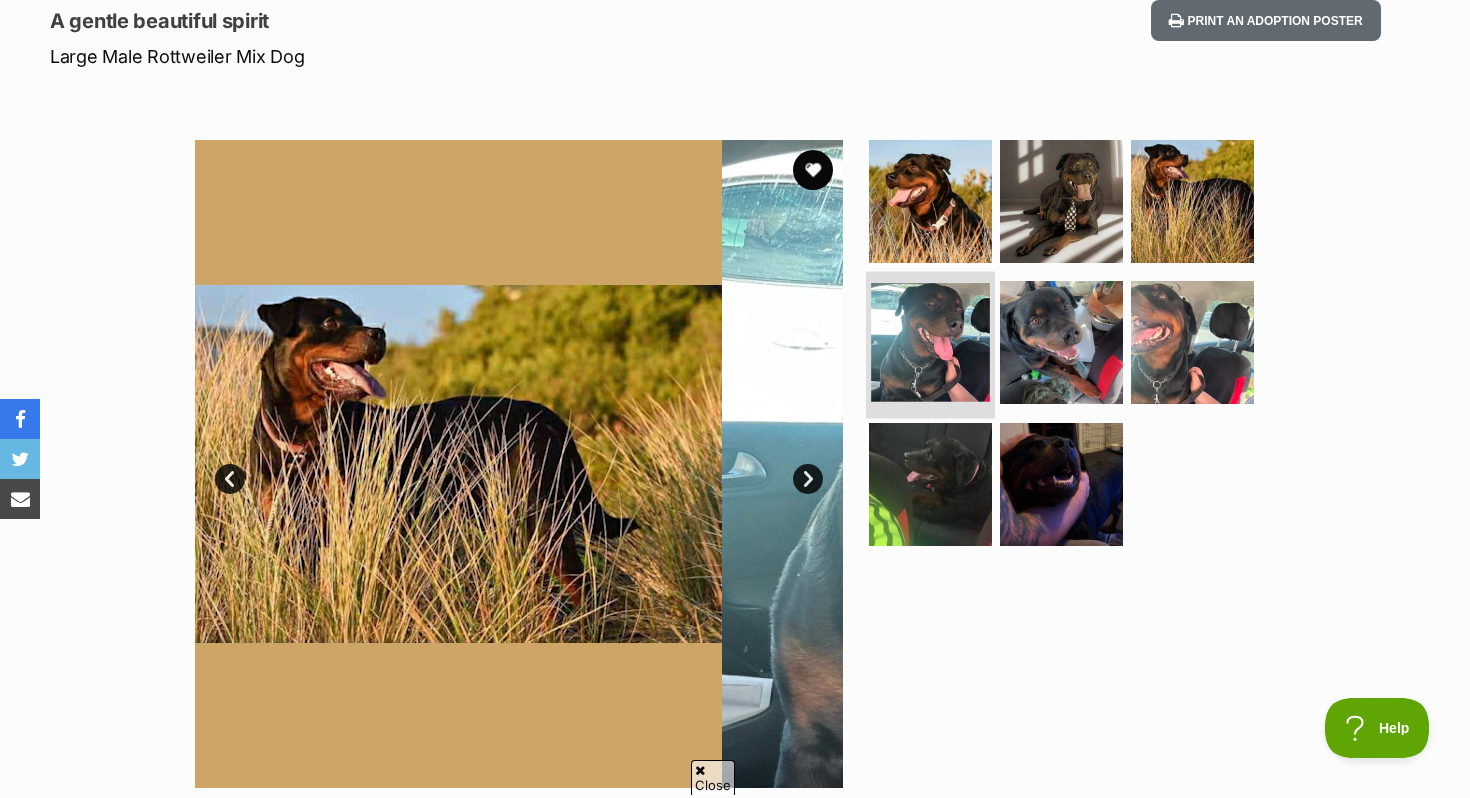 scroll, scrollTop: 0, scrollLeft: 0, axis: both 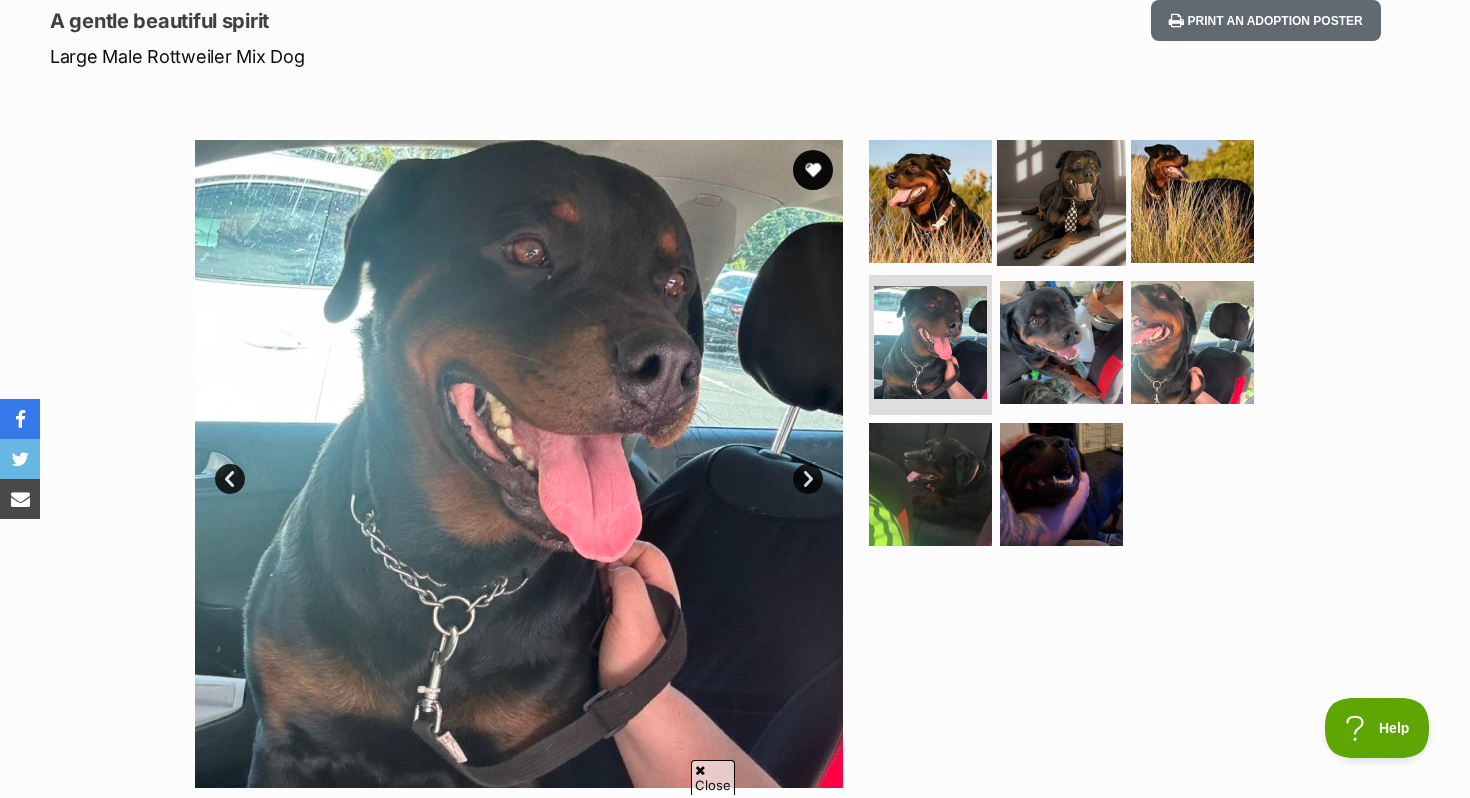 click at bounding box center (1061, 200) 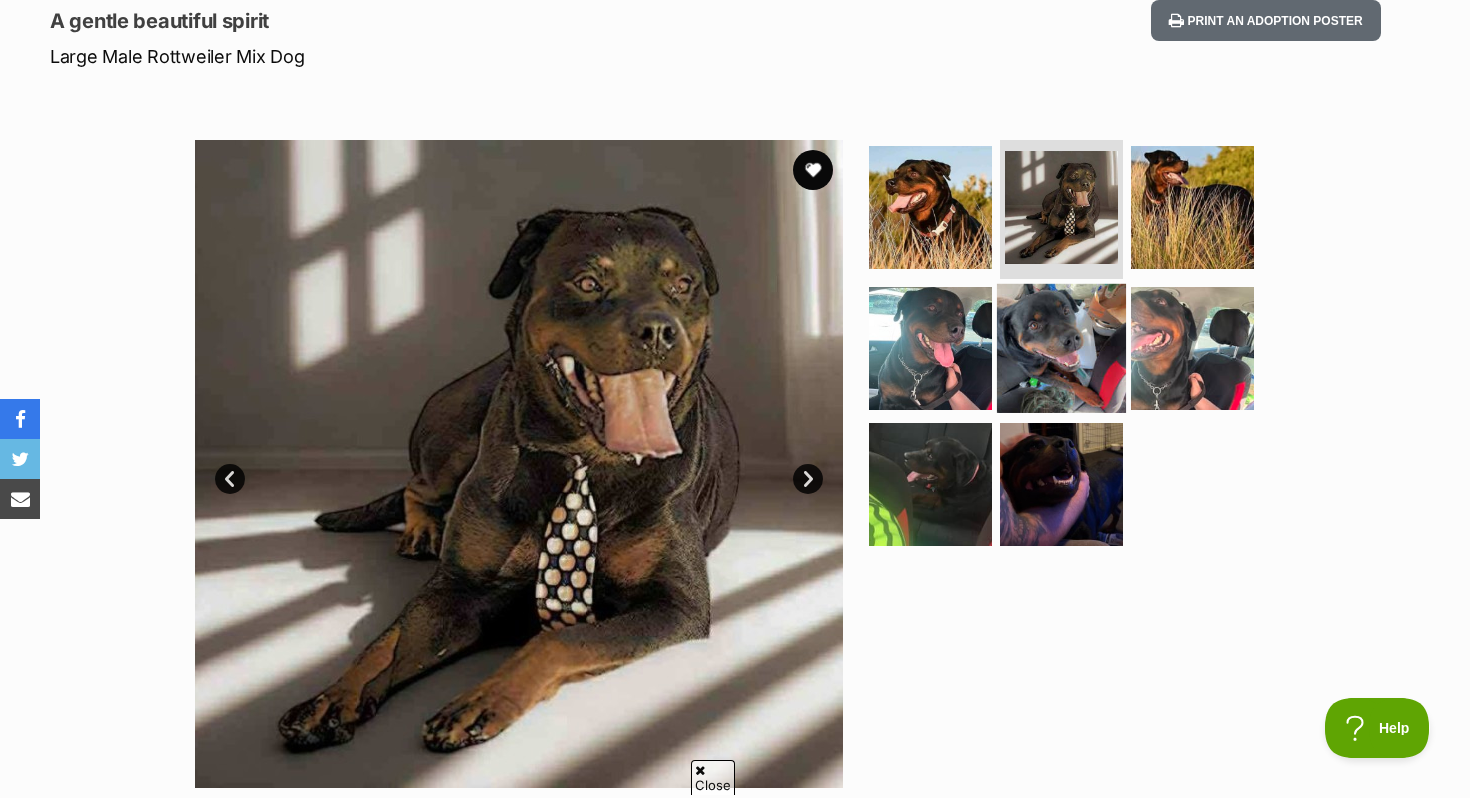 click at bounding box center [1061, 348] 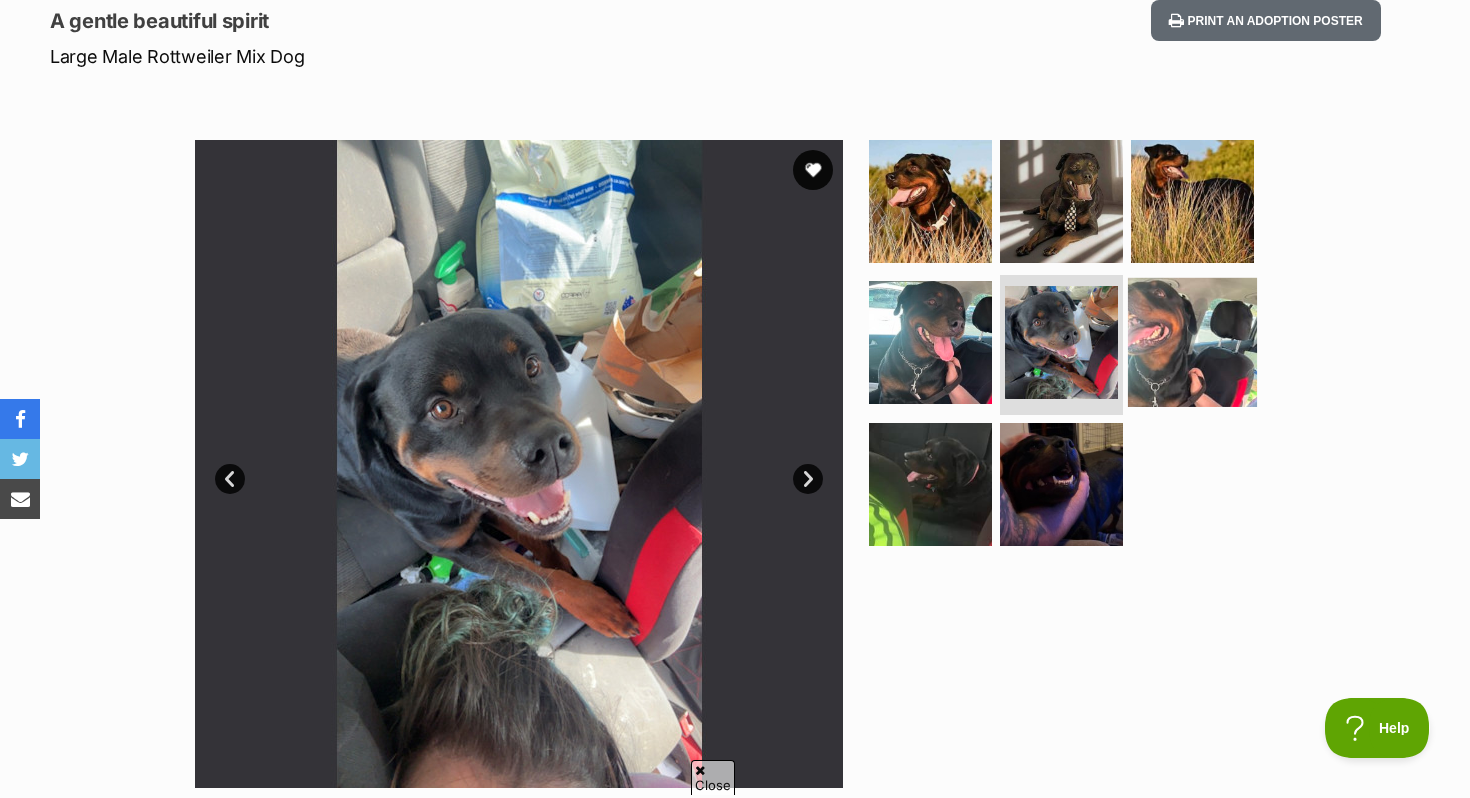 click at bounding box center (1192, 342) 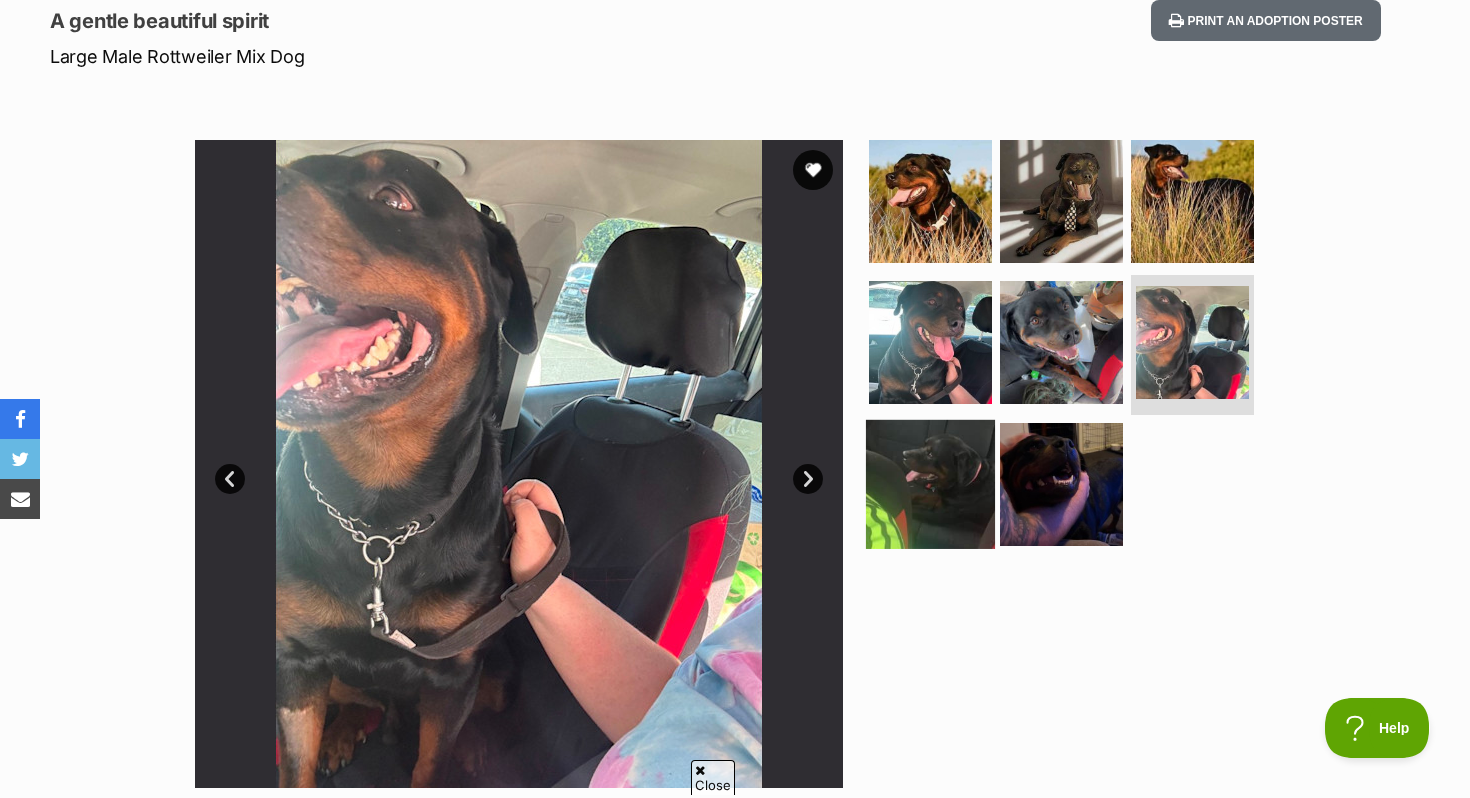 click at bounding box center [930, 484] 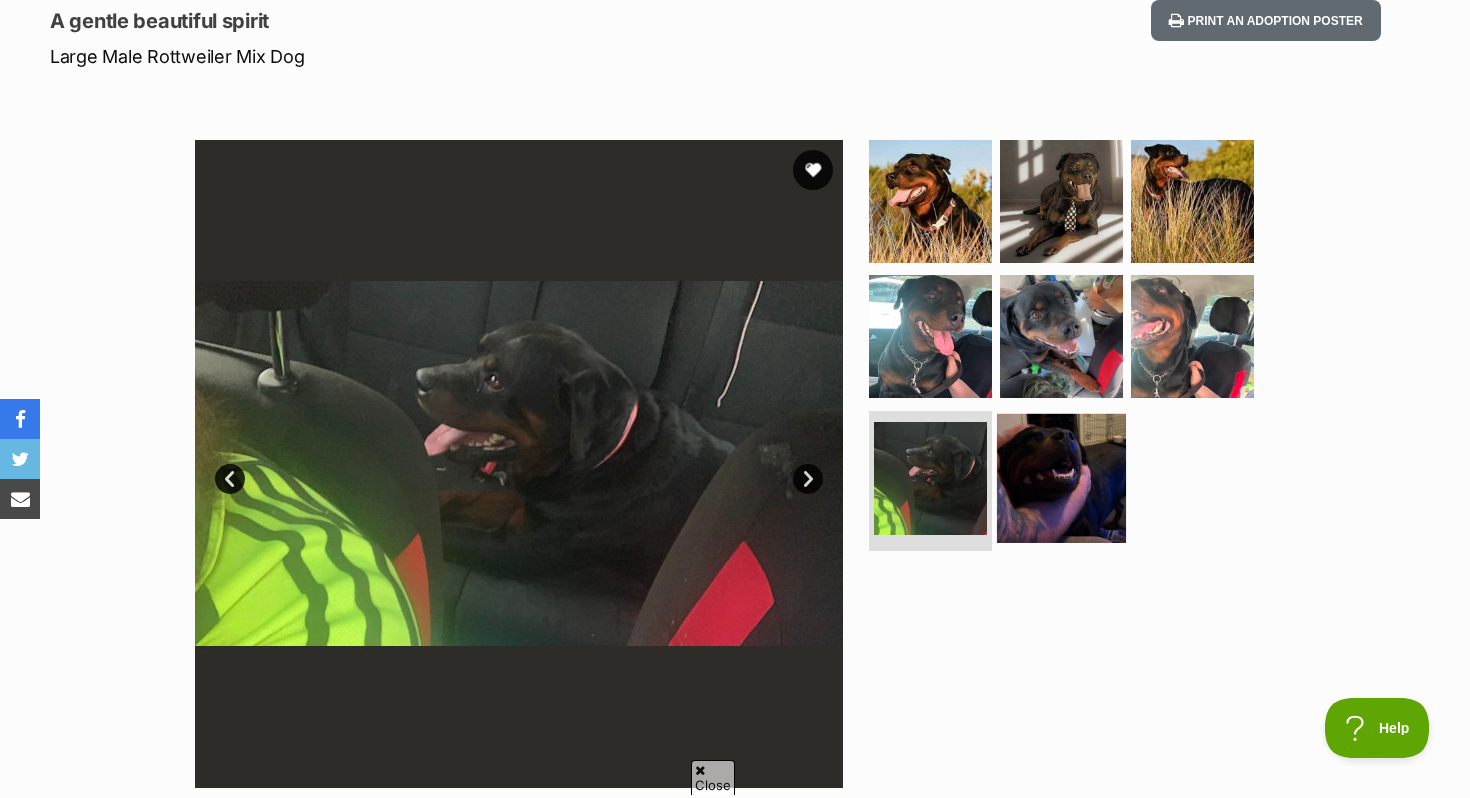 click at bounding box center [1061, 478] 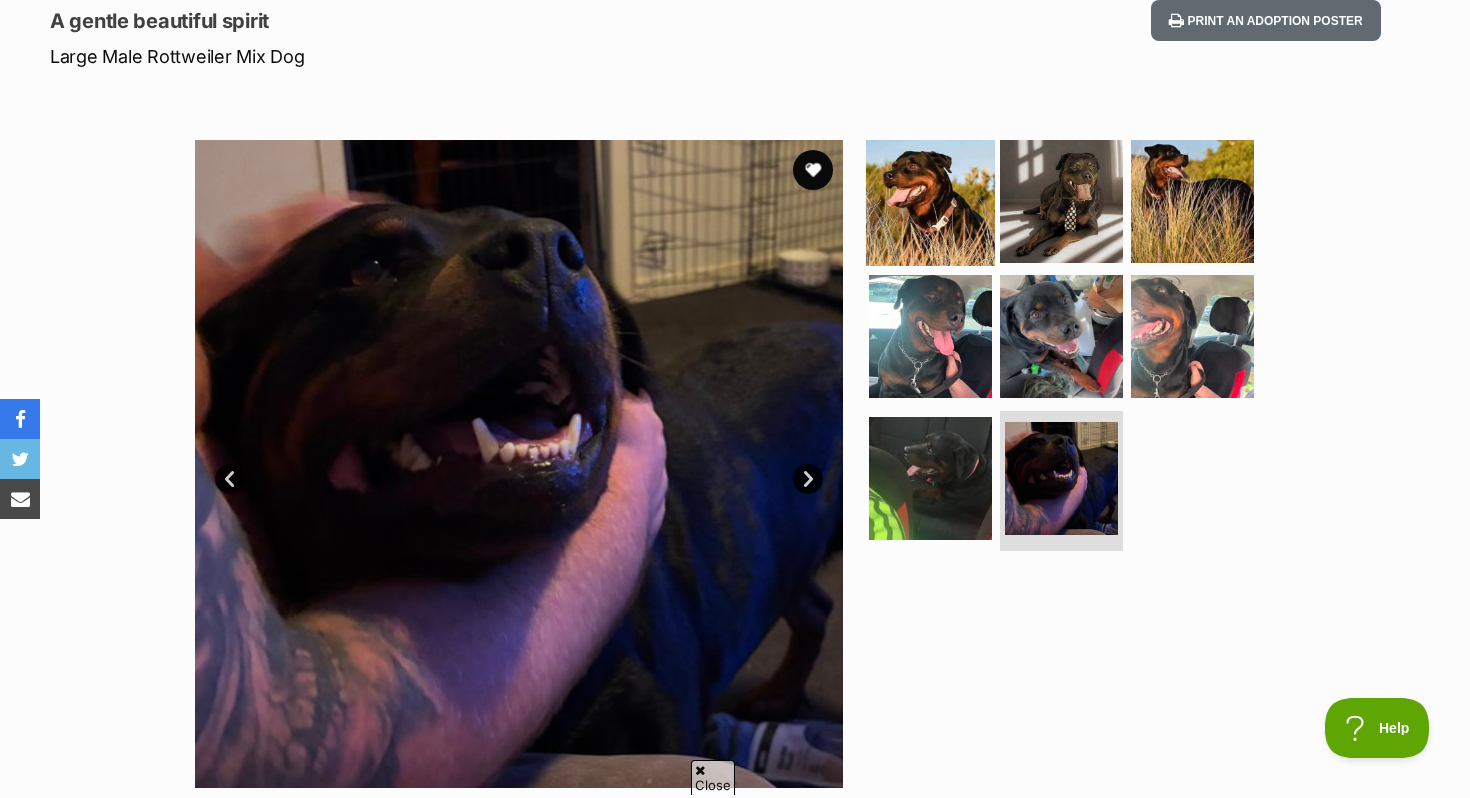 click at bounding box center [930, 200] 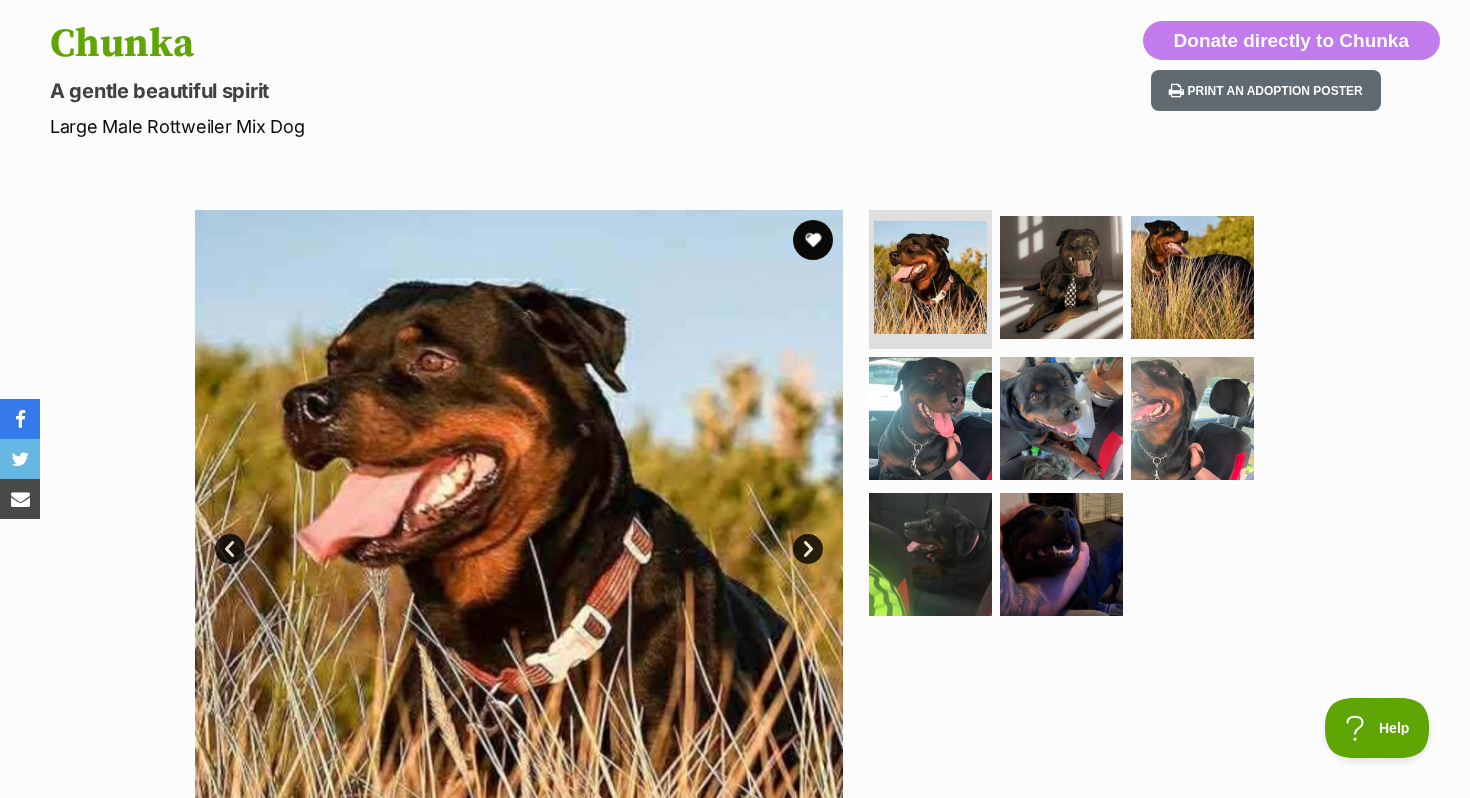 scroll, scrollTop: 0, scrollLeft: 0, axis: both 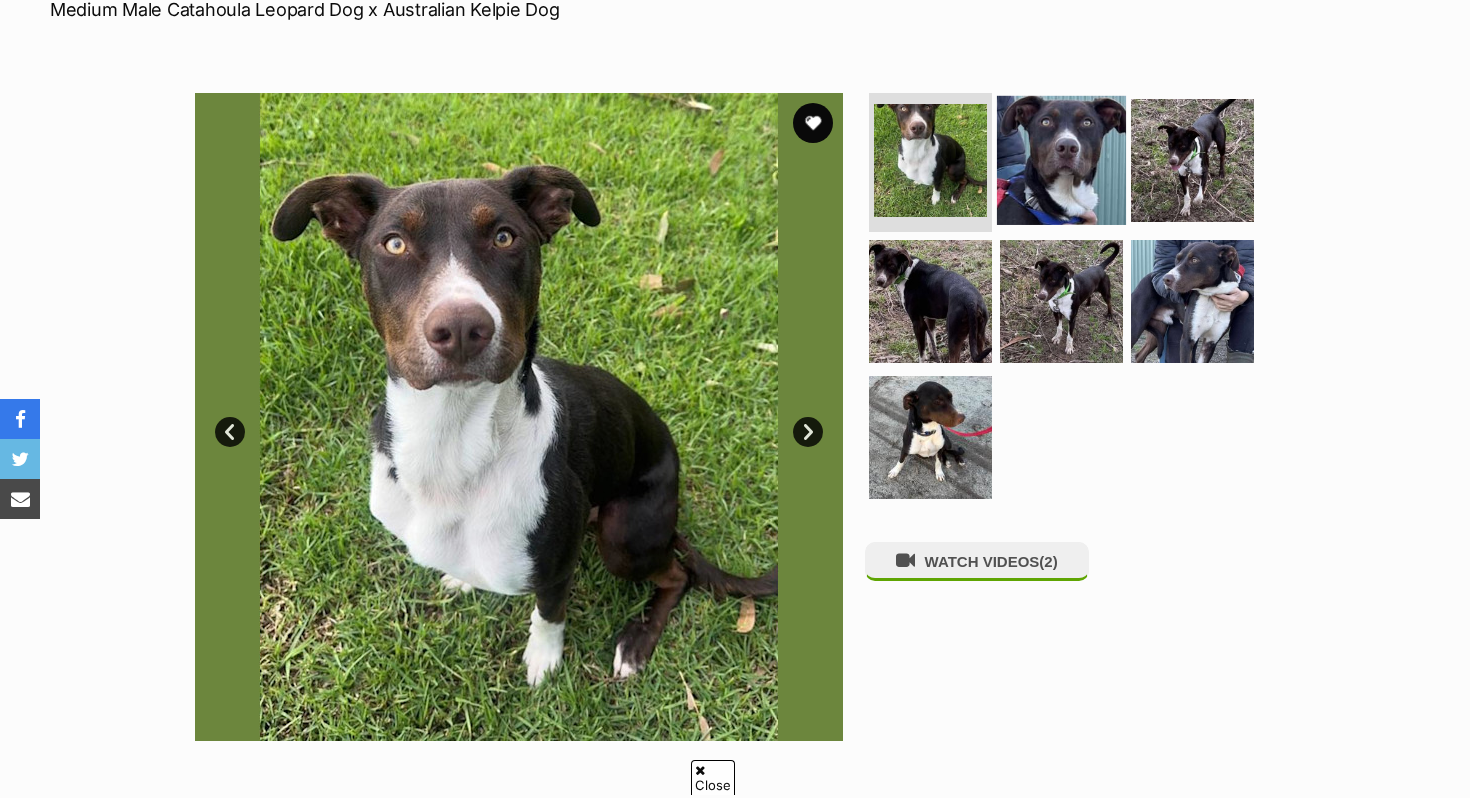 click at bounding box center (1061, 159) 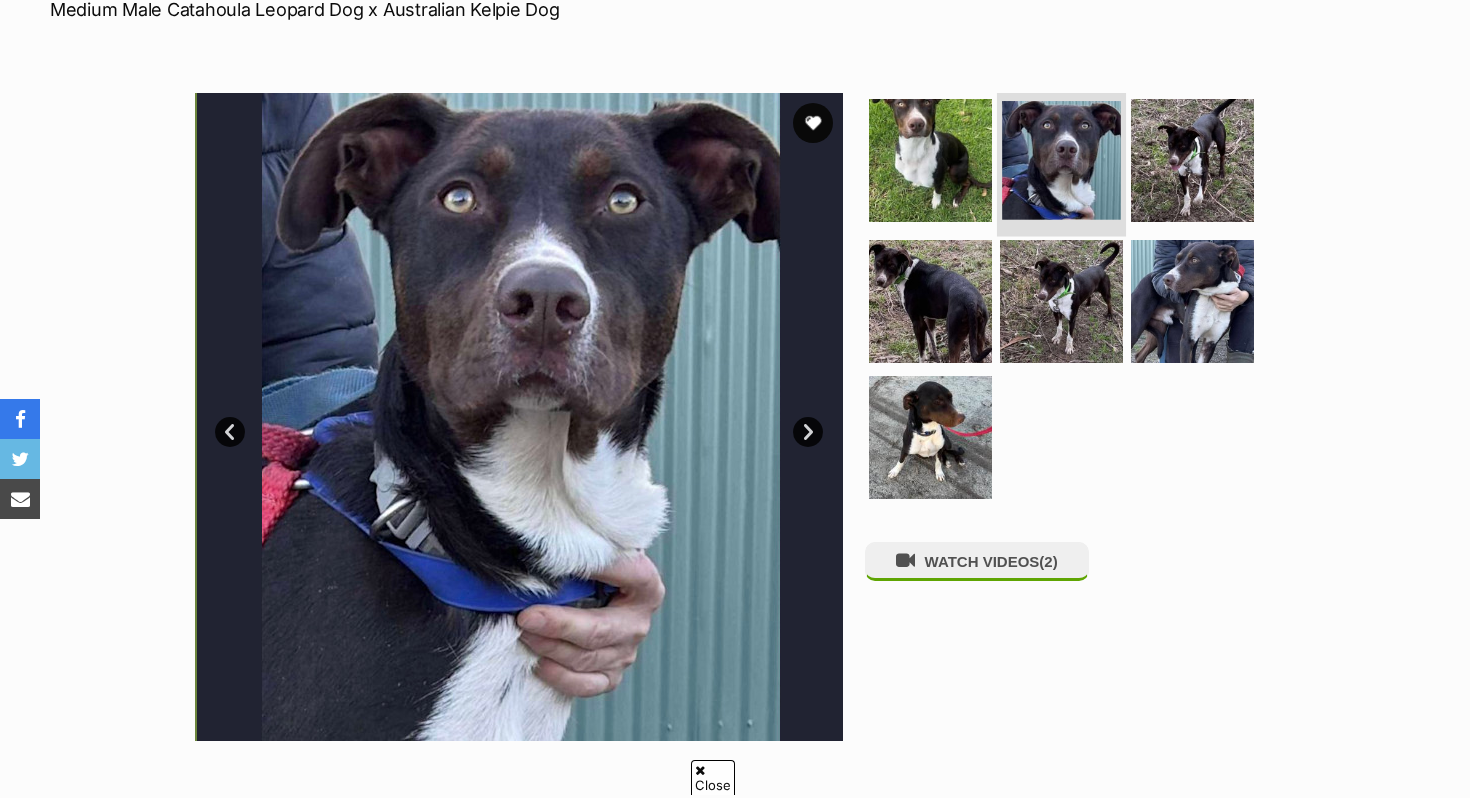 scroll, scrollTop: 0, scrollLeft: 0, axis: both 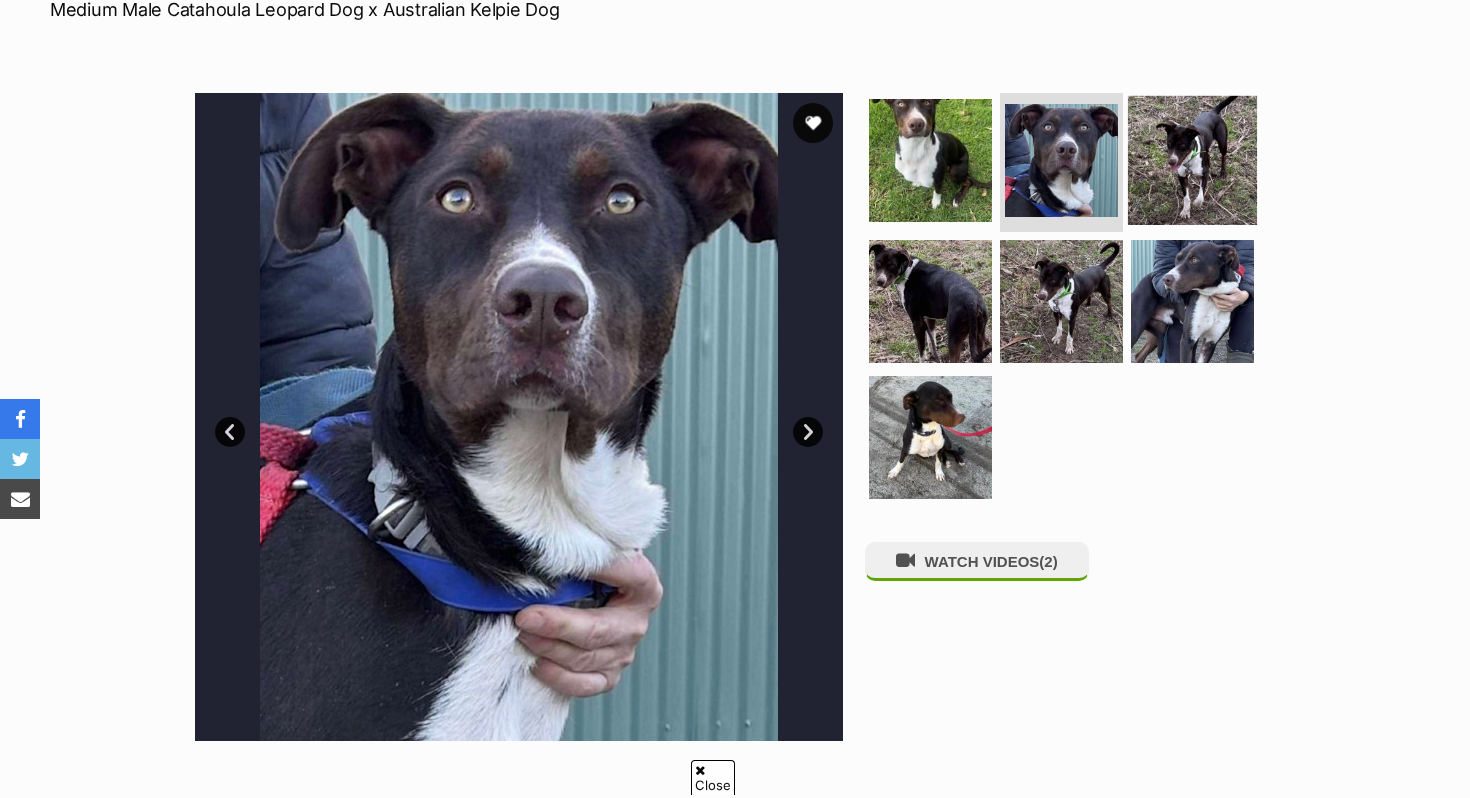 click at bounding box center [1192, 159] 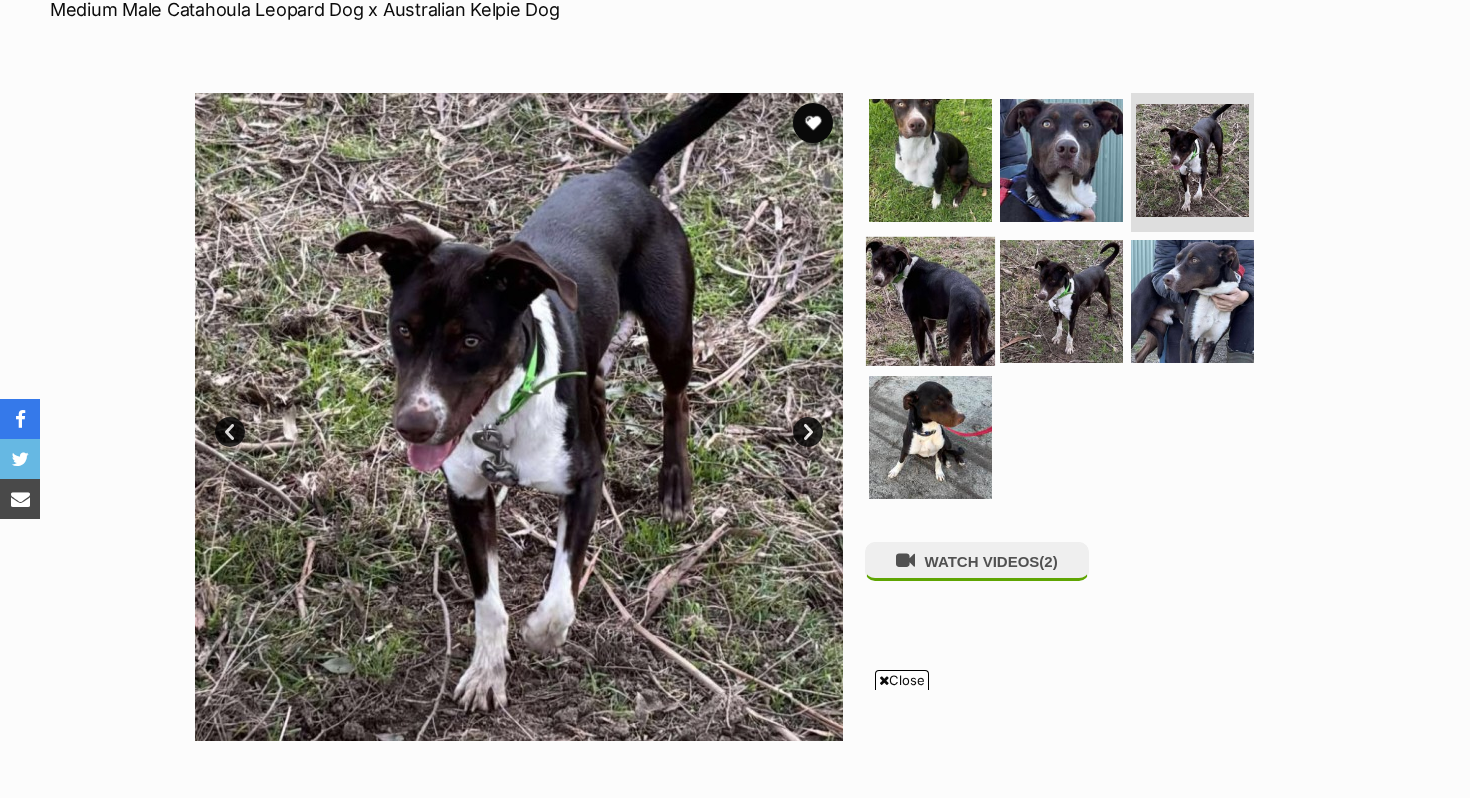 click at bounding box center [930, 301] 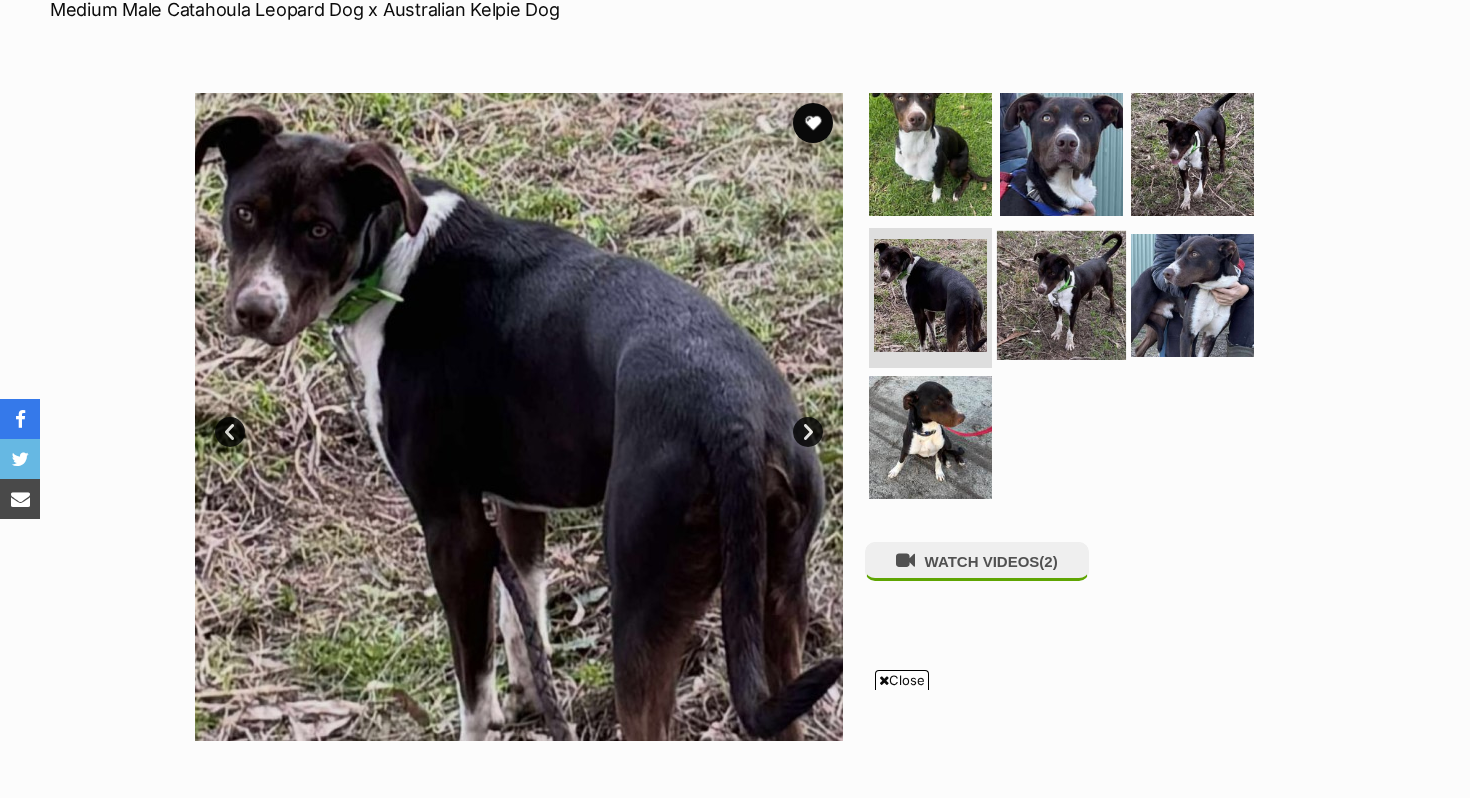 click at bounding box center (1061, 295) 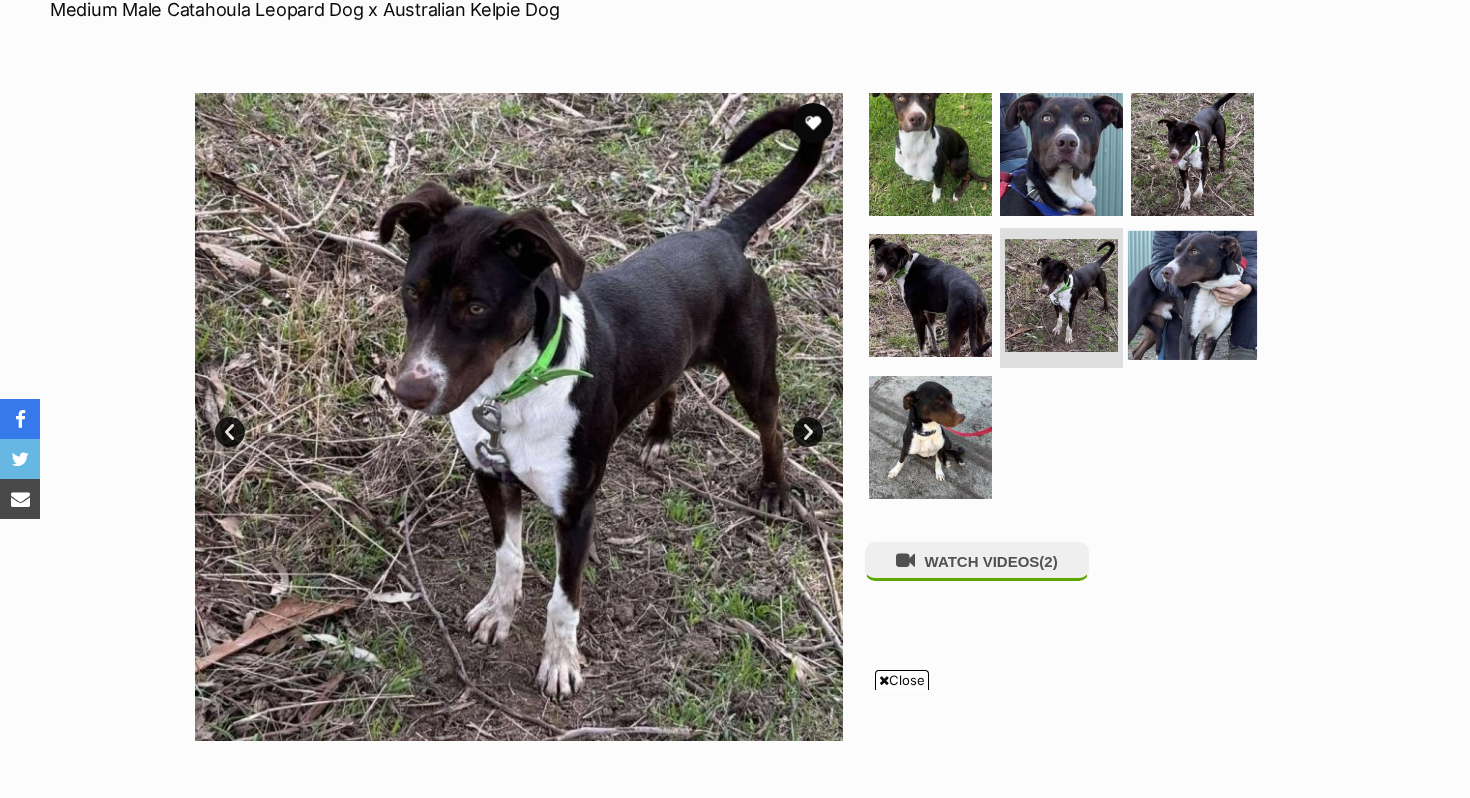 click at bounding box center [1192, 295] 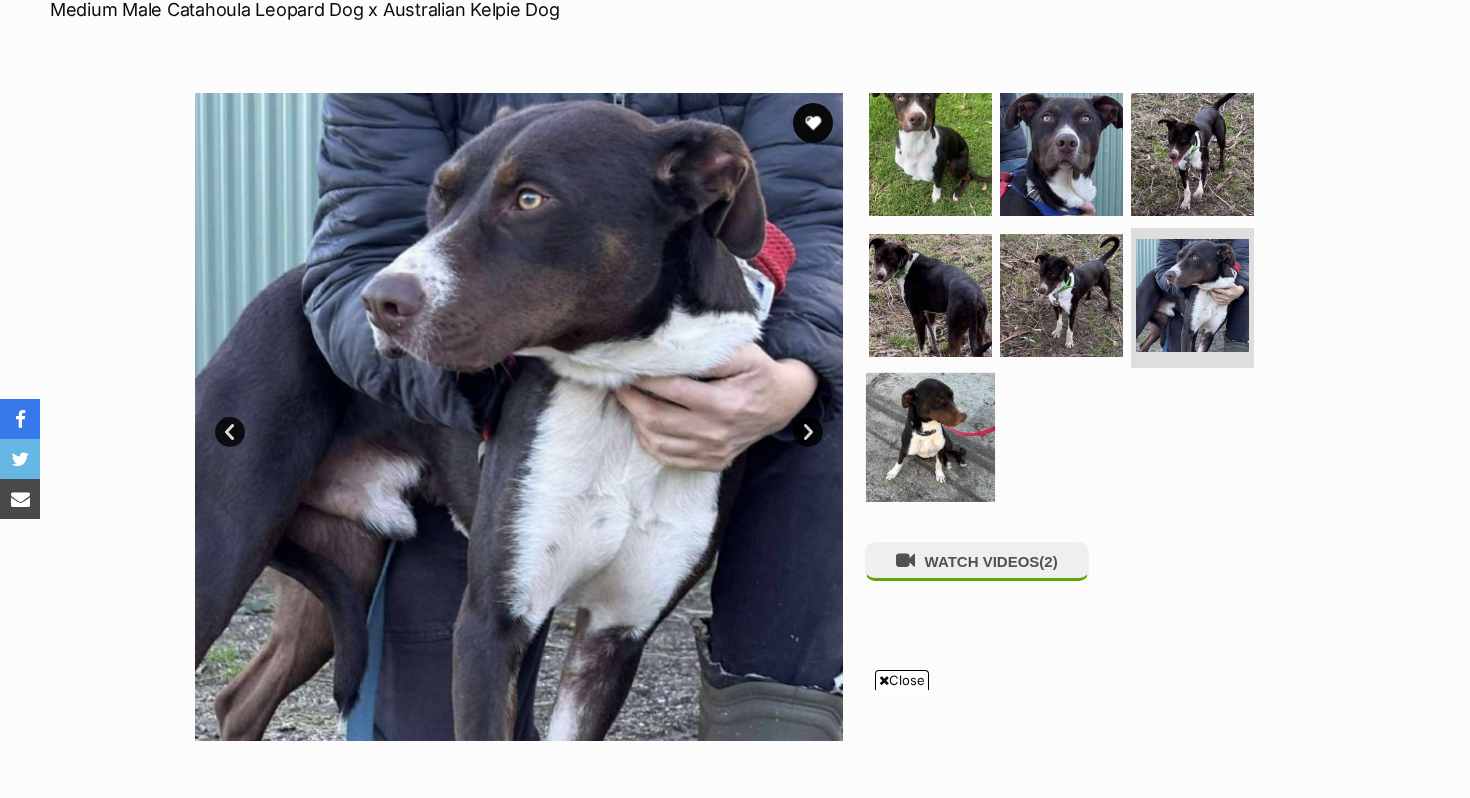 click at bounding box center (930, 437) 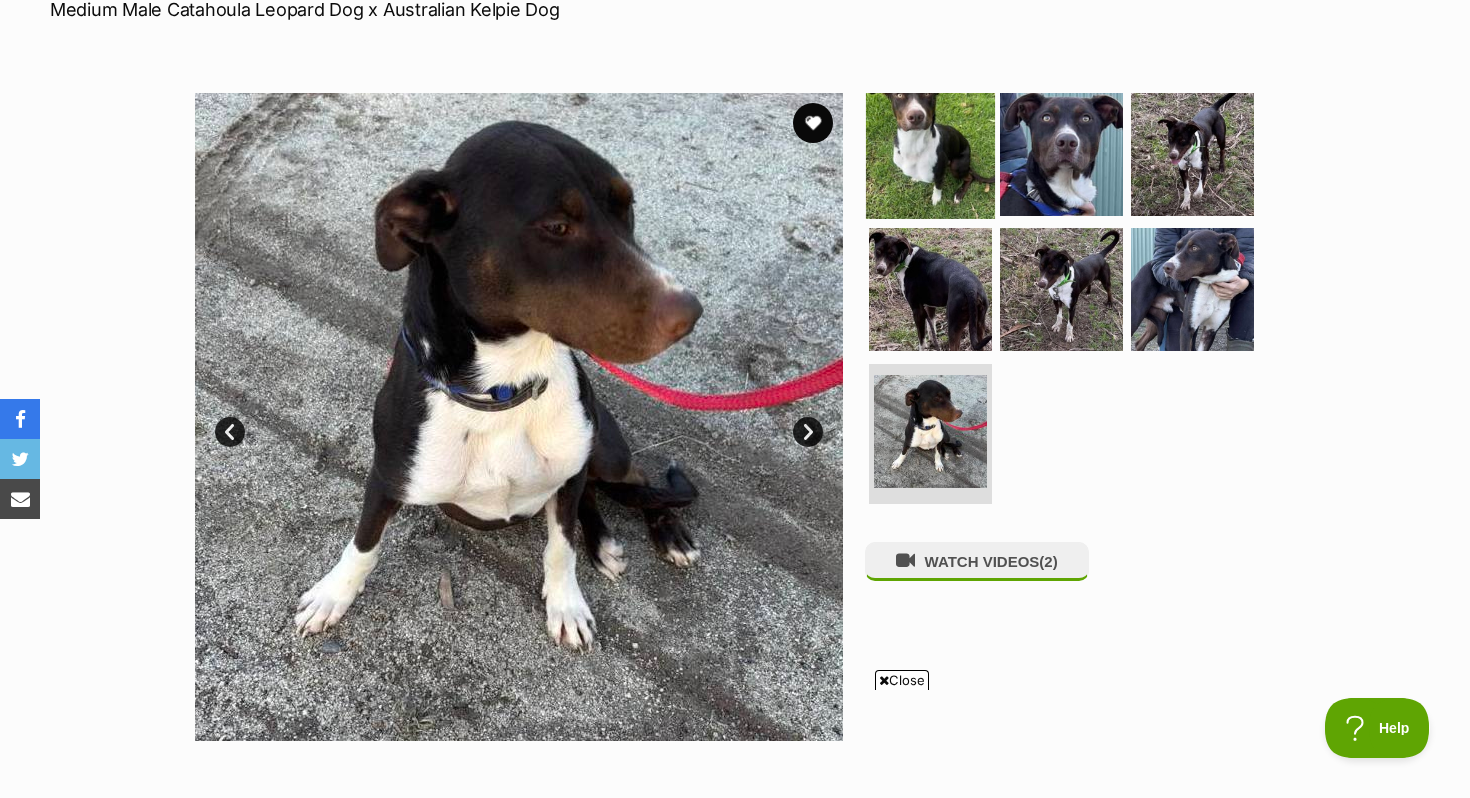 scroll, scrollTop: 0, scrollLeft: 0, axis: both 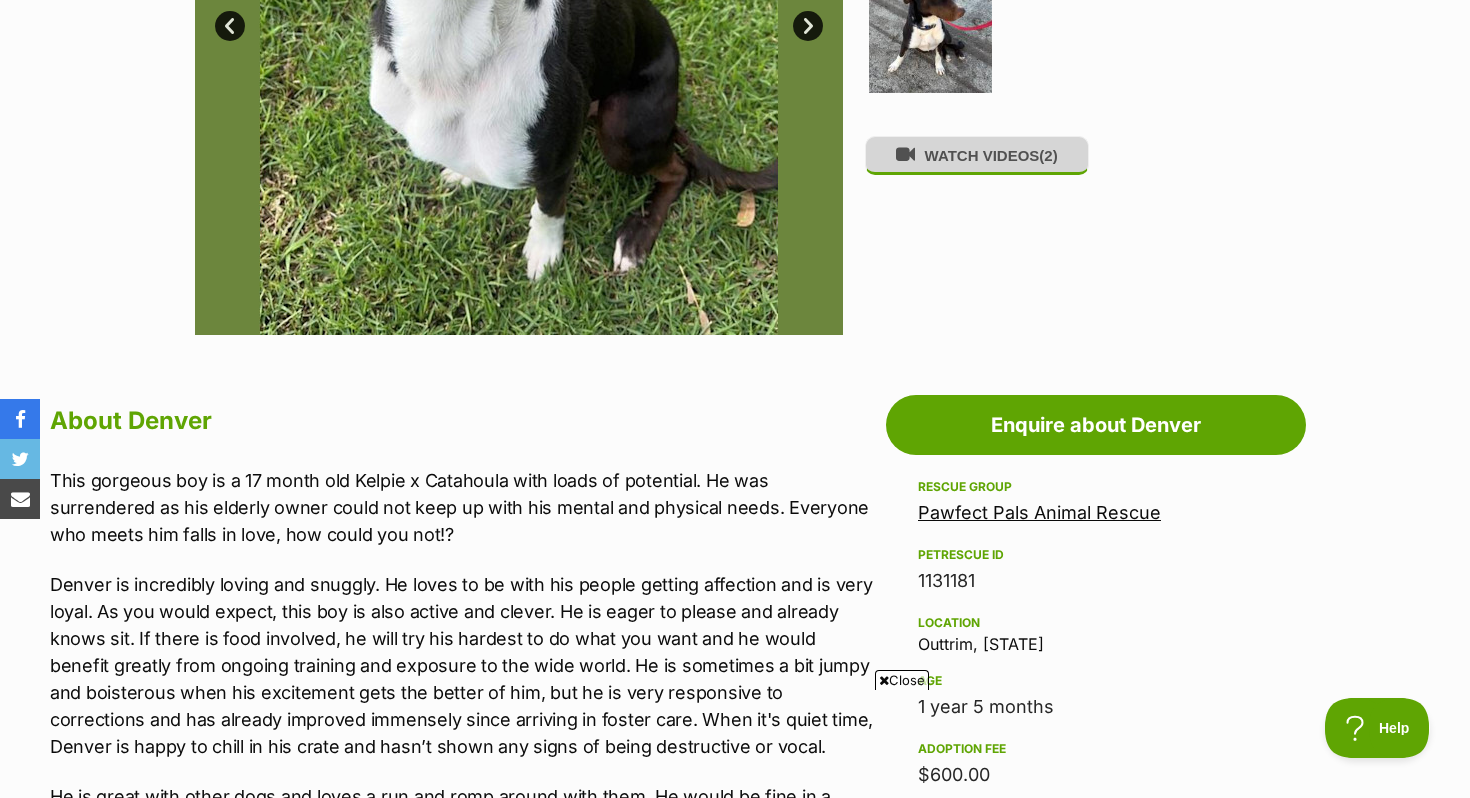 click on "WATCH VIDEOS
(2)" at bounding box center (977, 155) 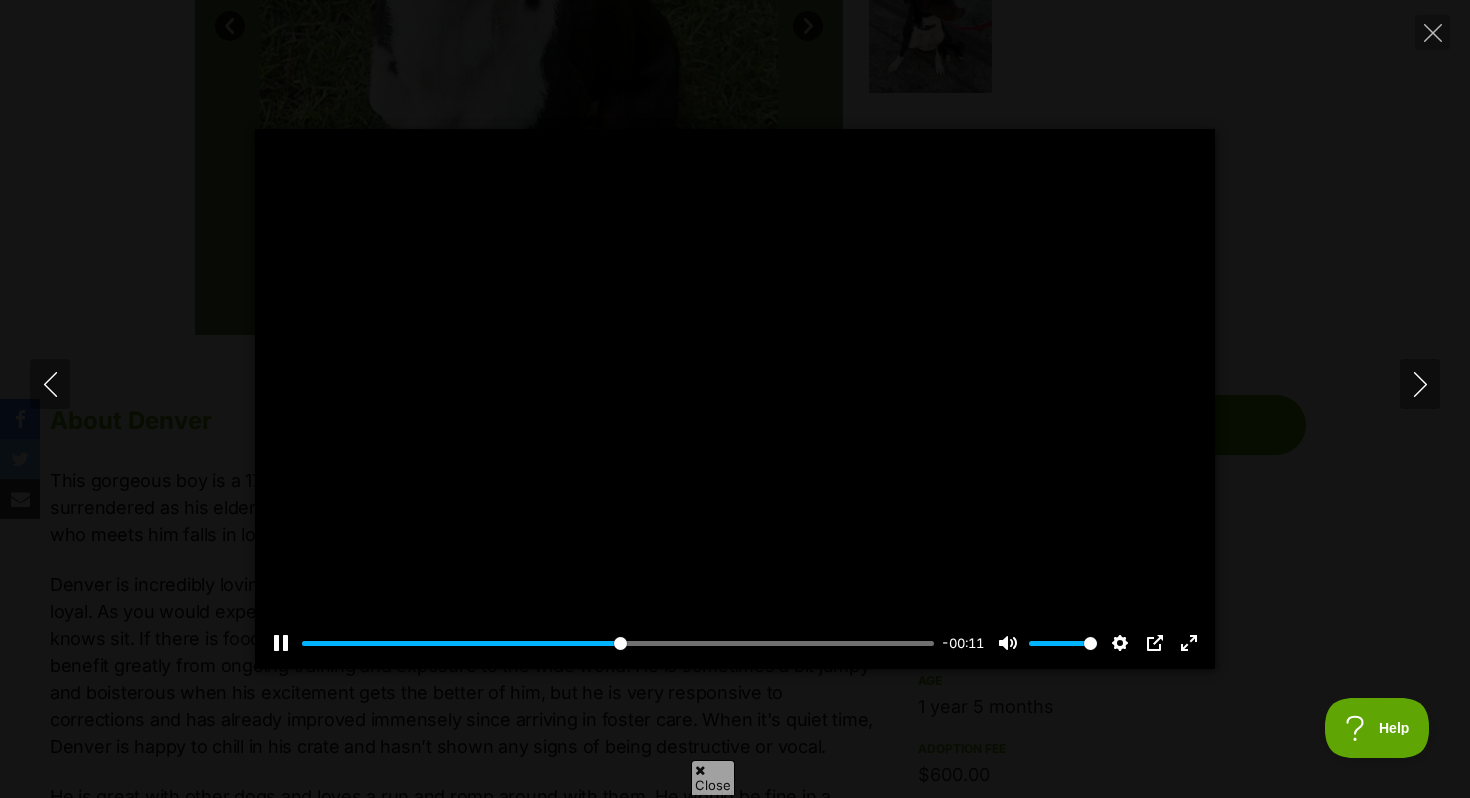 scroll, scrollTop: 0, scrollLeft: 0, axis: both 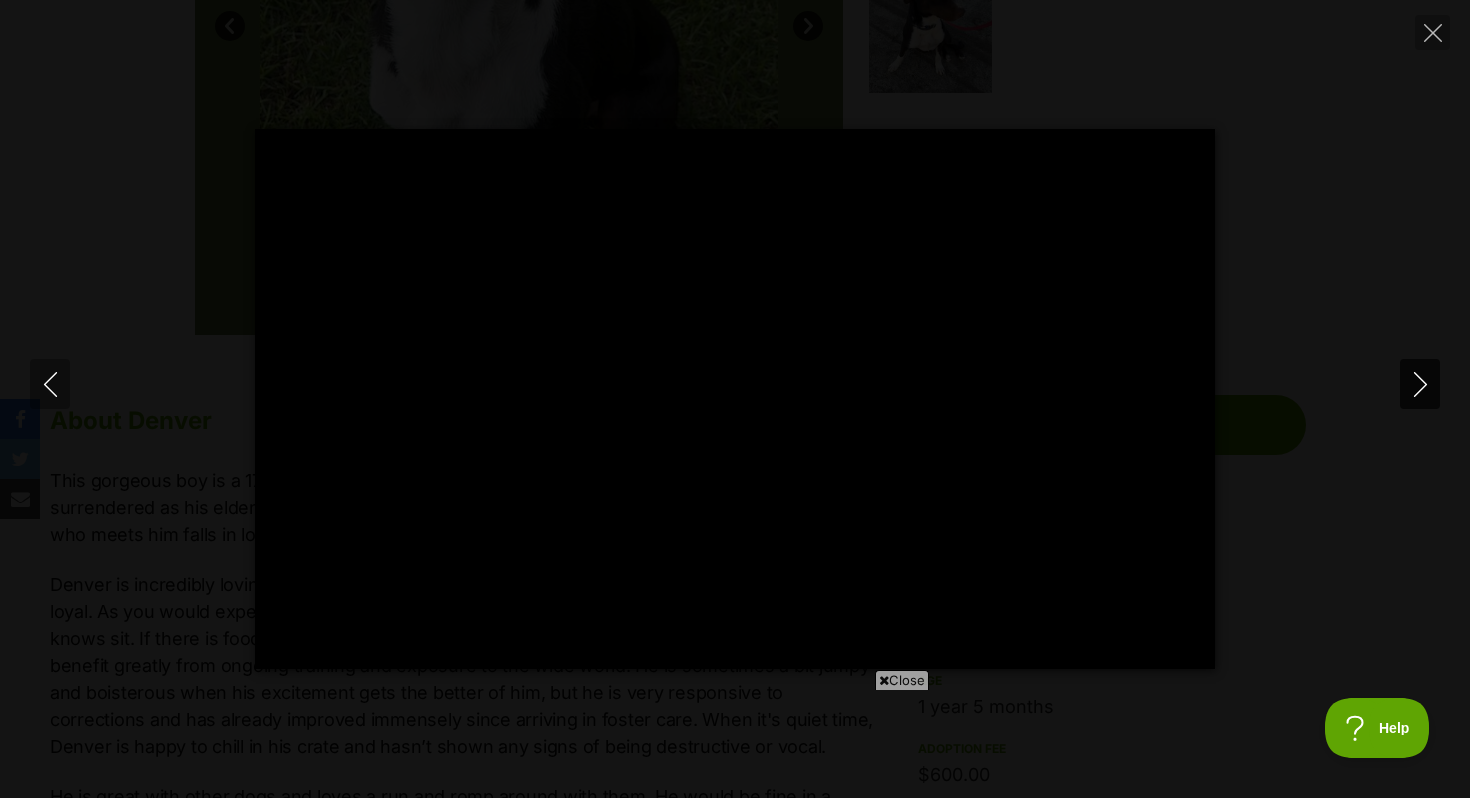 click at bounding box center (1420, 384) 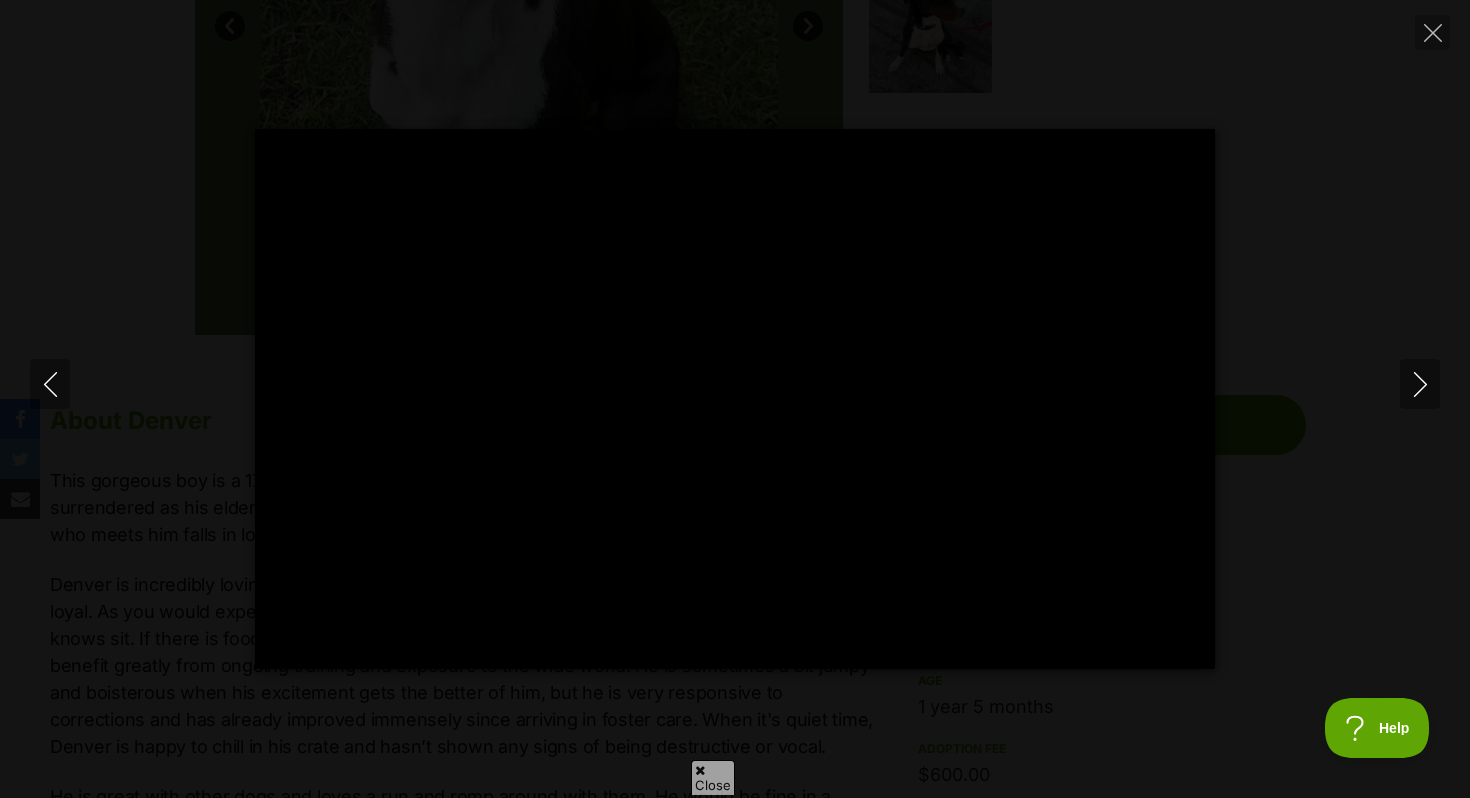scroll, scrollTop: 0, scrollLeft: 0, axis: both 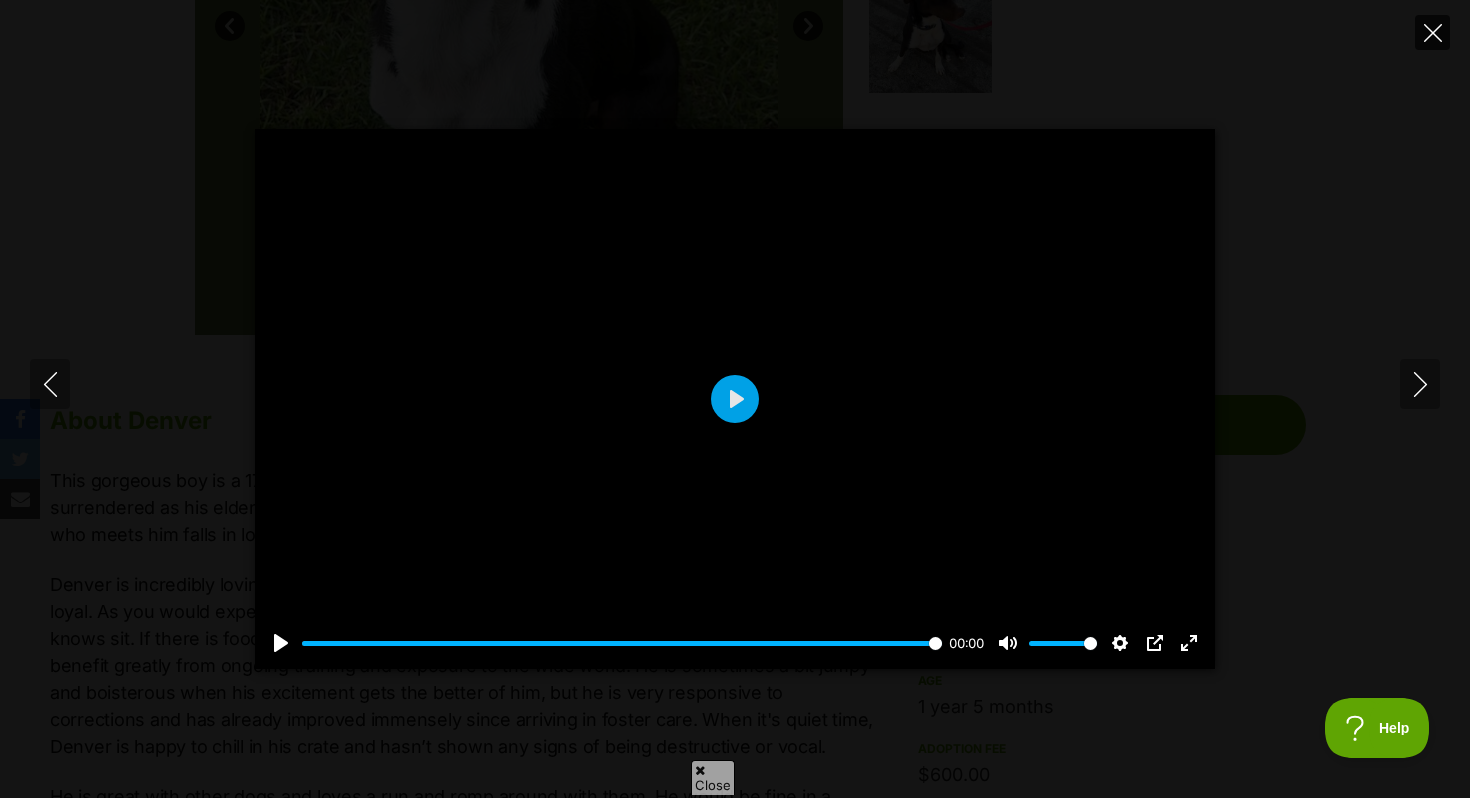 click 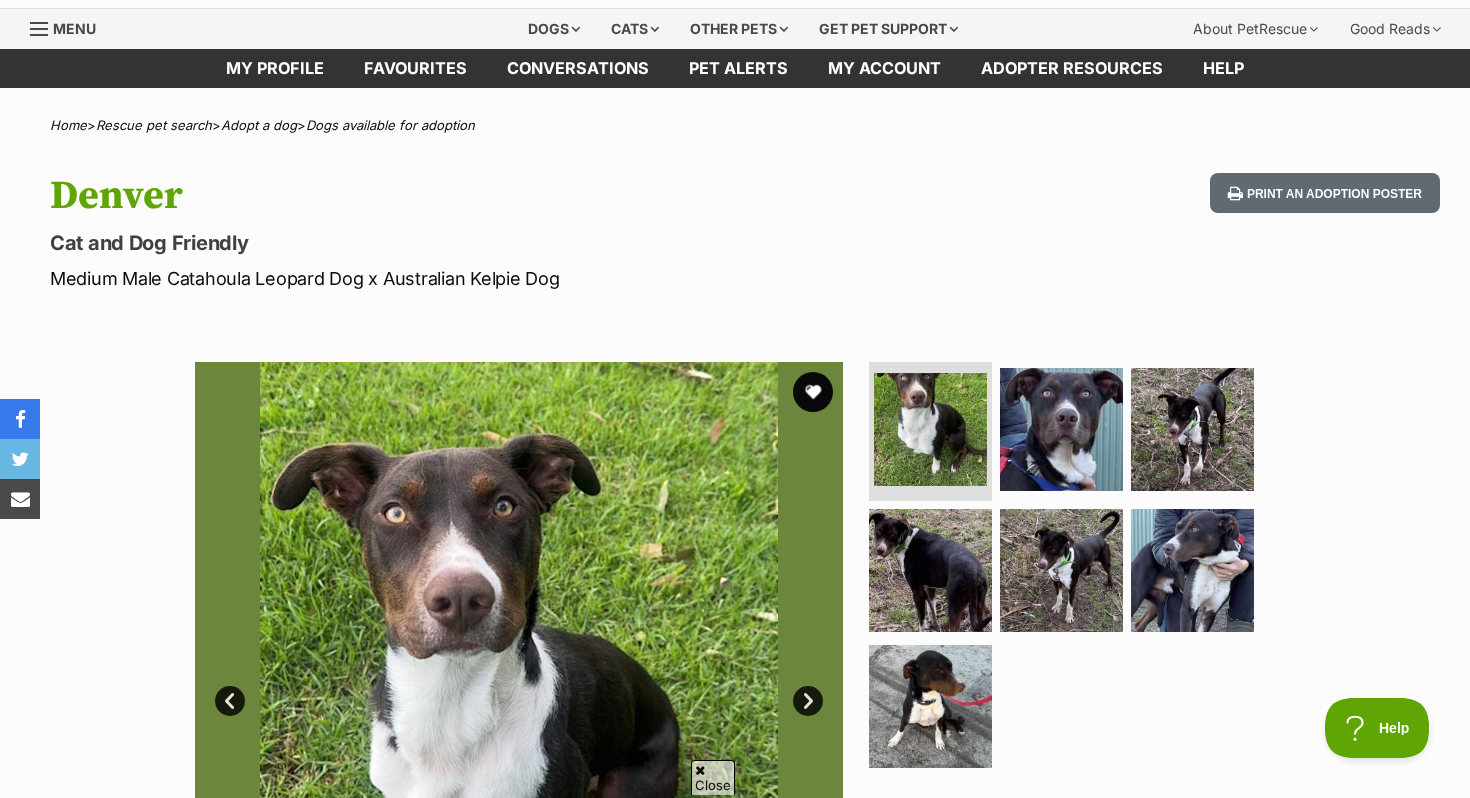 scroll, scrollTop: 0, scrollLeft: 0, axis: both 